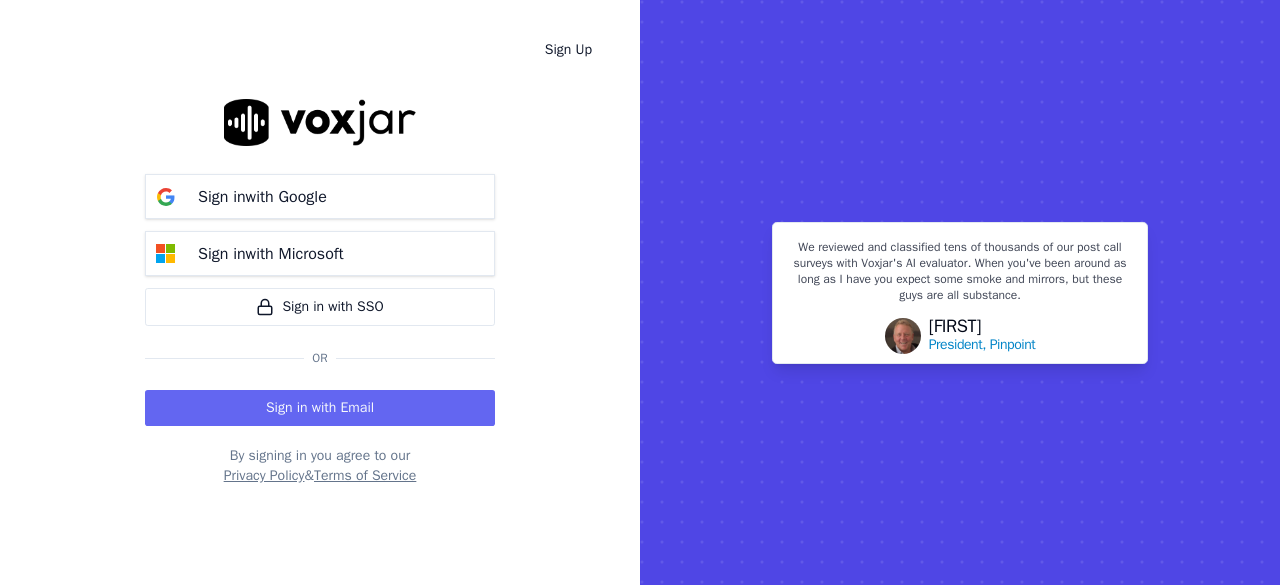 scroll, scrollTop: 0, scrollLeft: 0, axis: both 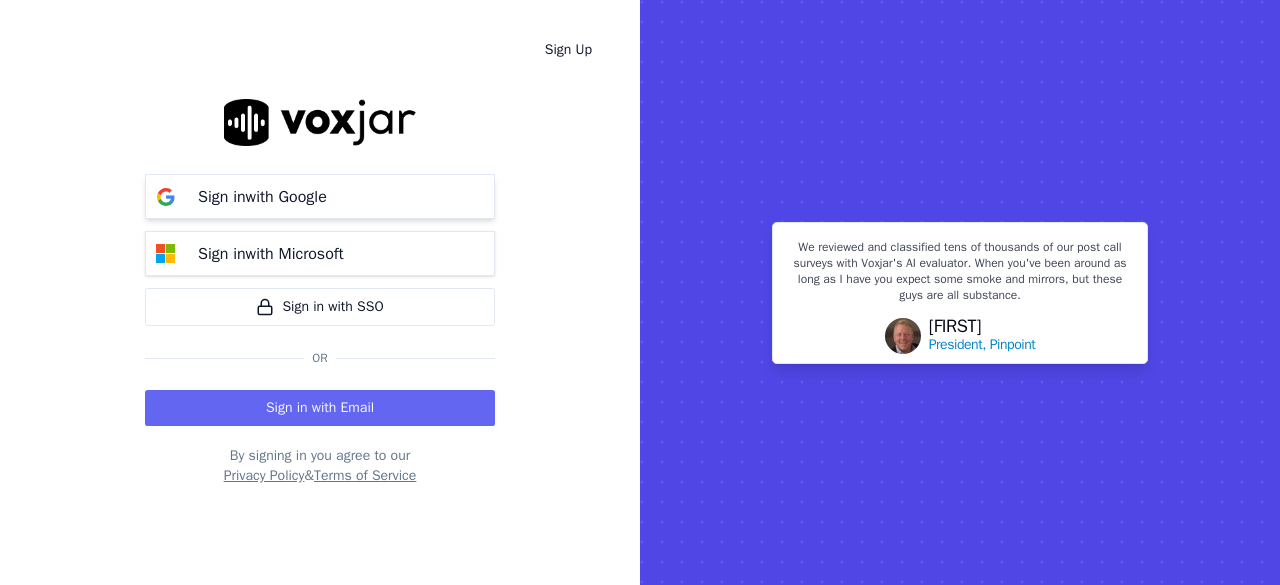 click on "Sign in  with Google" at bounding box center (262, 197) 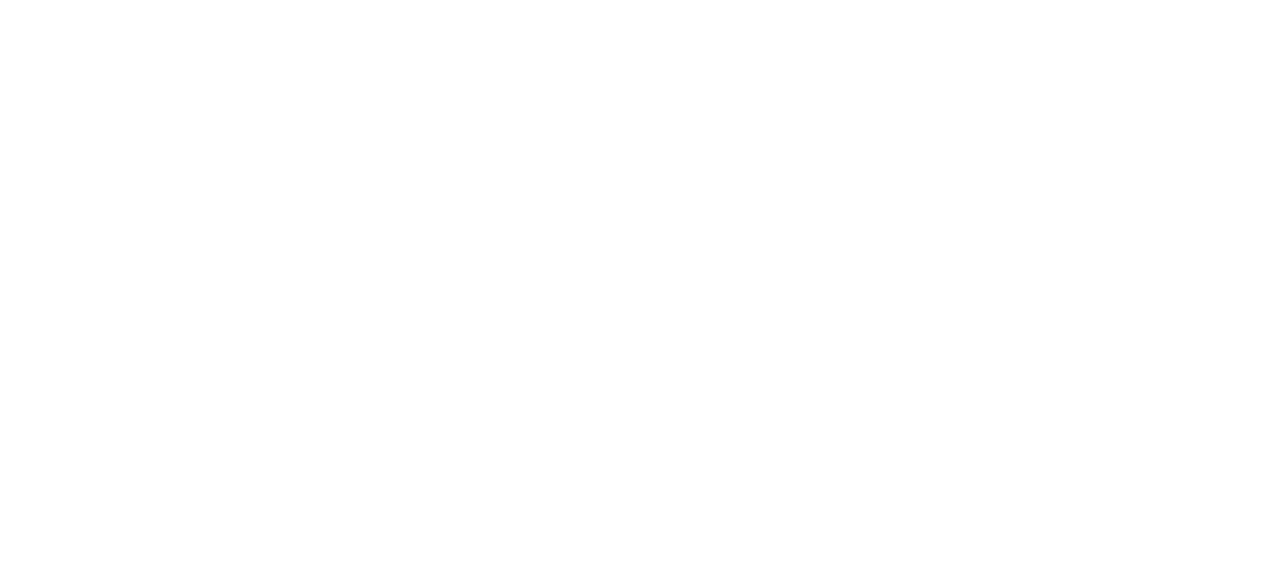 scroll, scrollTop: 0, scrollLeft: 0, axis: both 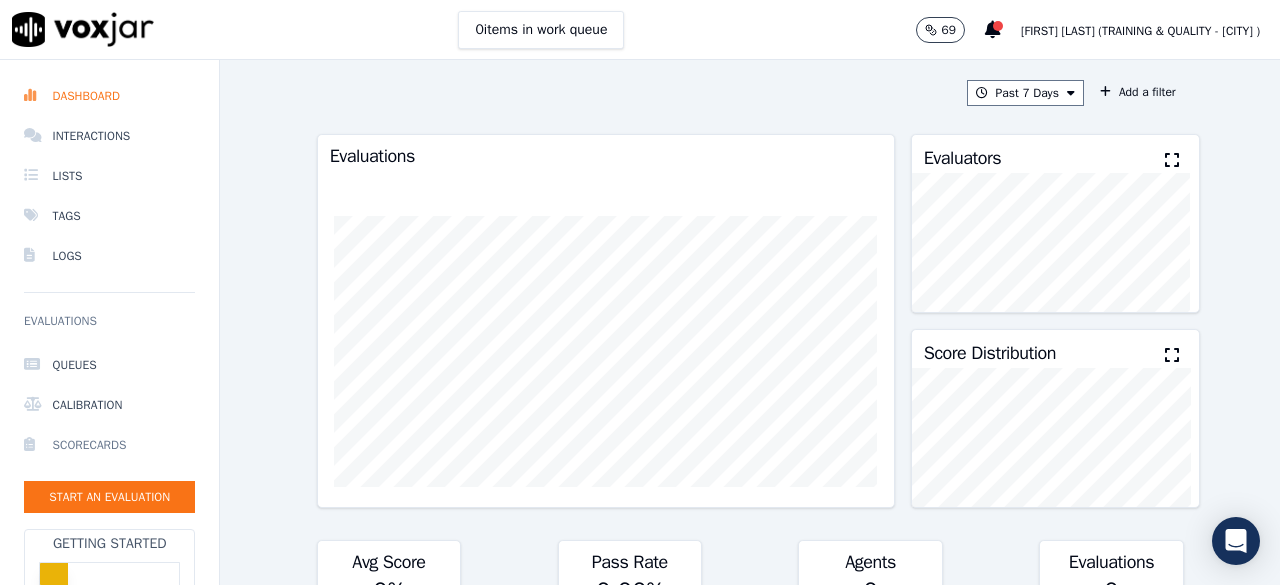 drag, startPoint x: 81, startPoint y: 443, endPoint x: 124, endPoint y: 423, distance: 47.423622 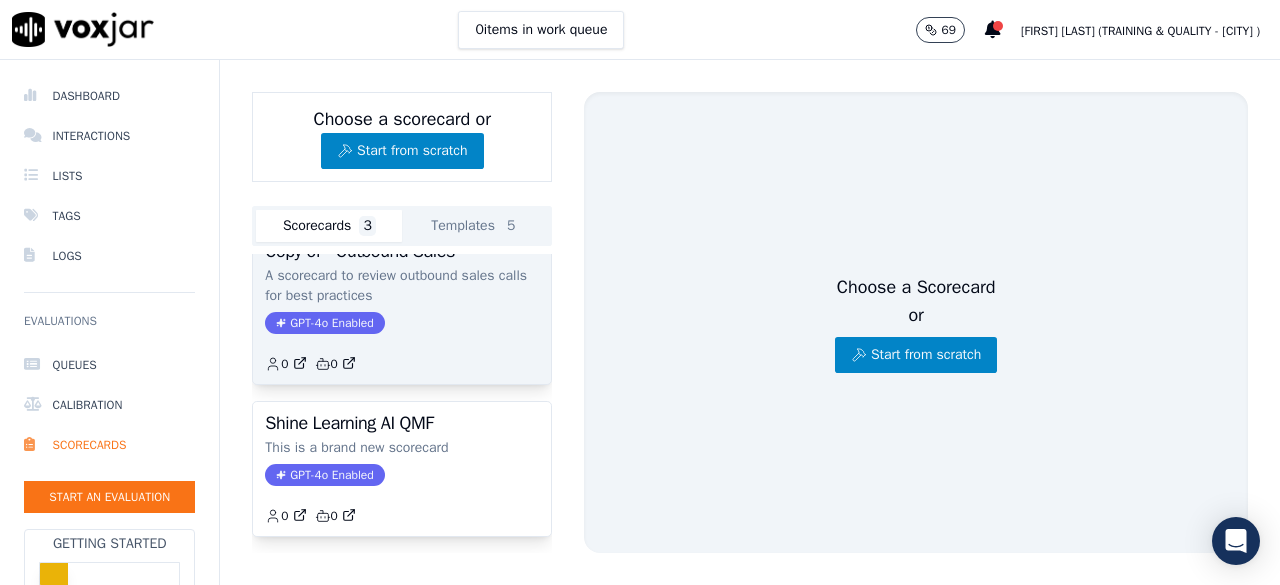 scroll, scrollTop: 253, scrollLeft: 0, axis: vertical 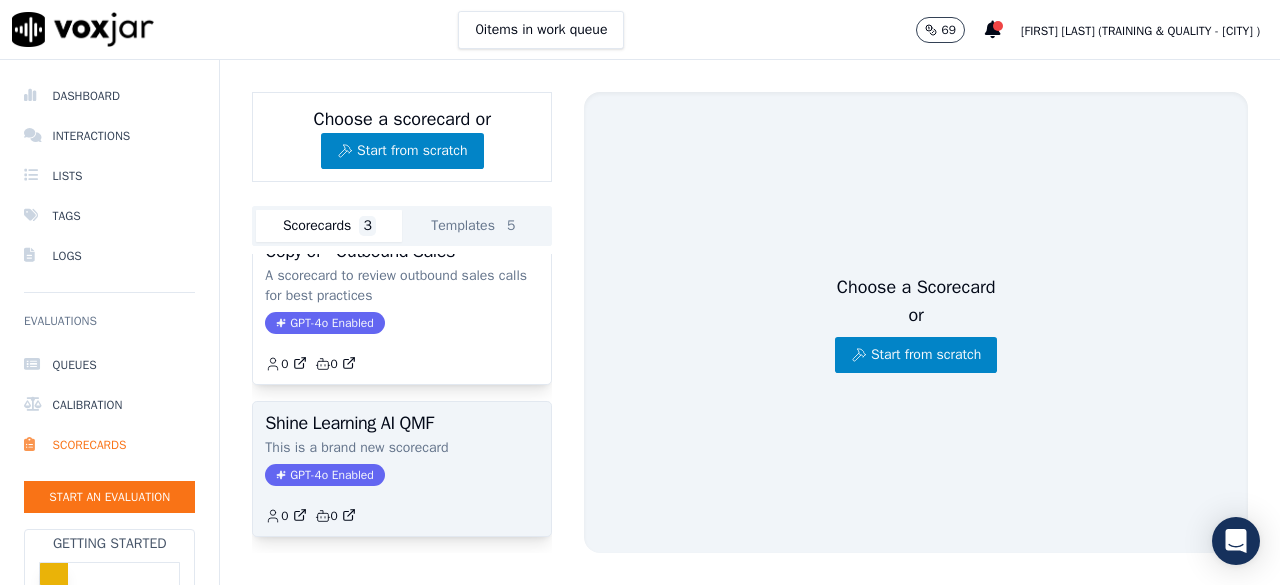 click on "GPT-4o Enabled" 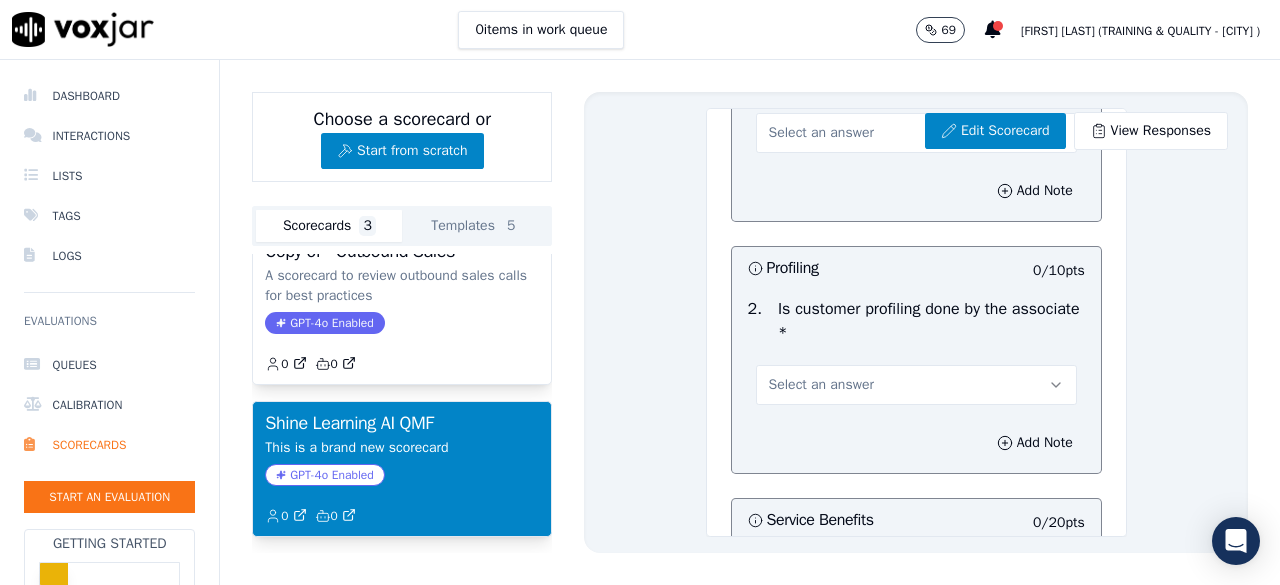 scroll, scrollTop: 400, scrollLeft: 0, axis: vertical 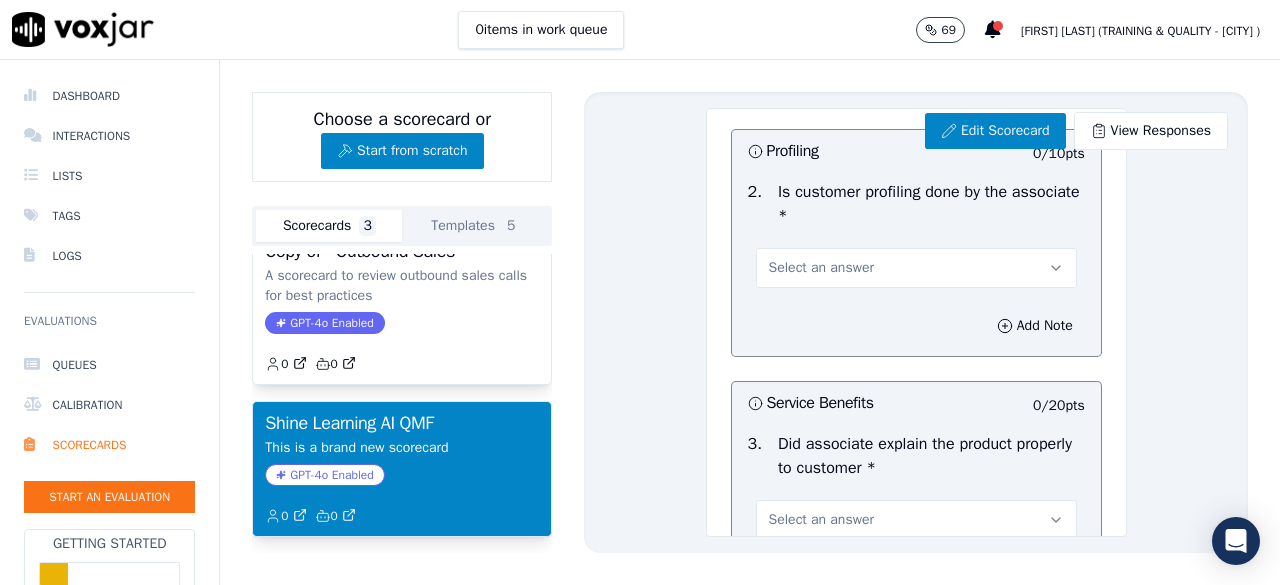 click on "Select an answer" at bounding box center [916, 268] 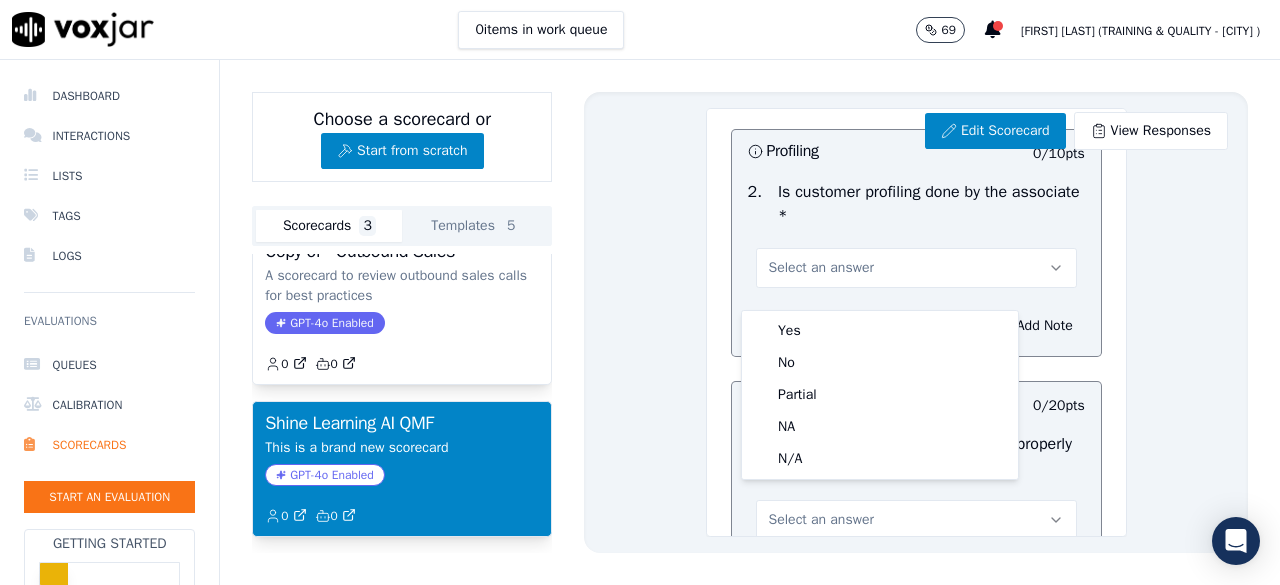 click on "Select an answer" at bounding box center [916, 268] 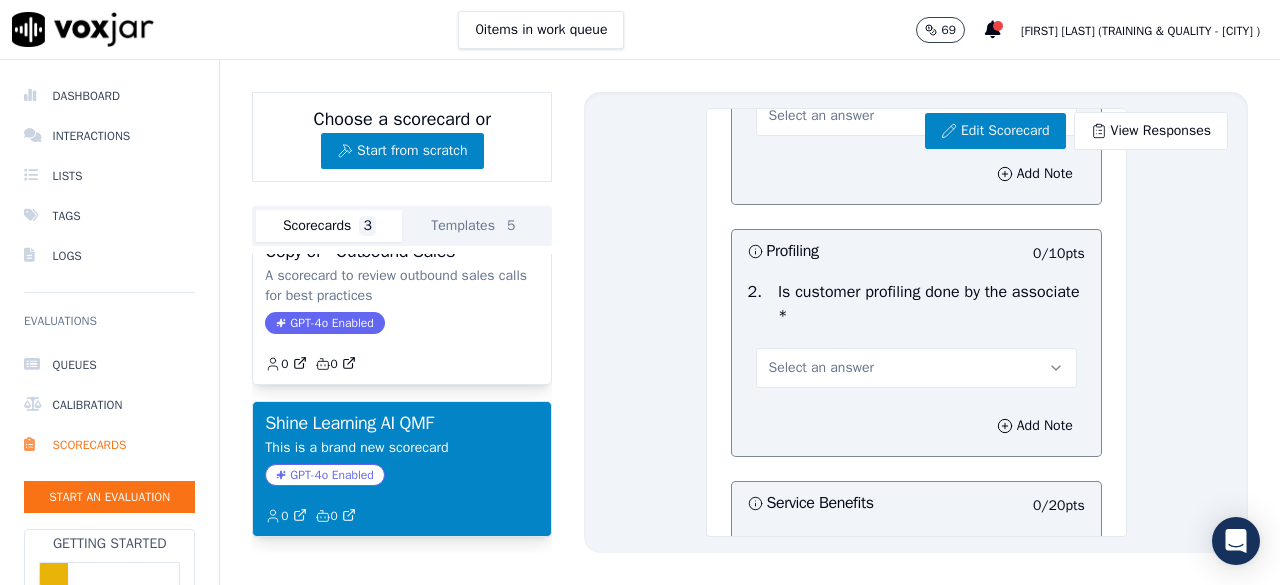 scroll, scrollTop: 100, scrollLeft: 0, axis: vertical 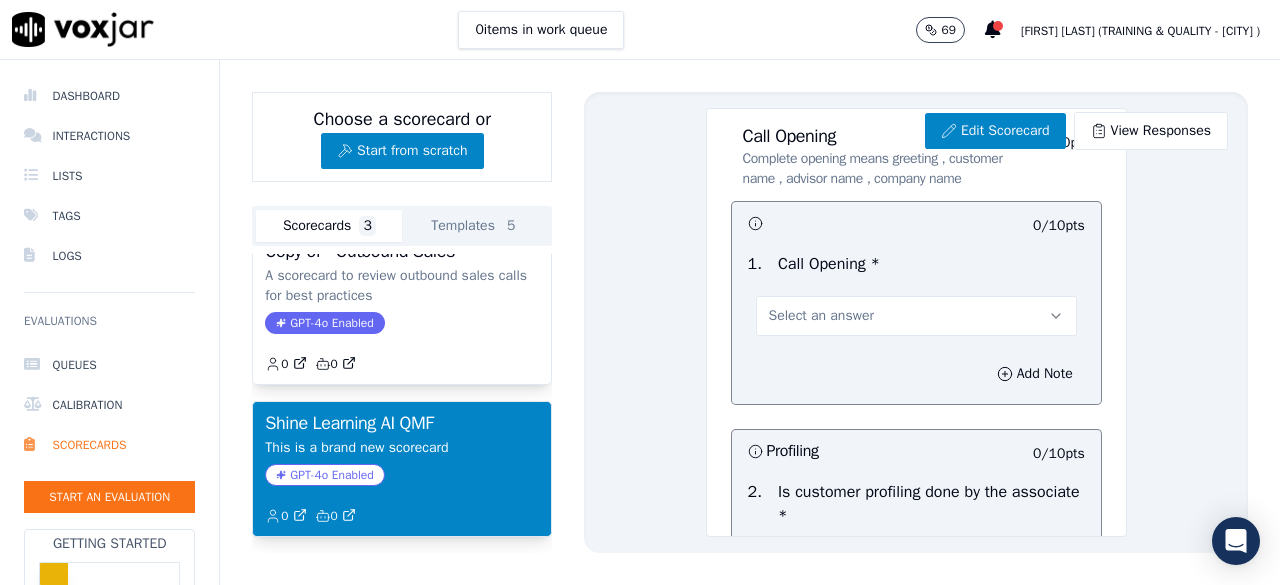 click on "Select an answer" at bounding box center [916, 316] 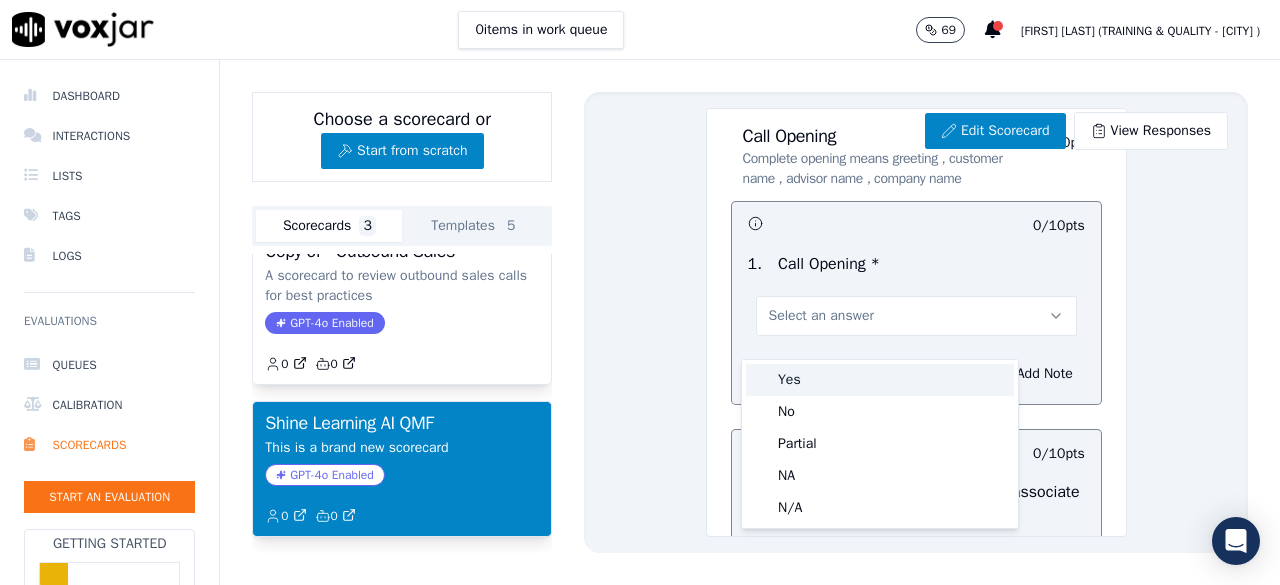 click on "Yes" at bounding box center [880, 380] 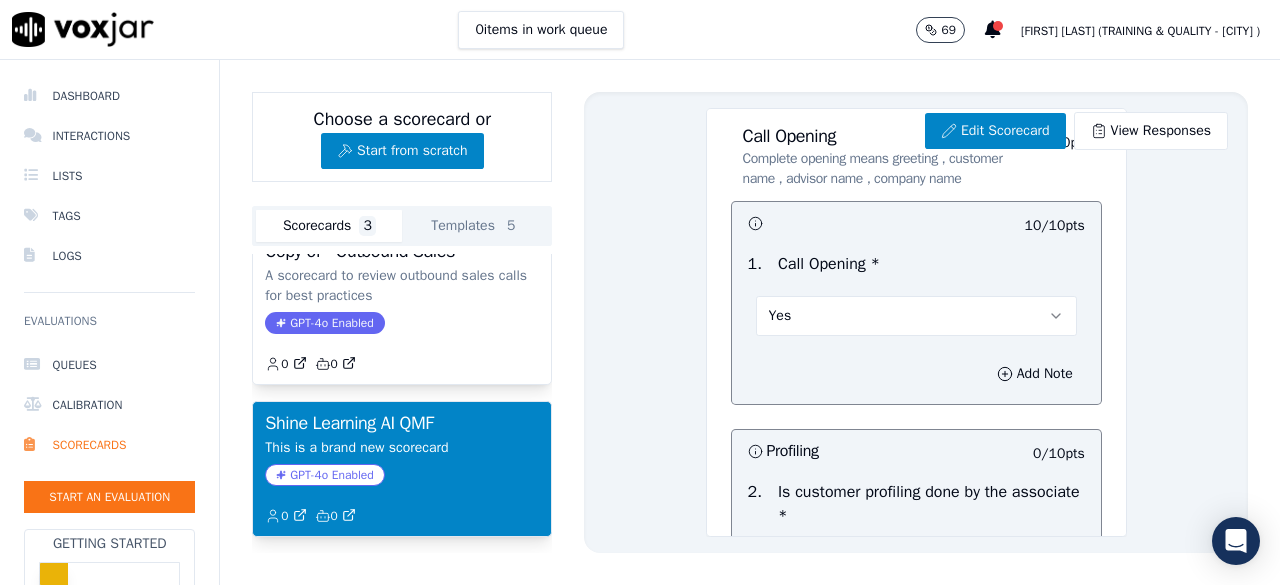 click on "Yes" at bounding box center (916, 316) 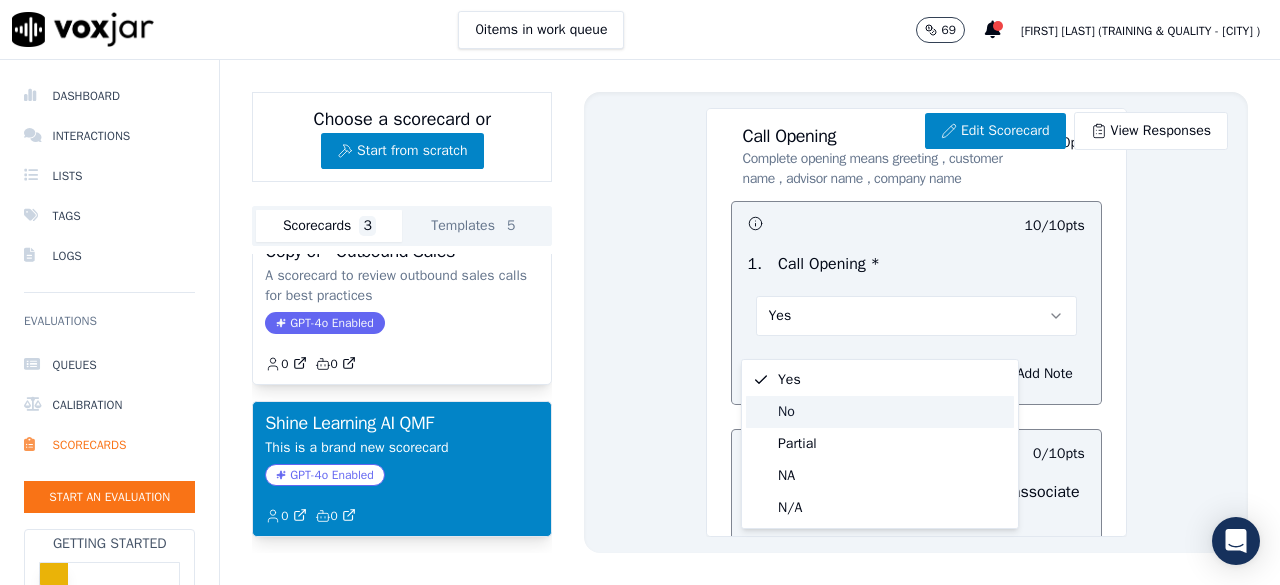 click on "No" 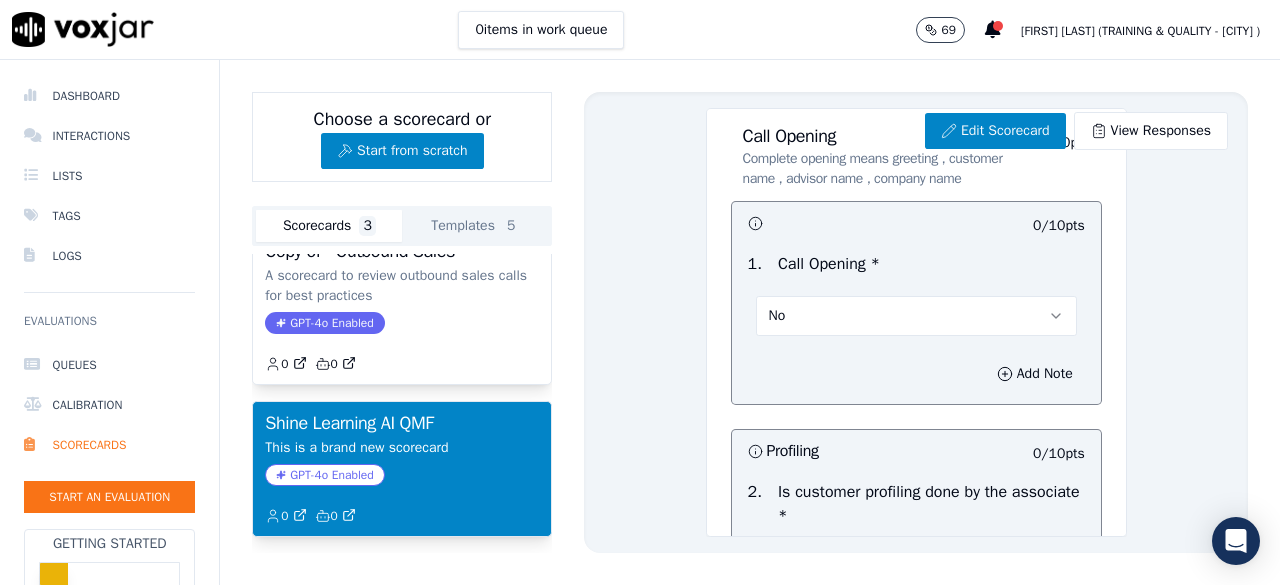 click on "No" at bounding box center [916, 316] 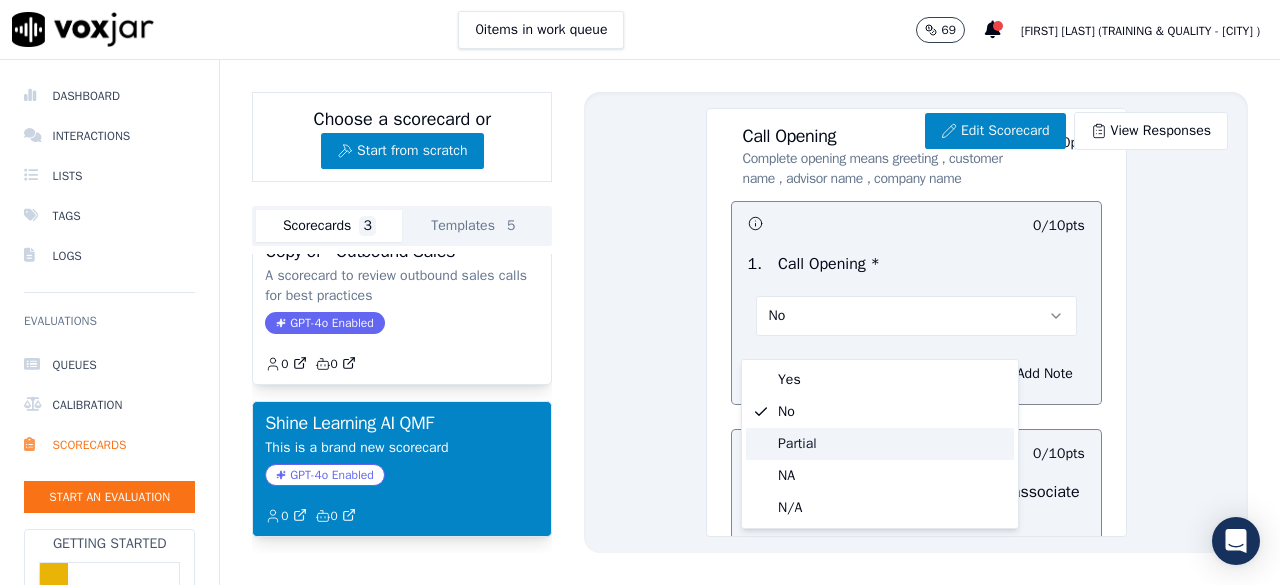 drag, startPoint x: 803, startPoint y: 449, endPoint x: 821, endPoint y: 415, distance: 38.470768 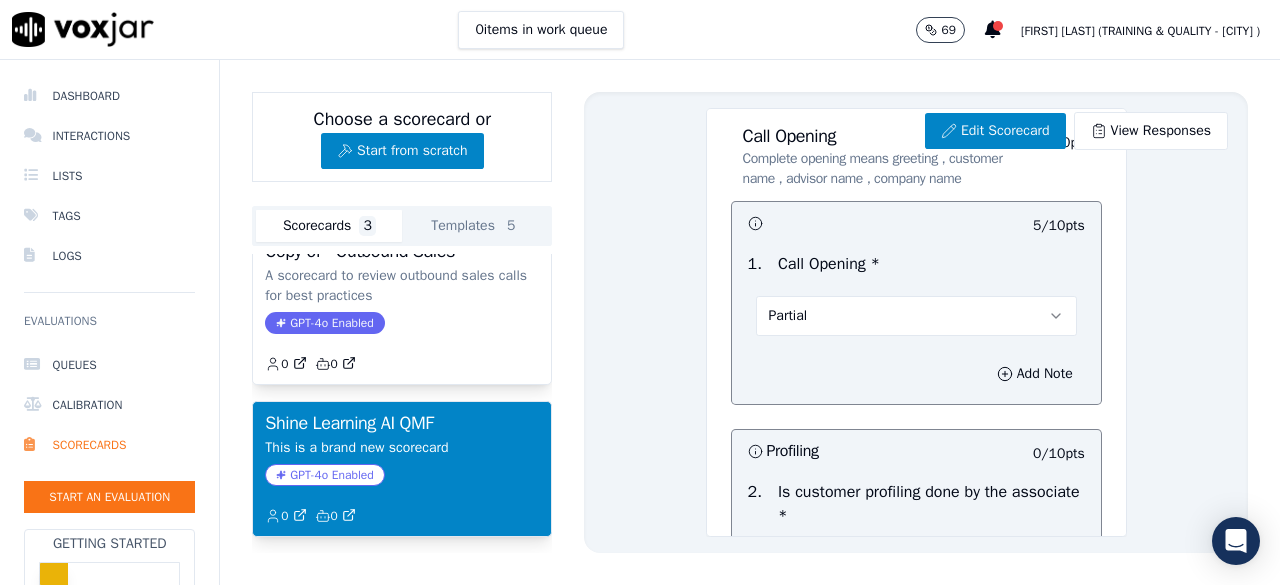drag, startPoint x: 898, startPoint y: 332, endPoint x: 883, endPoint y: 351, distance: 24.207438 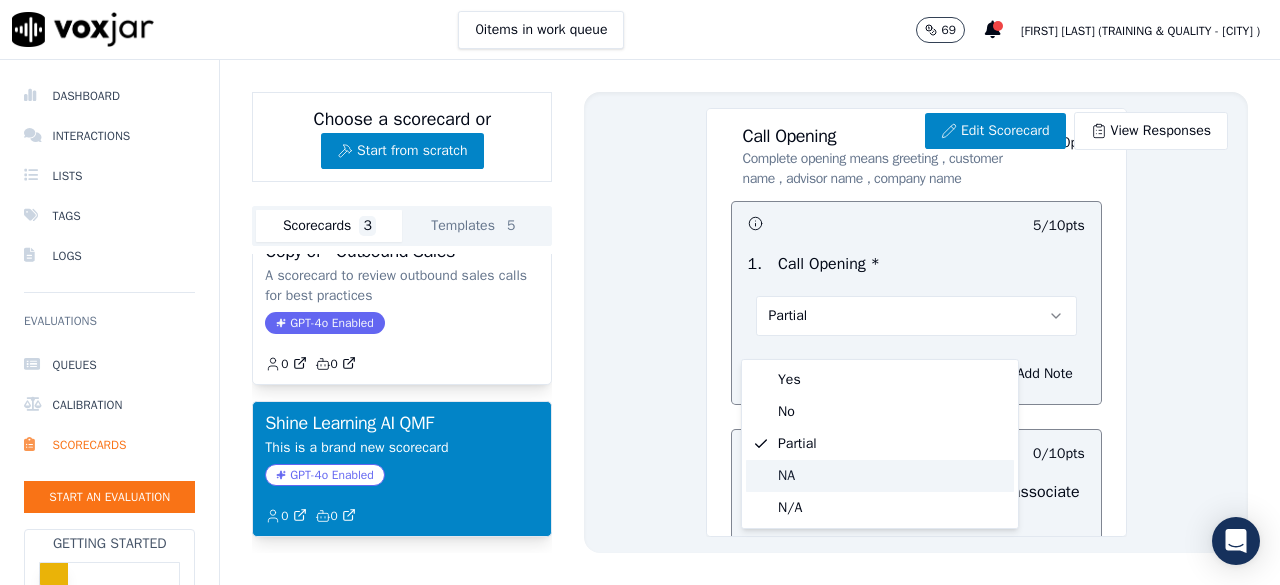 click on "NA" 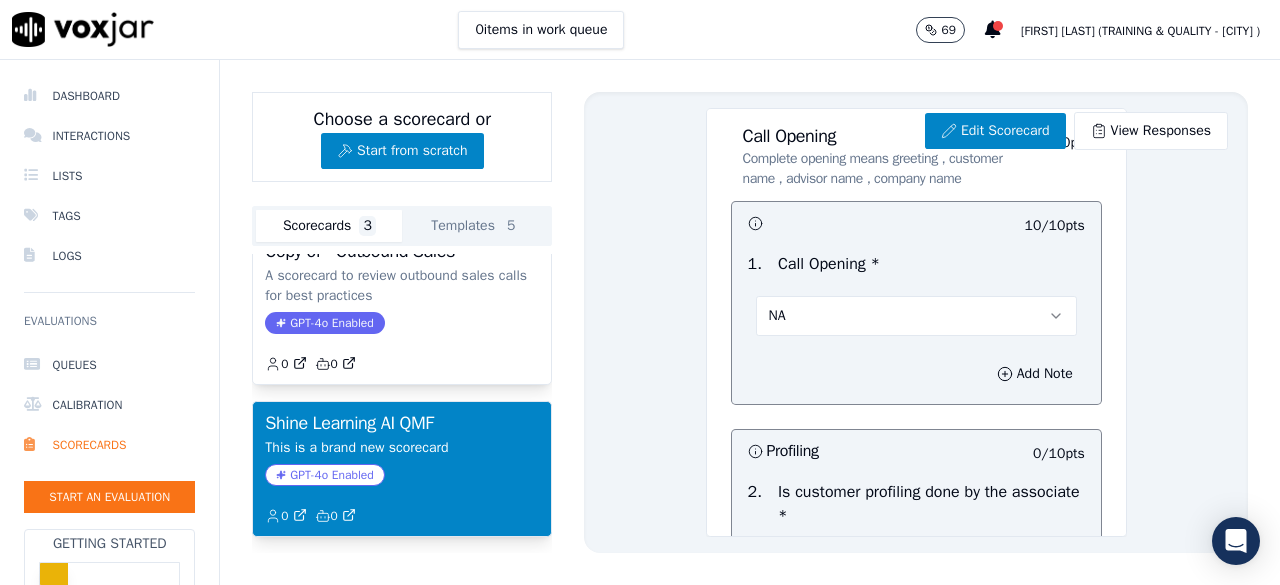 click on "NA" at bounding box center [916, 316] 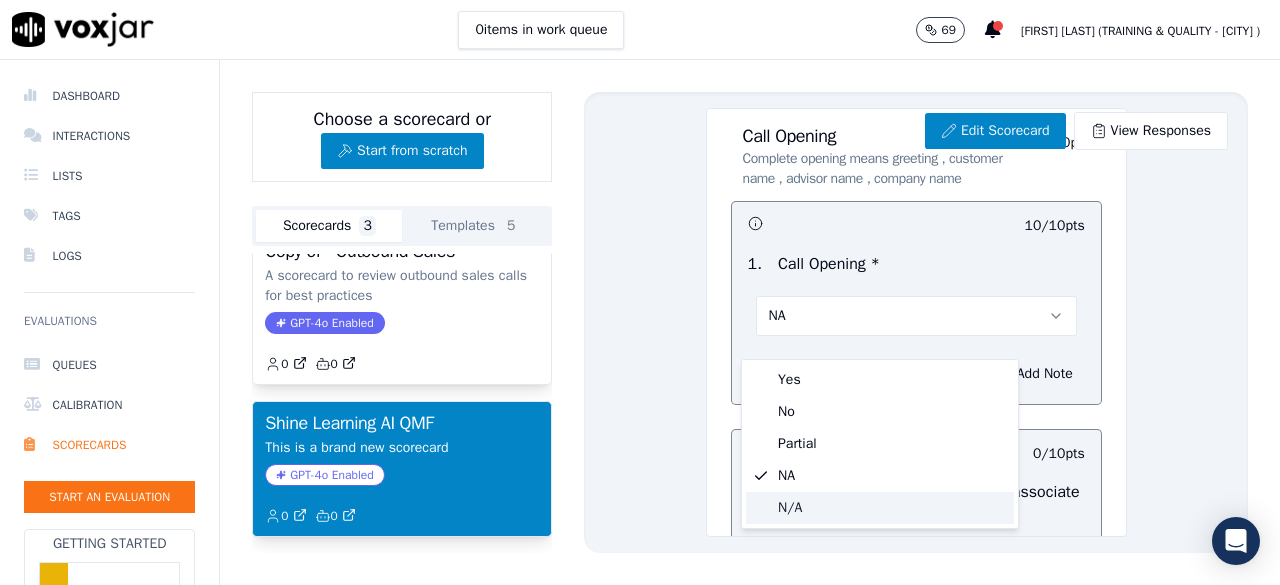 click on "N/A" 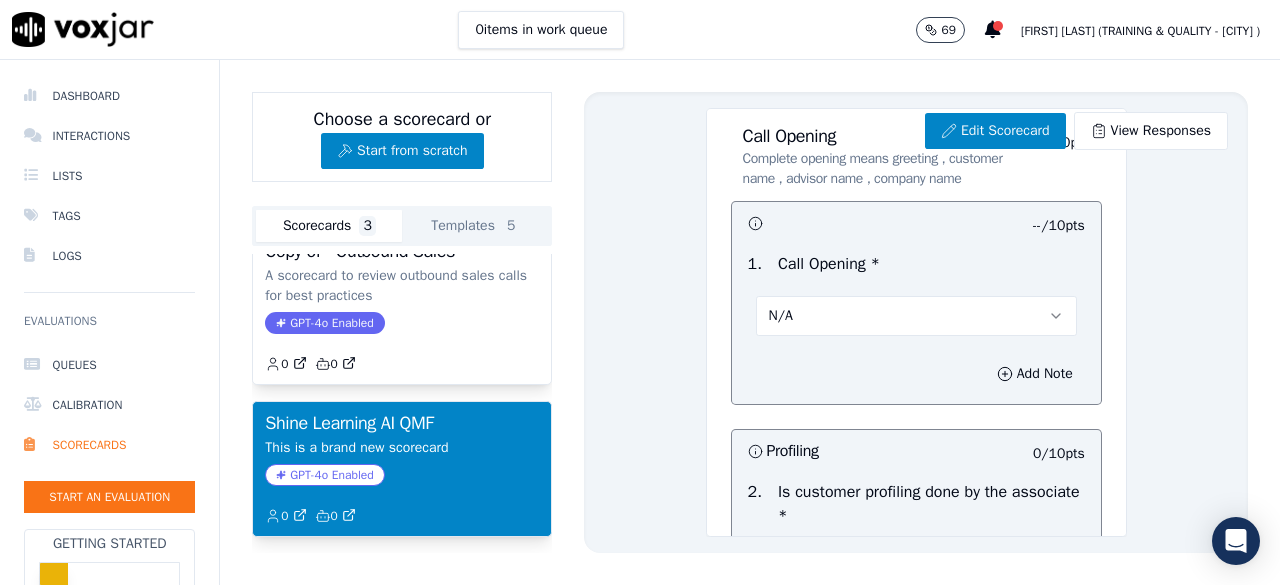 click on "N/A" at bounding box center (916, 316) 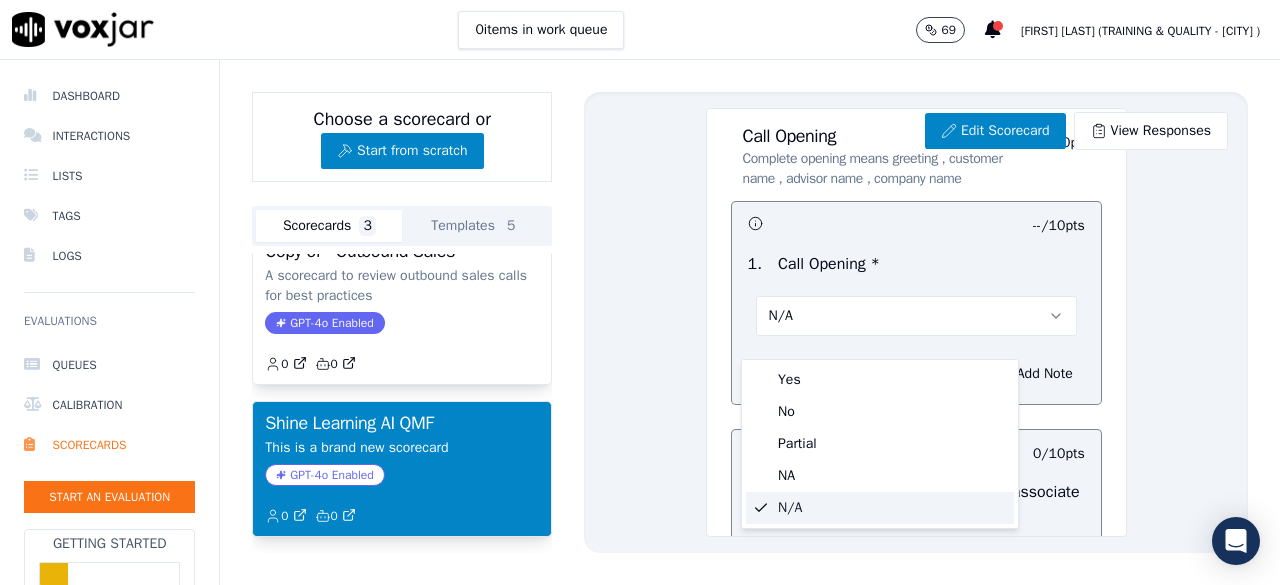 click on "N/A" 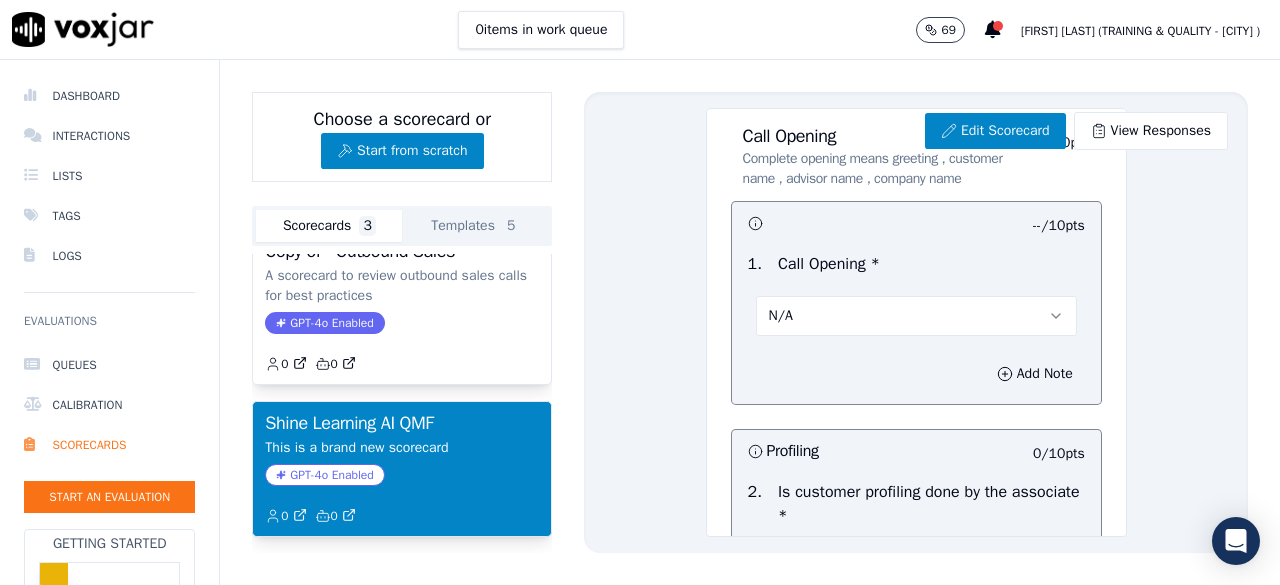 scroll, scrollTop: 0, scrollLeft: 0, axis: both 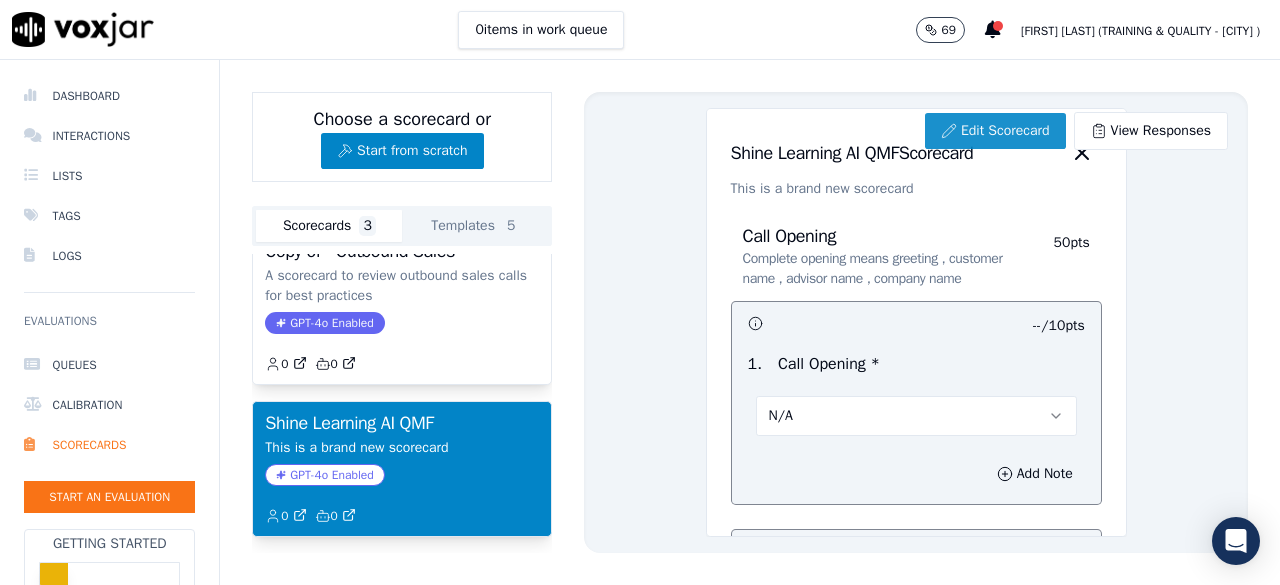 click on "Edit Scorecard" at bounding box center [995, 131] 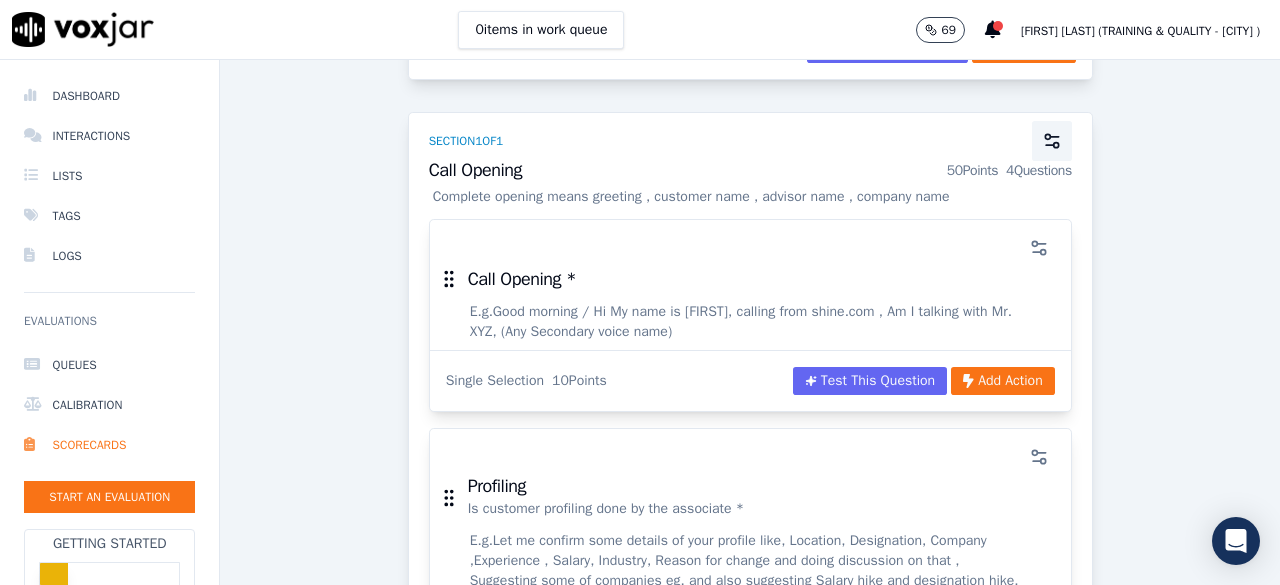 scroll, scrollTop: 200, scrollLeft: 0, axis: vertical 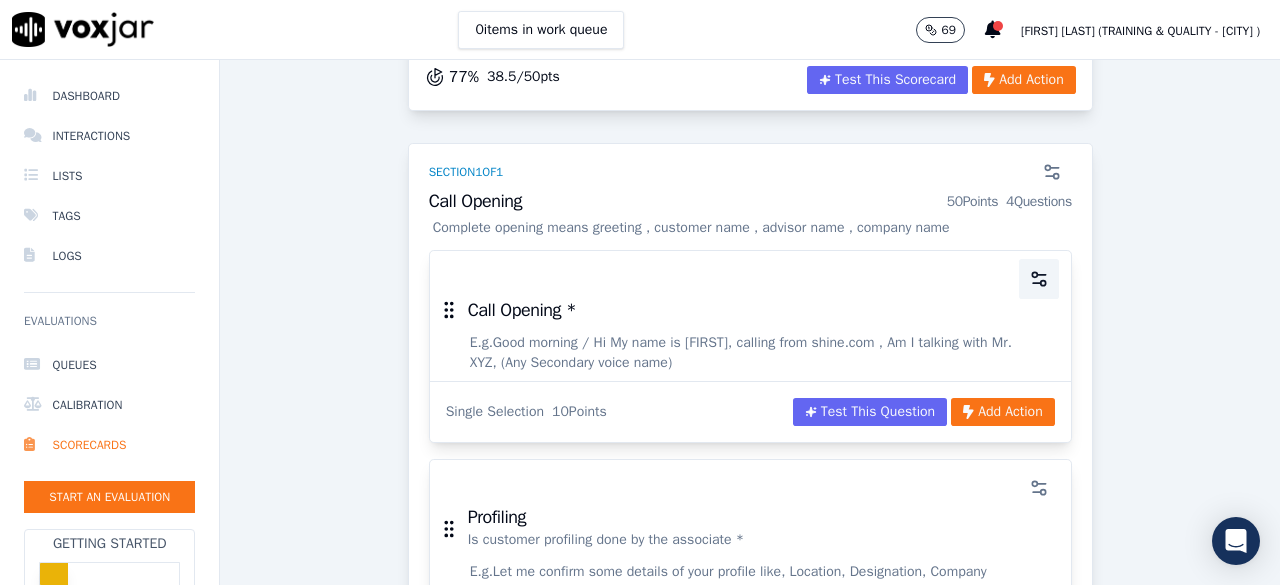 click 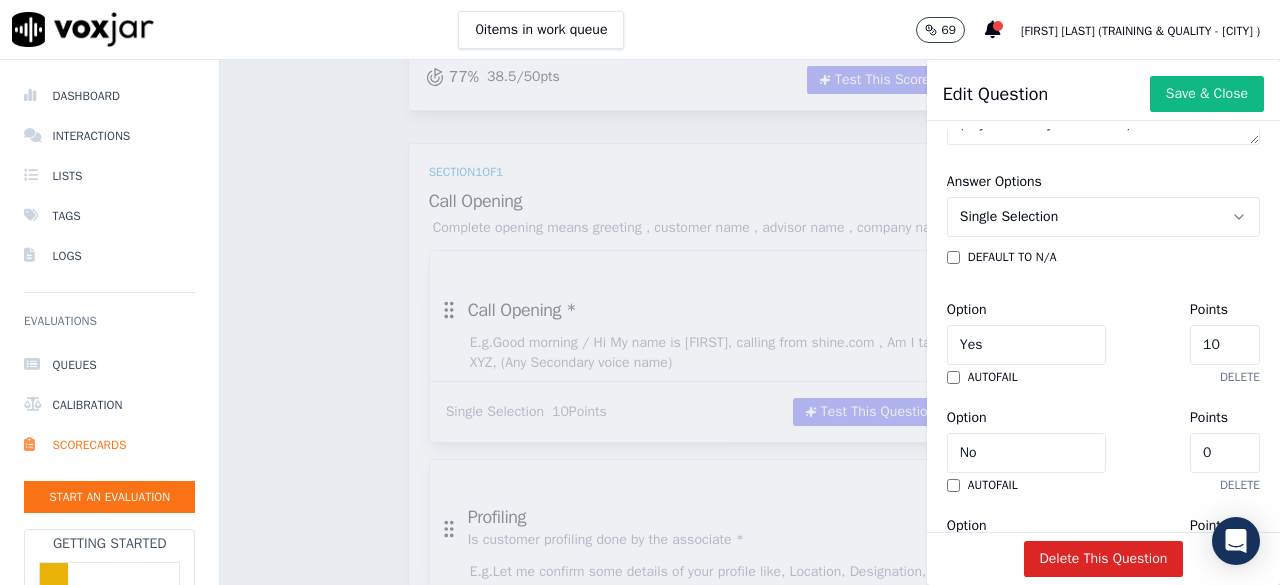 scroll, scrollTop: 396, scrollLeft: 0, axis: vertical 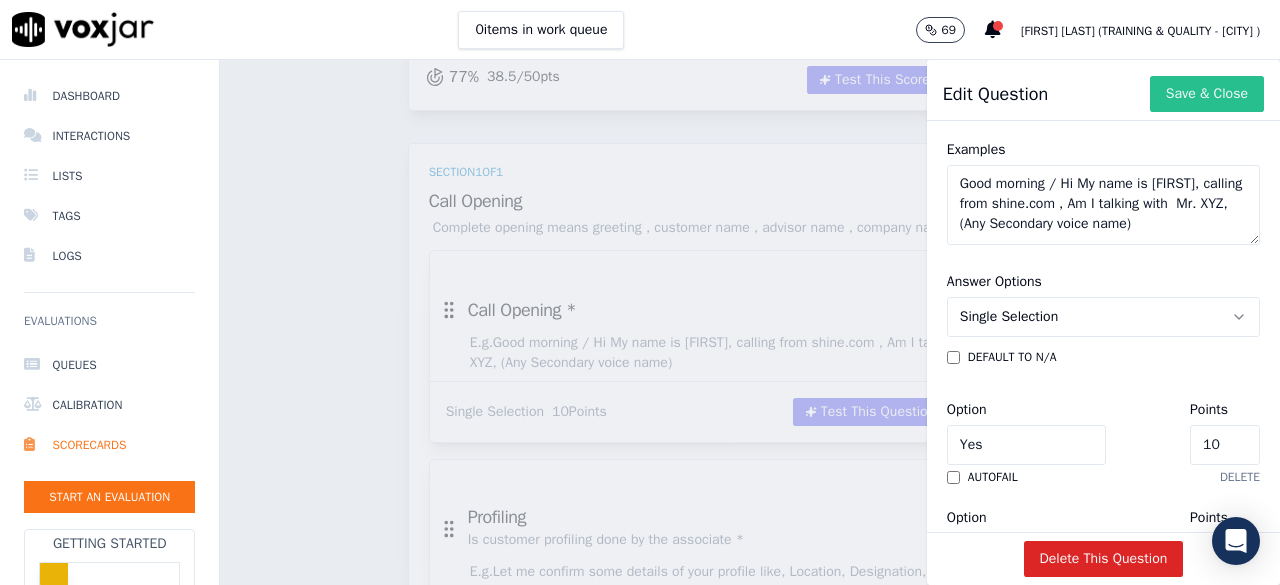 click on "Save & Close" at bounding box center (1207, 94) 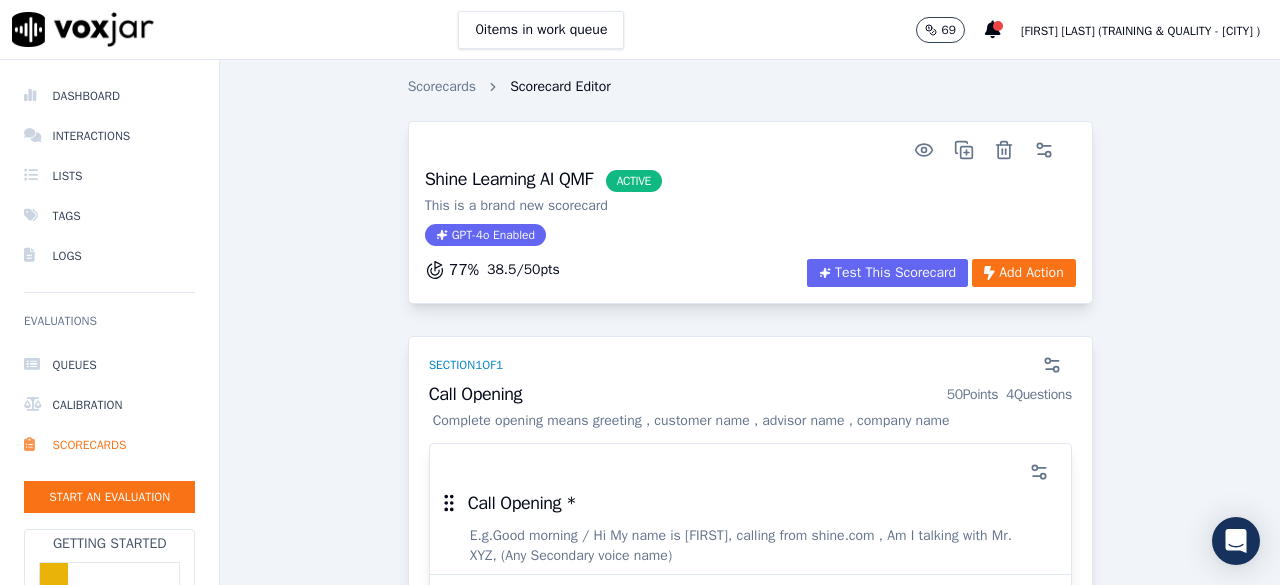 scroll, scrollTop: 0, scrollLeft: 0, axis: both 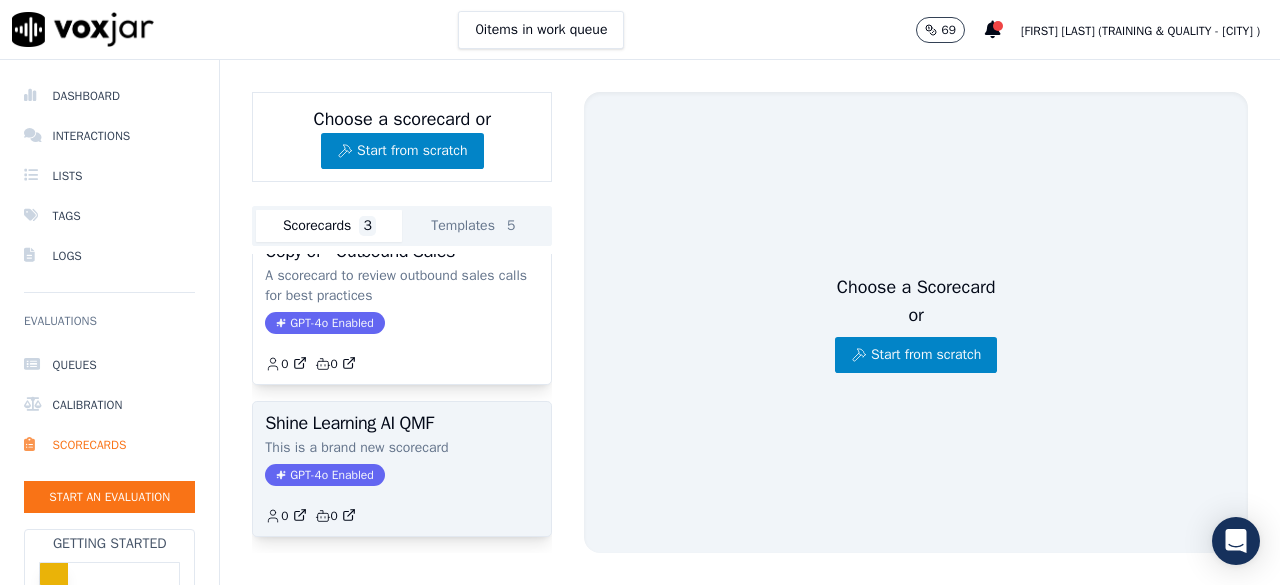 click on "This is a brand new scorecard" 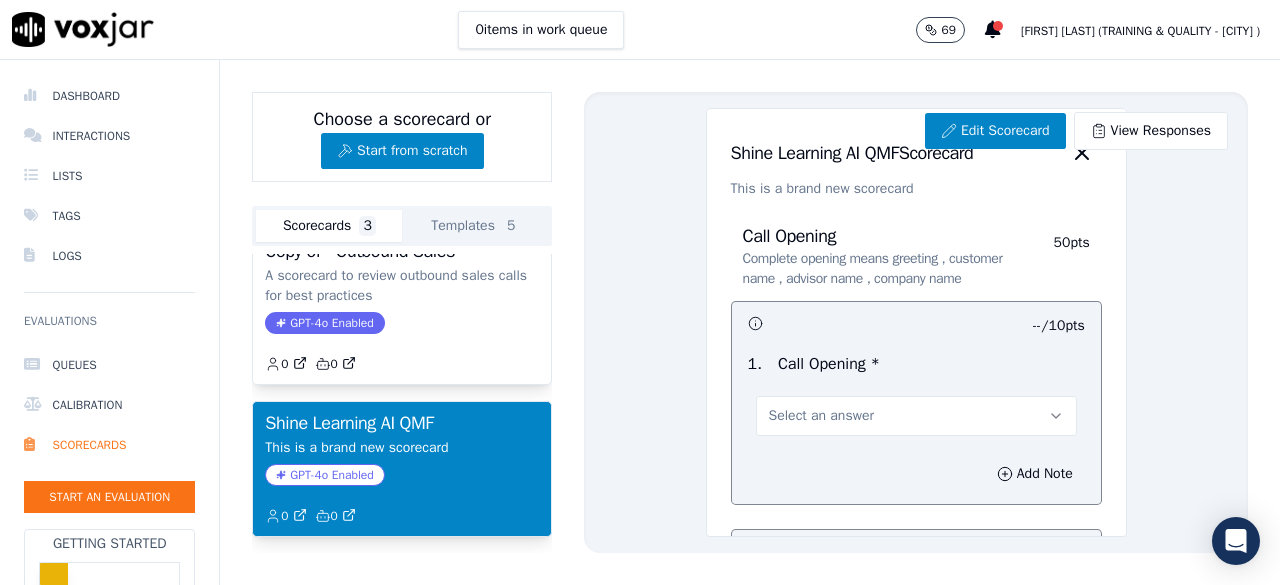 scroll, scrollTop: 100, scrollLeft: 0, axis: vertical 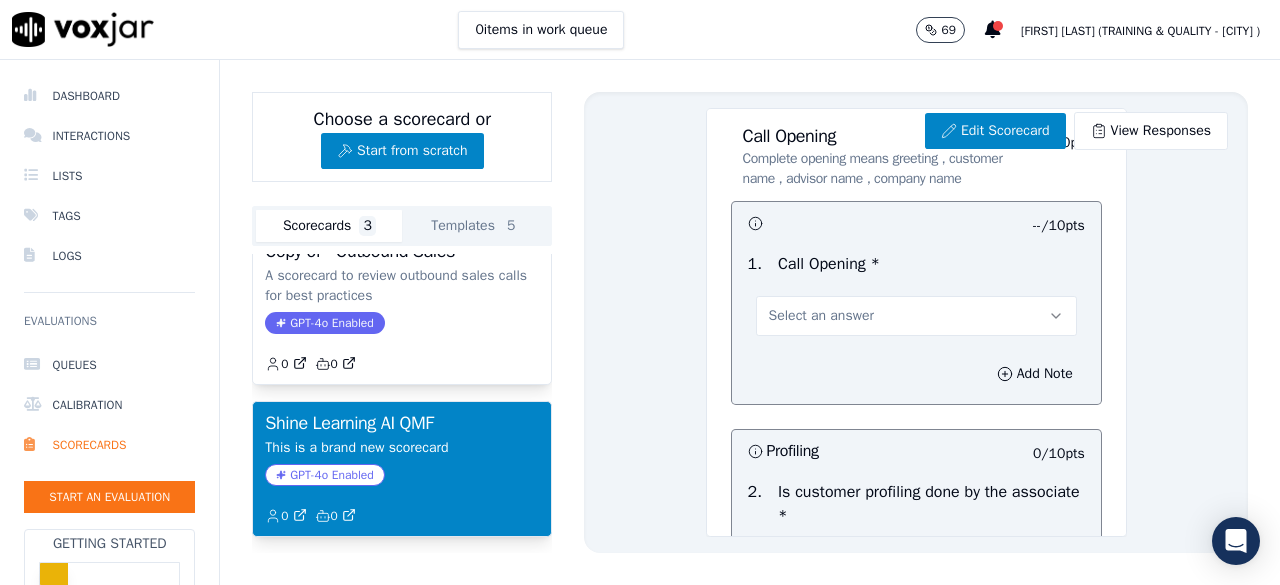 click on "Select an answer" at bounding box center [916, 316] 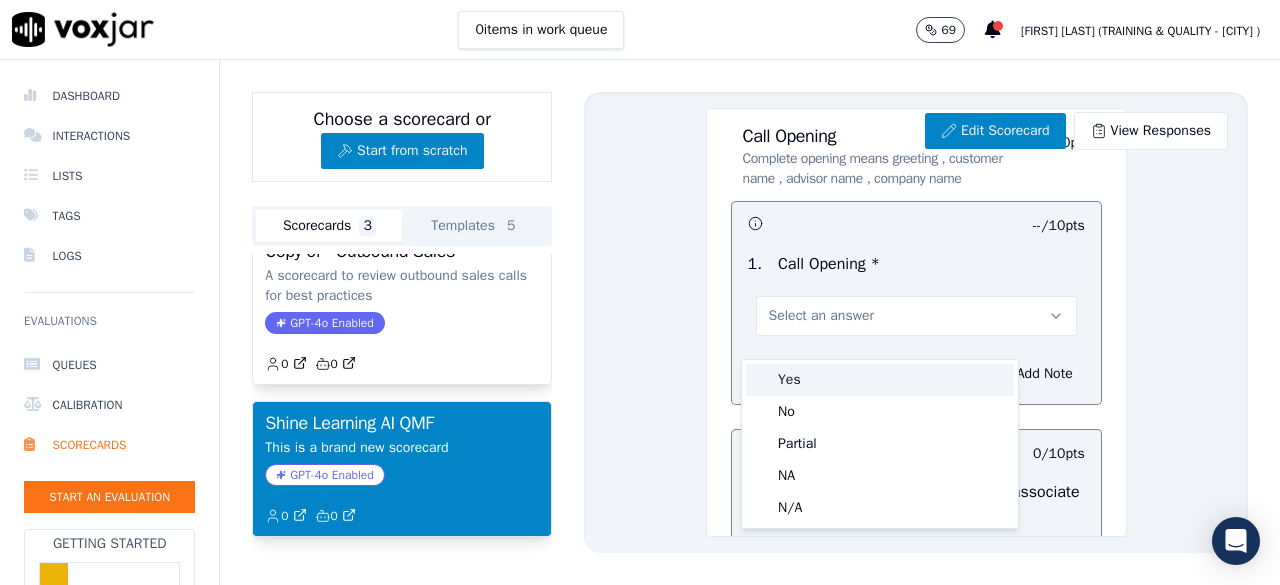 click on "Yes" at bounding box center [880, 380] 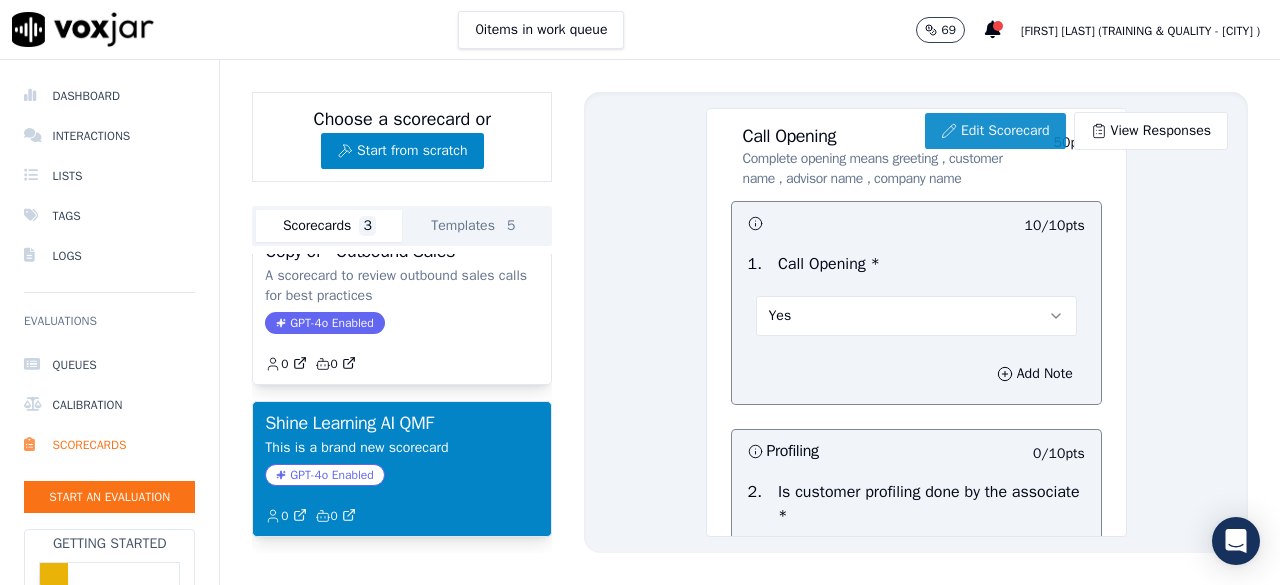 click on "Edit Scorecard" at bounding box center [995, 131] 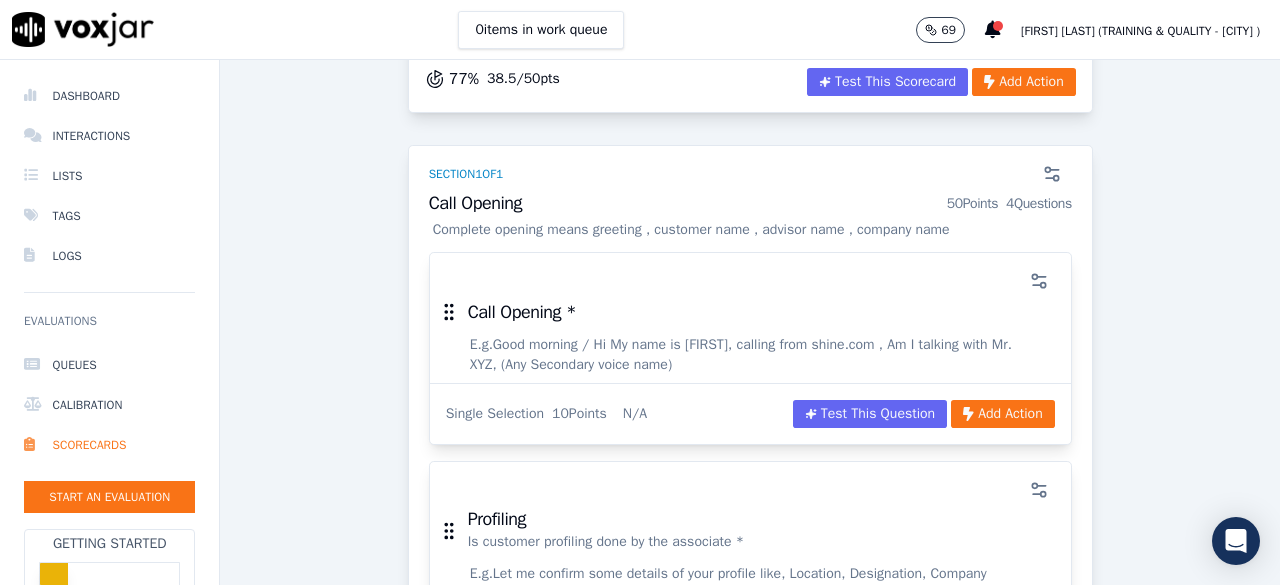 scroll, scrollTop: 200, scrollLeft: 0, axis: vertical 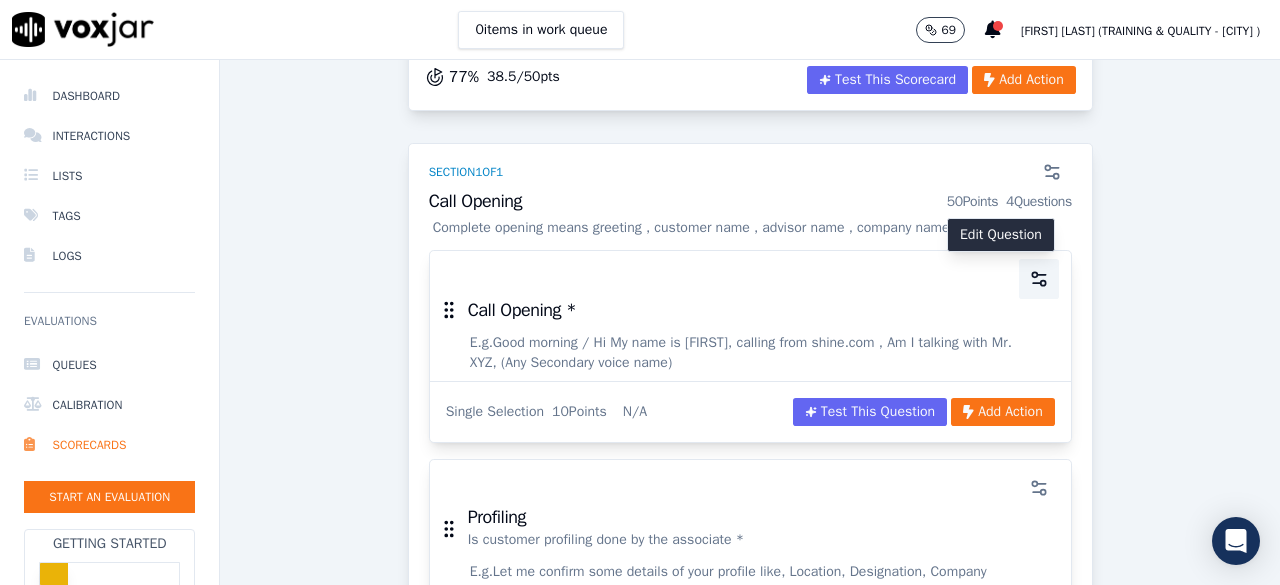 click 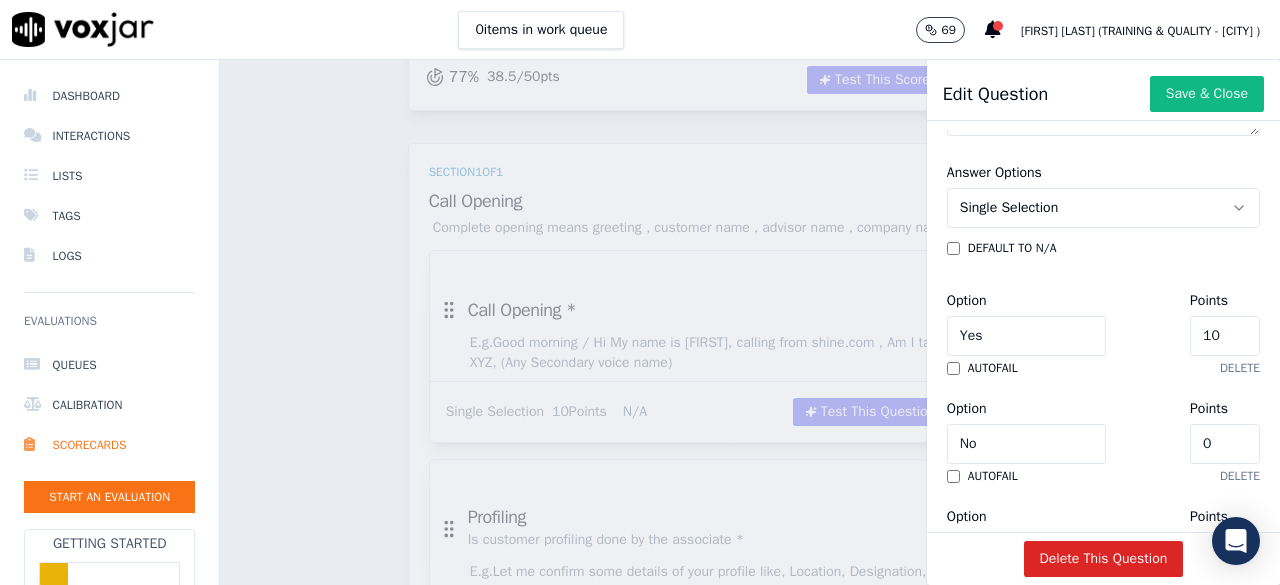 scroll, scrollTop: 496, scrollLeft: 0, axis: vertical 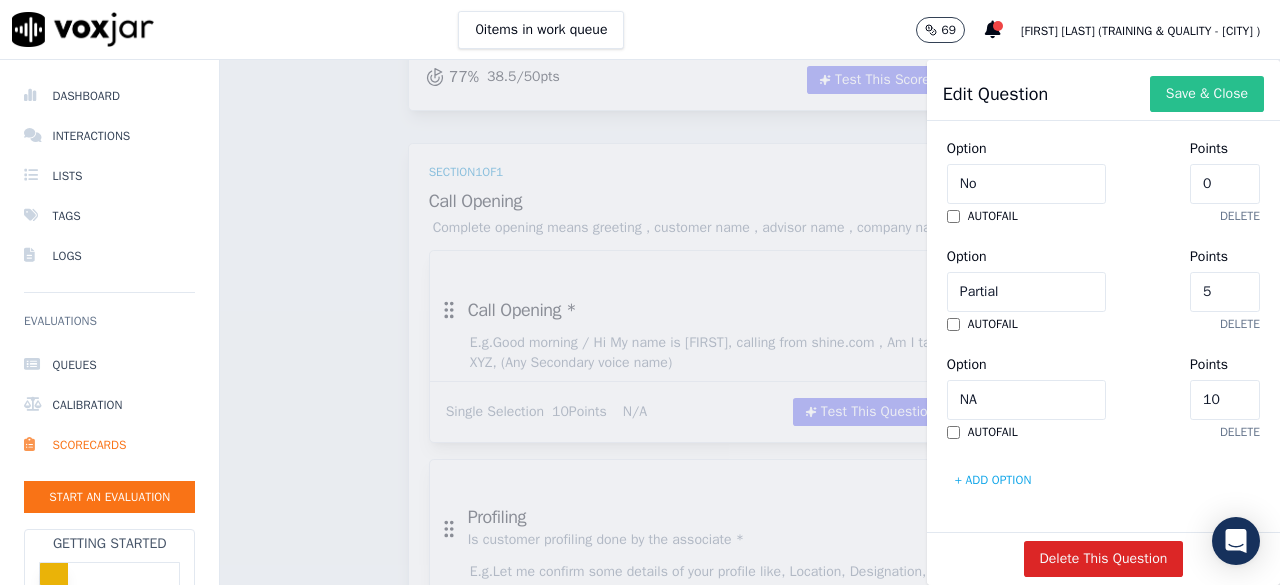 click on "Save & Close" at bounding box center [1207, 94] 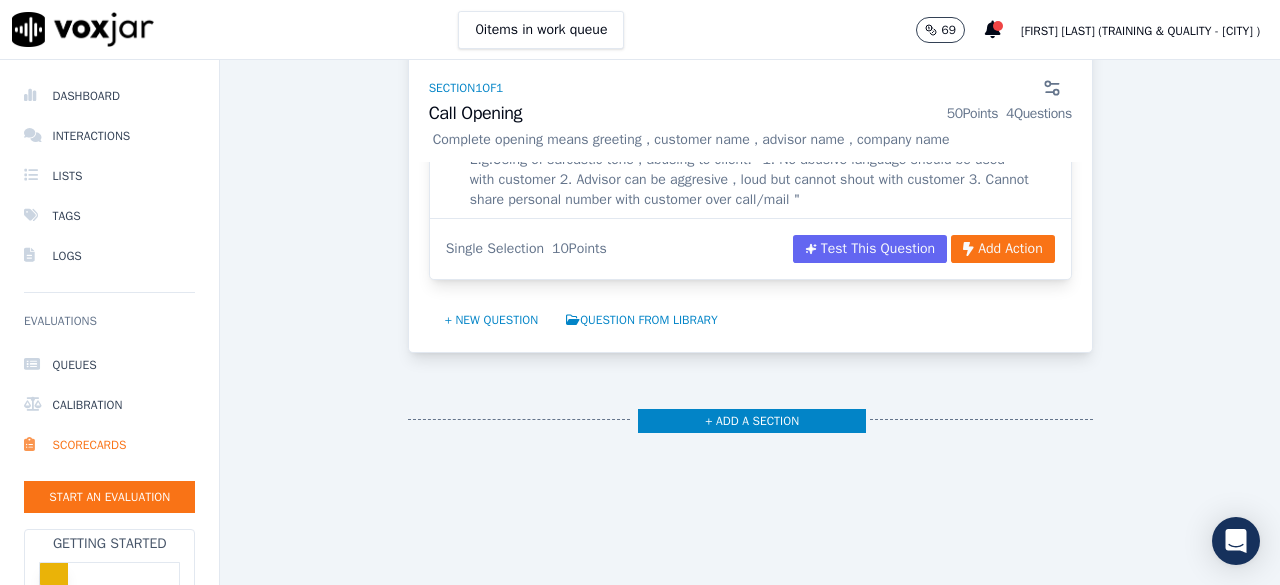 scroll, scrollTop: 1153, scrollLeft: 0, axis: vertical 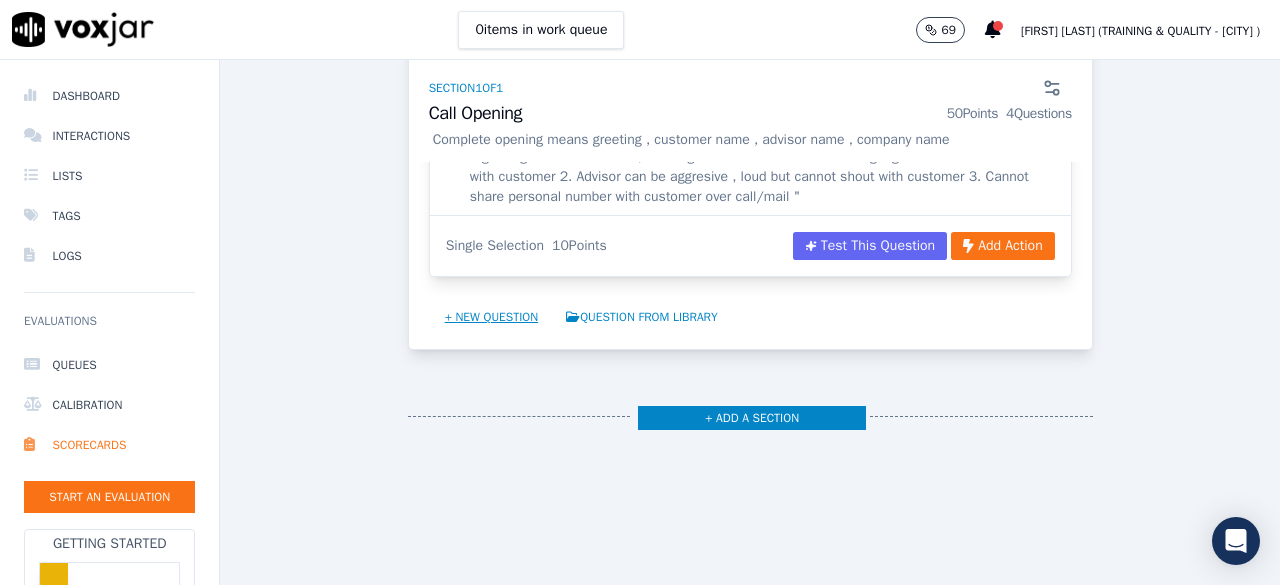 click on "+ New question" at bounding box center [492, 317] 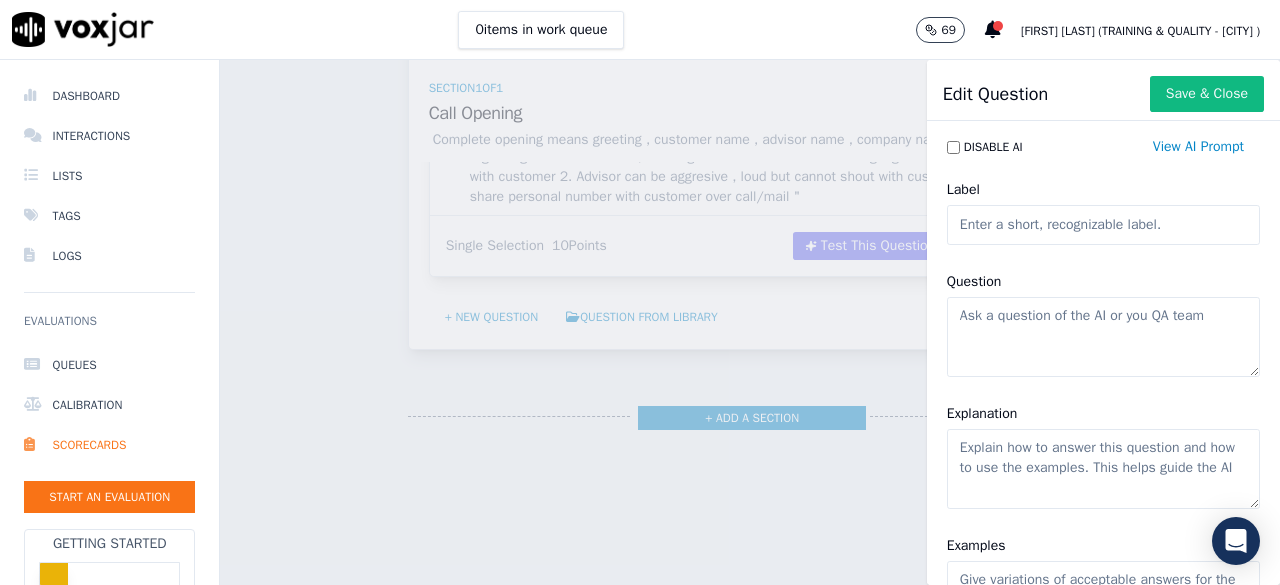 click on "Label" 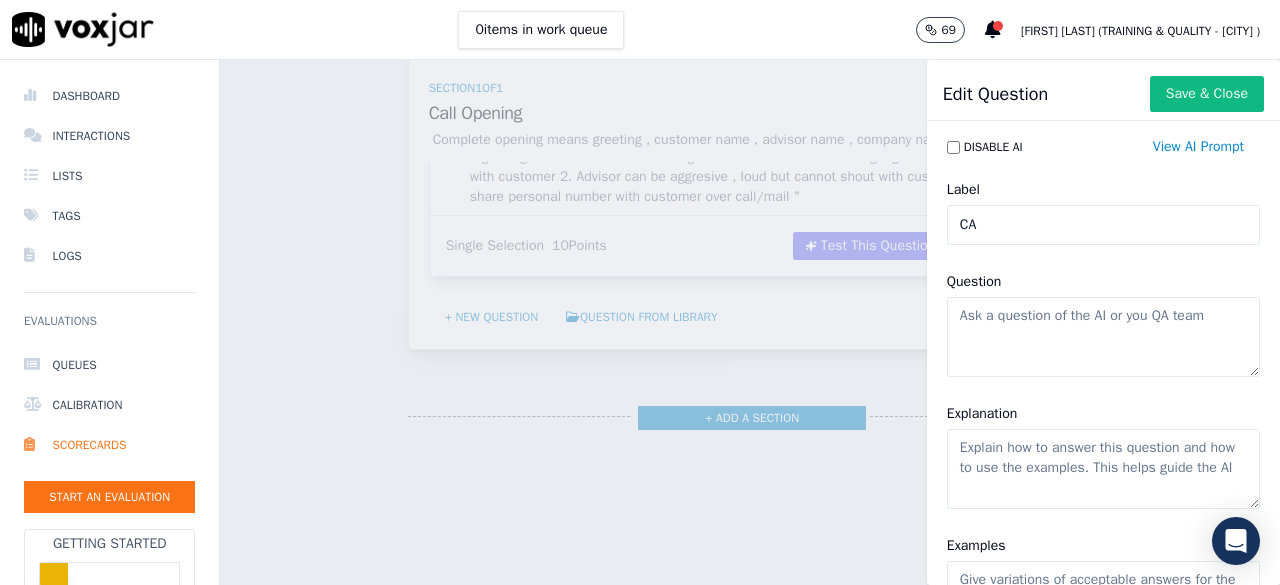 type on "C" 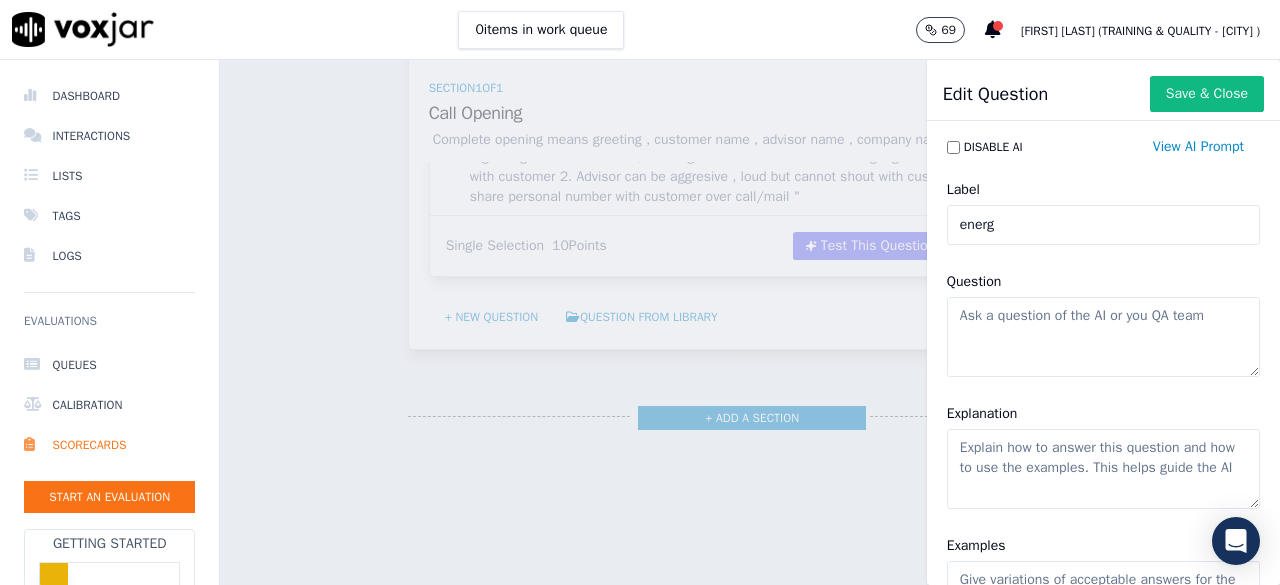 type on "energy" 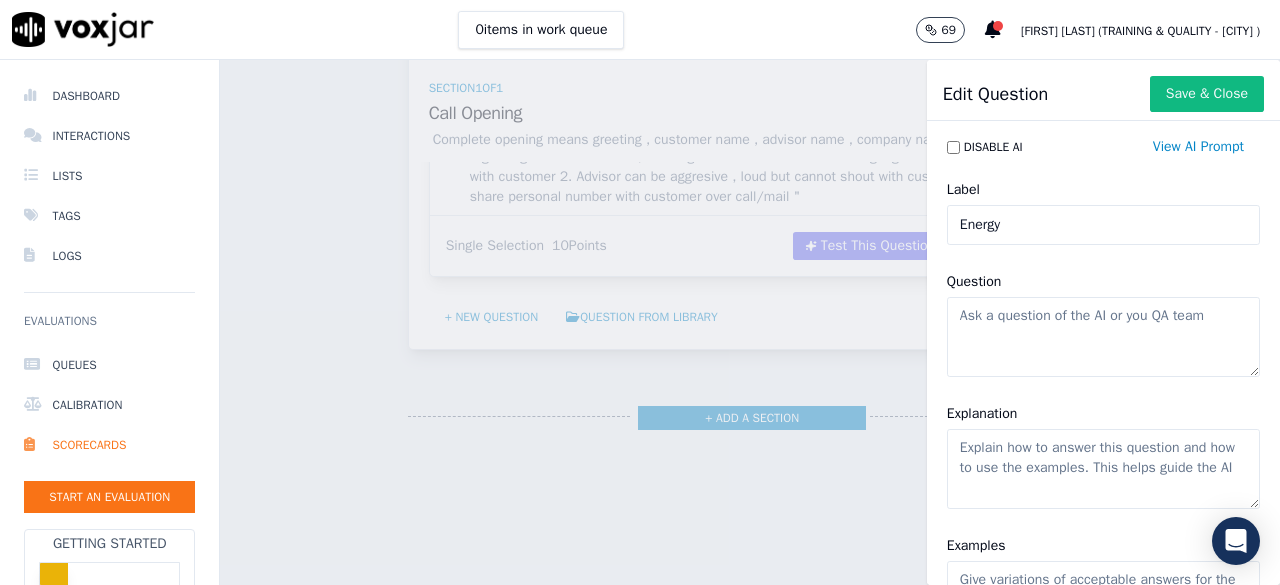 type on "Energy" 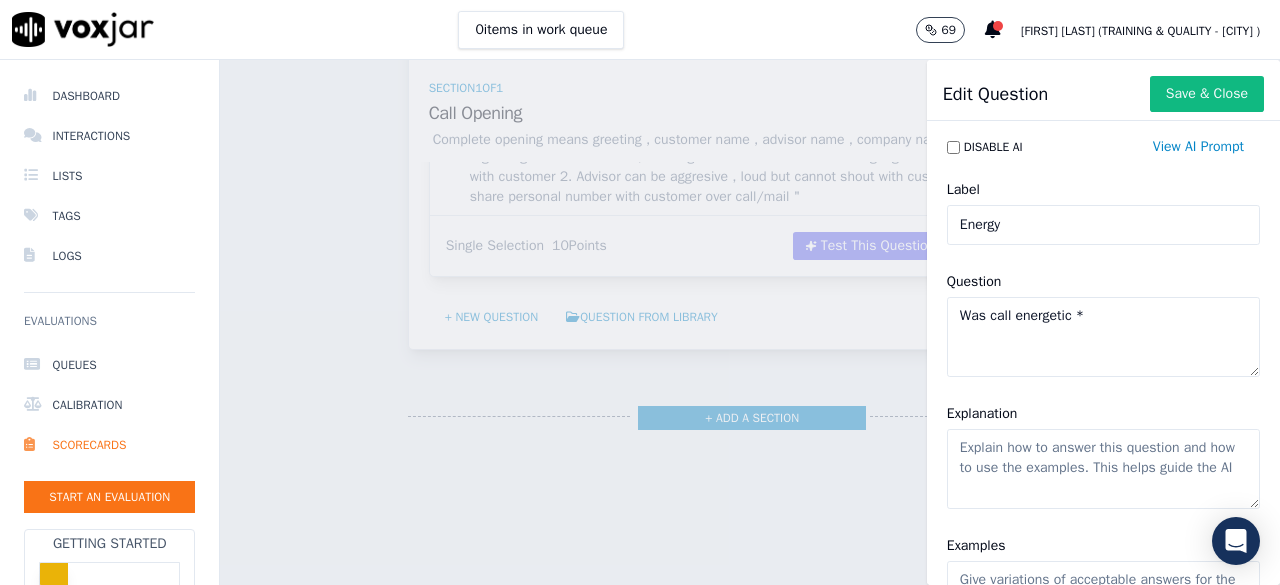 type on "Was call energetic *" 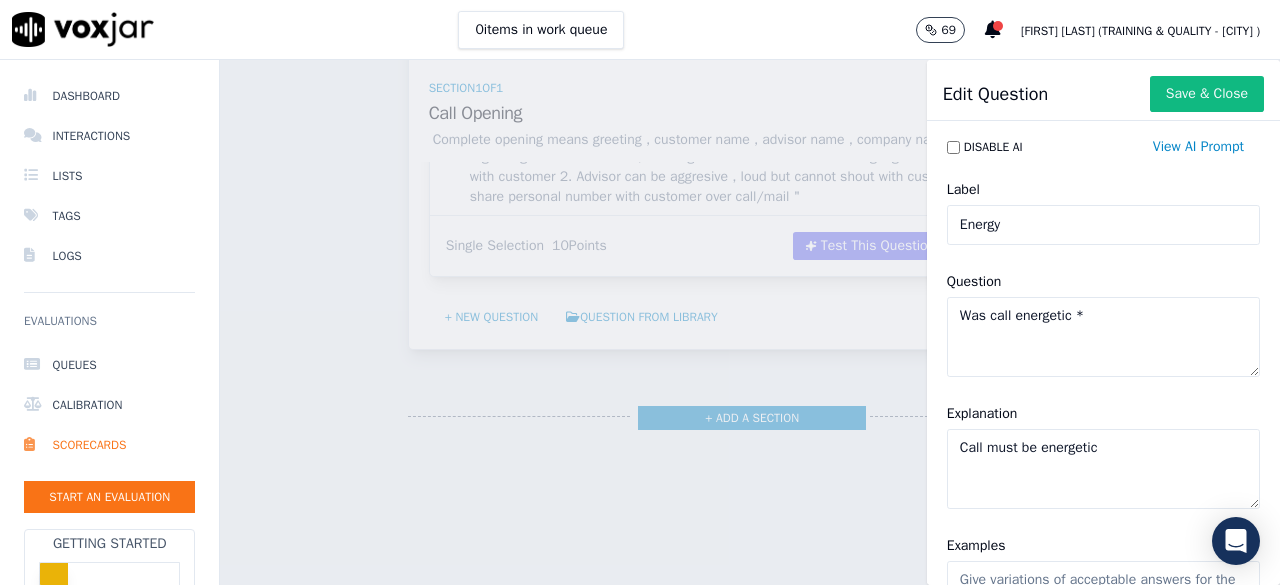 type on "Call must be energetic" 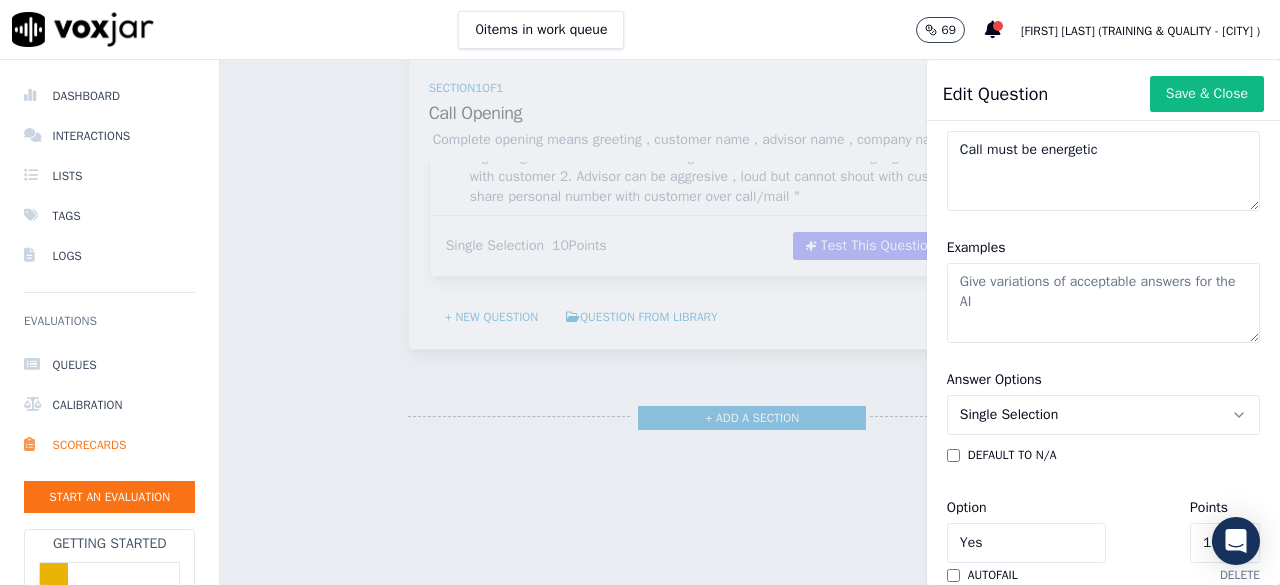 scroll, scrollTop: 300, scrollLeft: 0, axis: vertical 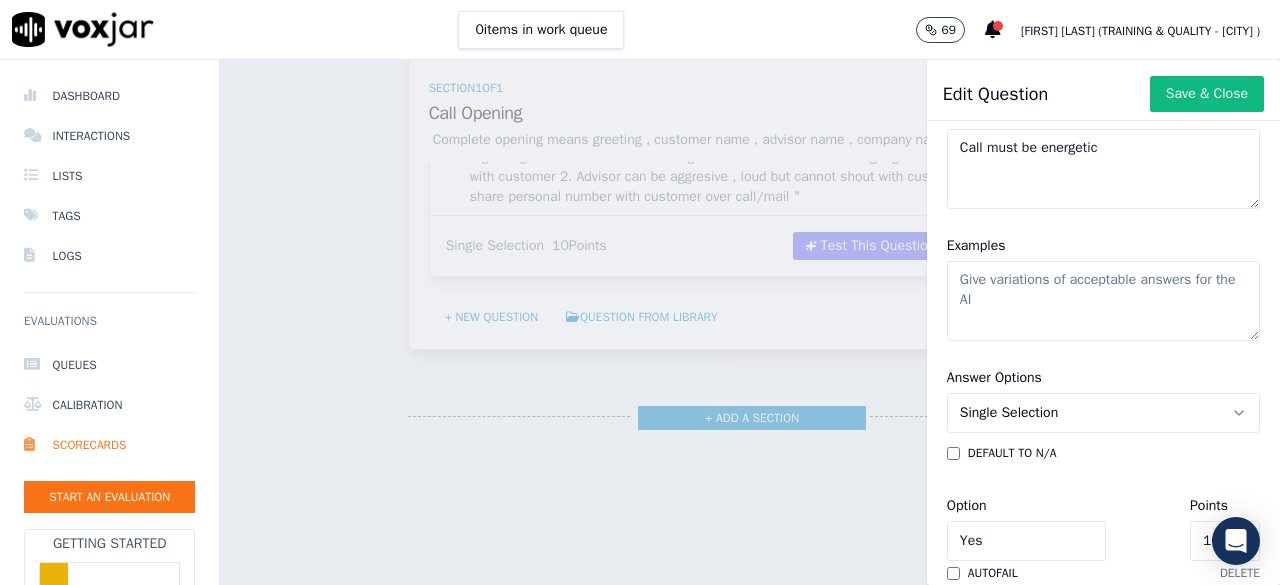 click on "Examples" 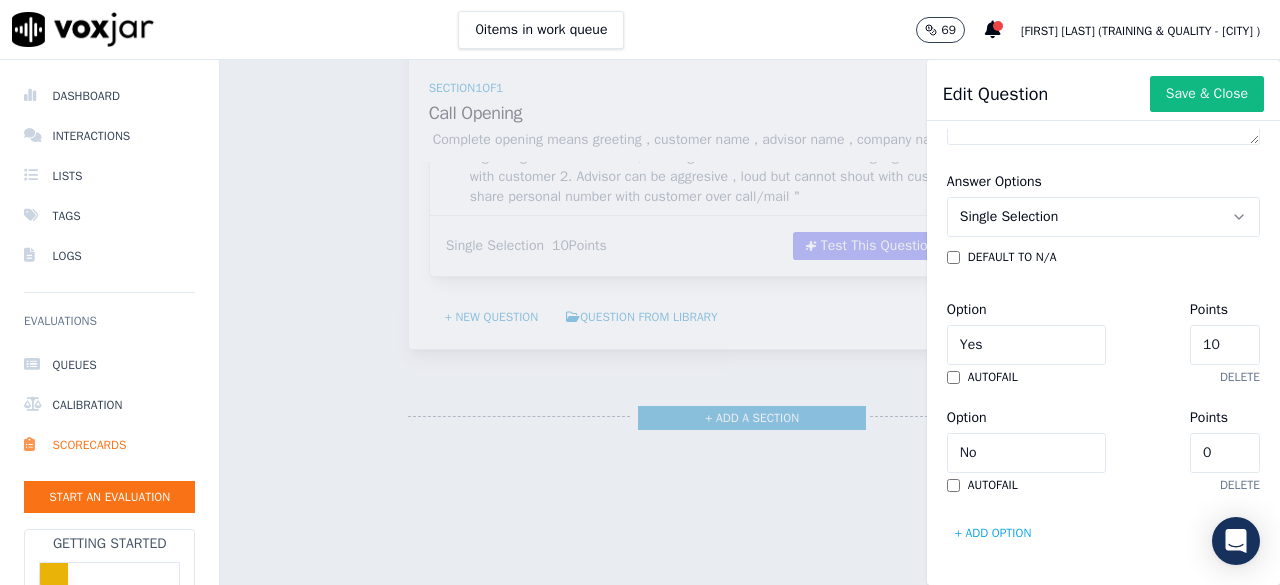 type on "Should be active , confident ,  and no hasitation ,fumbling" 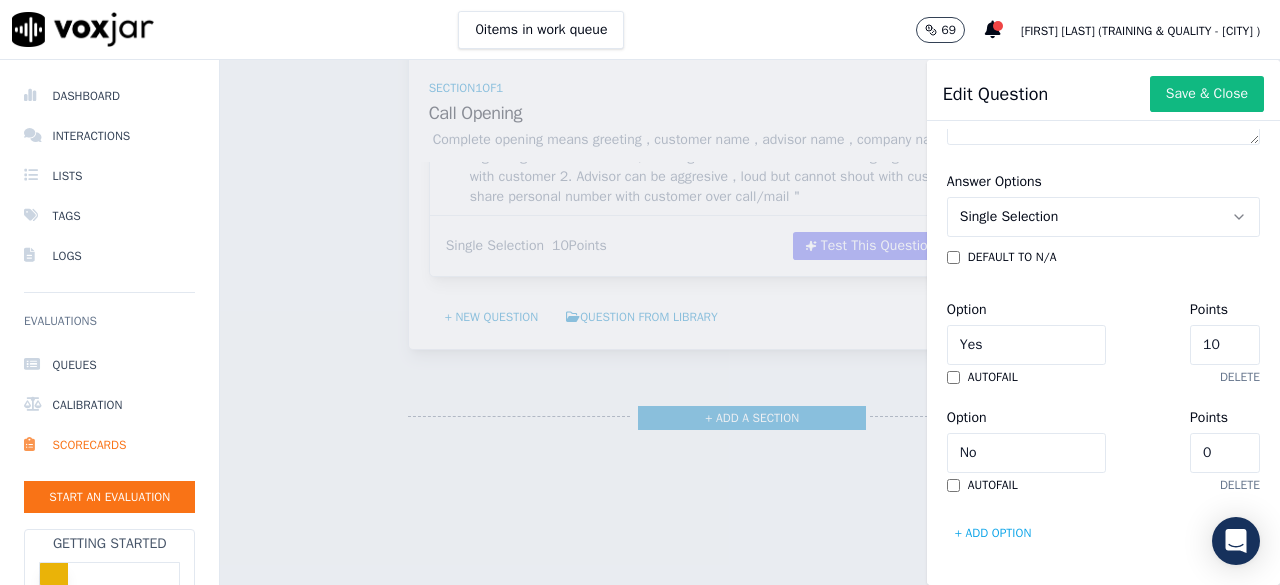 click on "+ Add option" at bounding box center (993, 533) 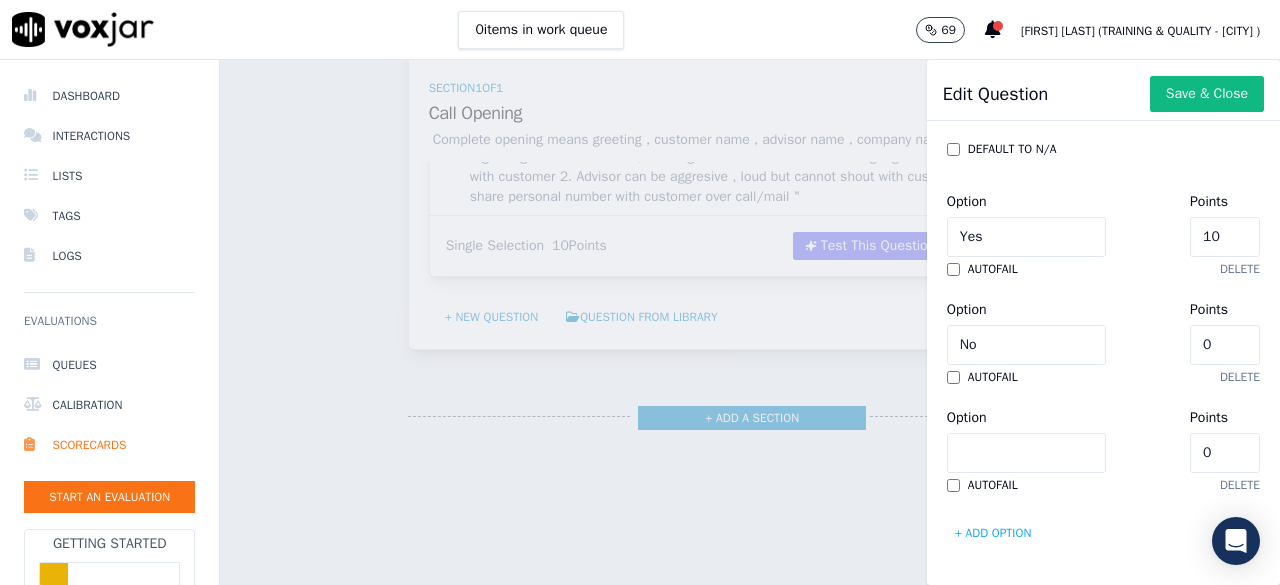scroll, scrollTop: 868, scrollLeft: 0, axis: vertical 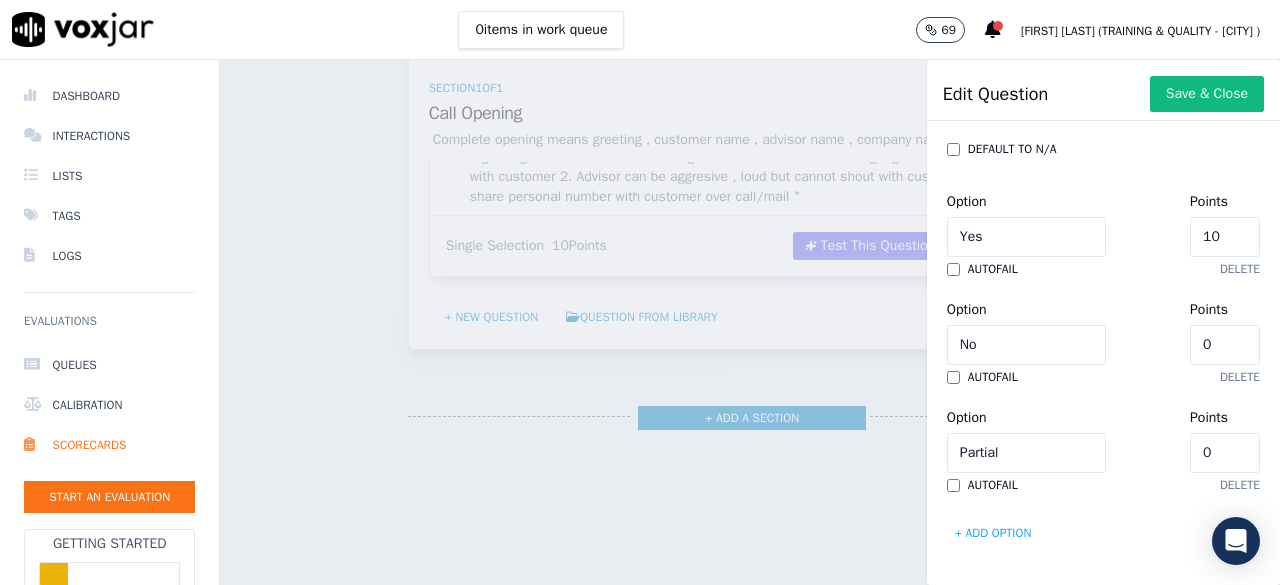 click on "0" 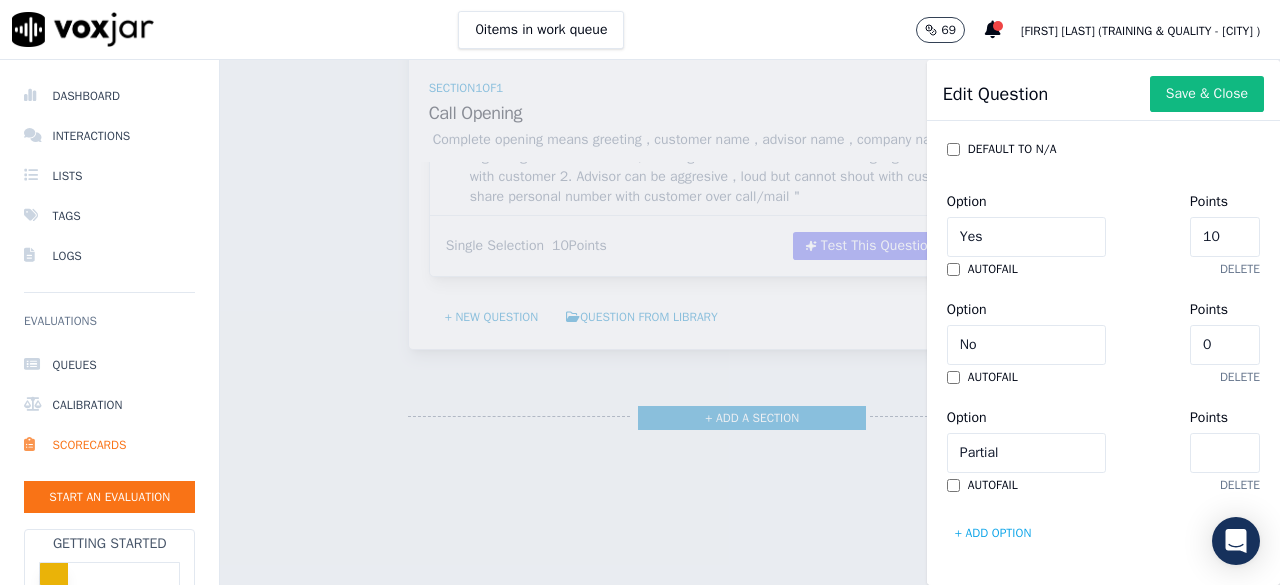 type on "6" 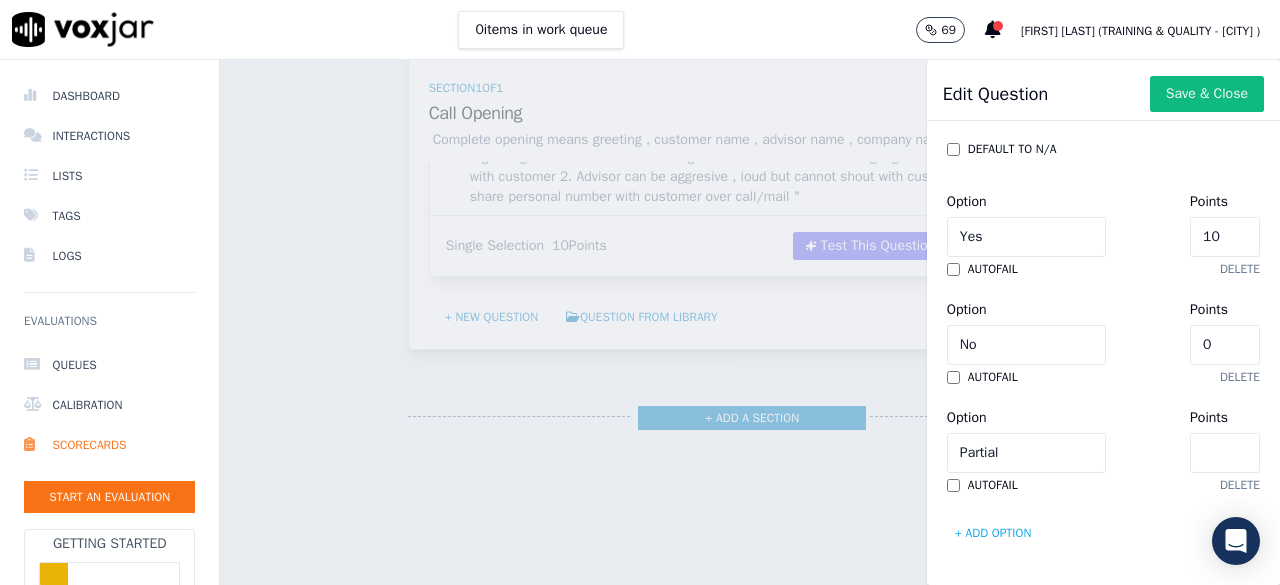 type on "5" 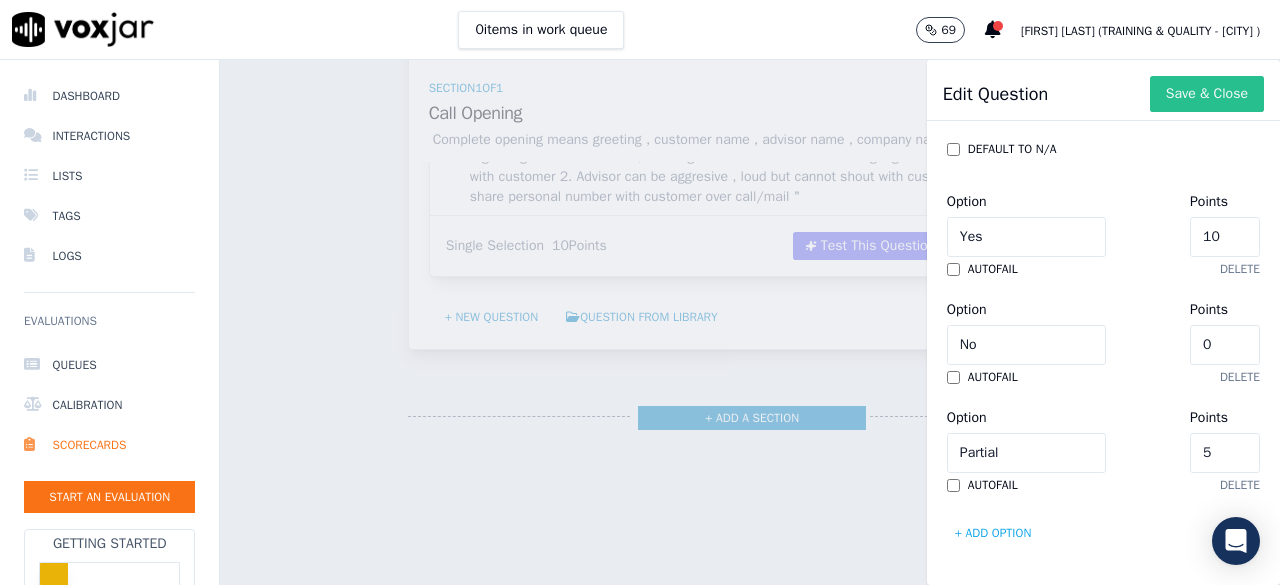 click on "Save & Close" at bounding box center (1207, 94) 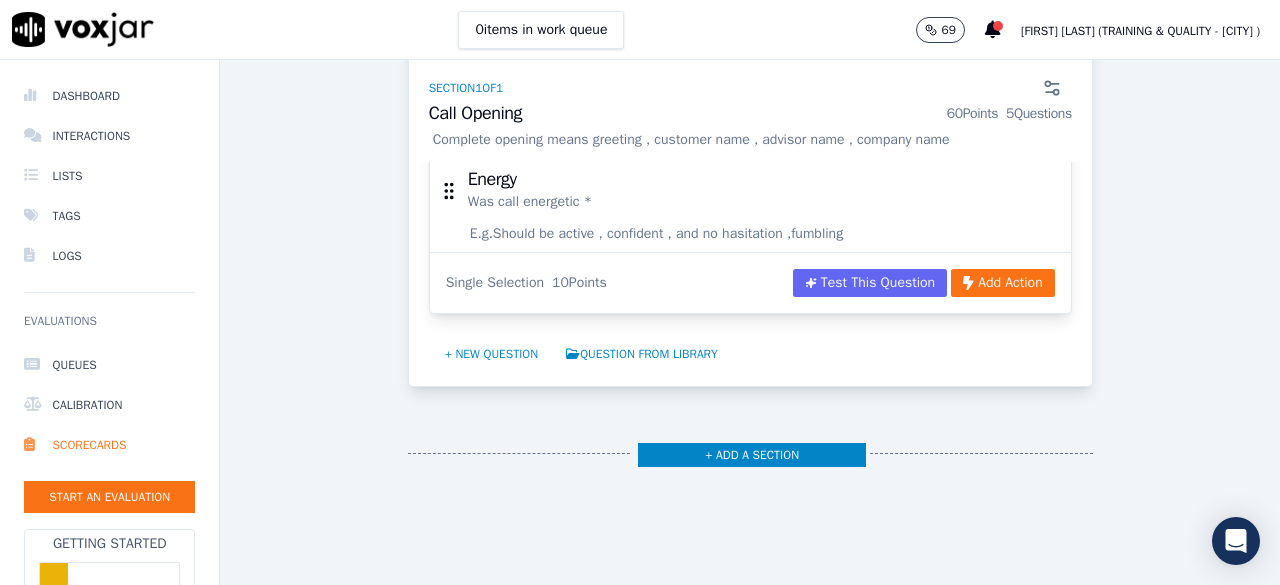 scroll, scrollTop: 1353, scrollLeft: 0, axis: vertical 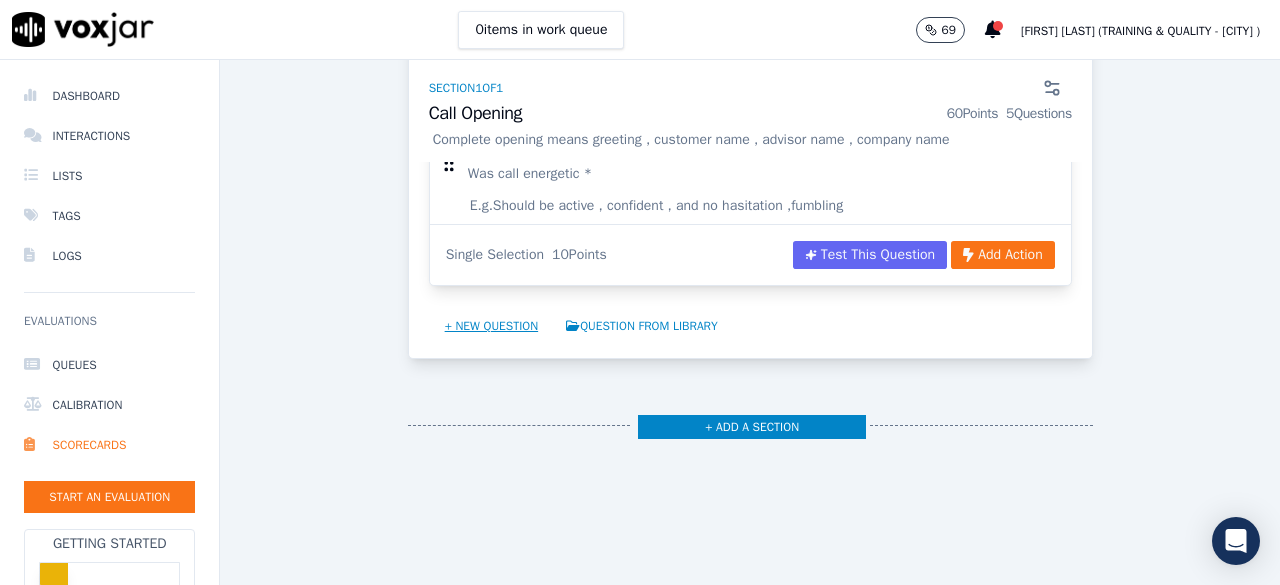 click on "+ New question" at bounding box center (492, 326) 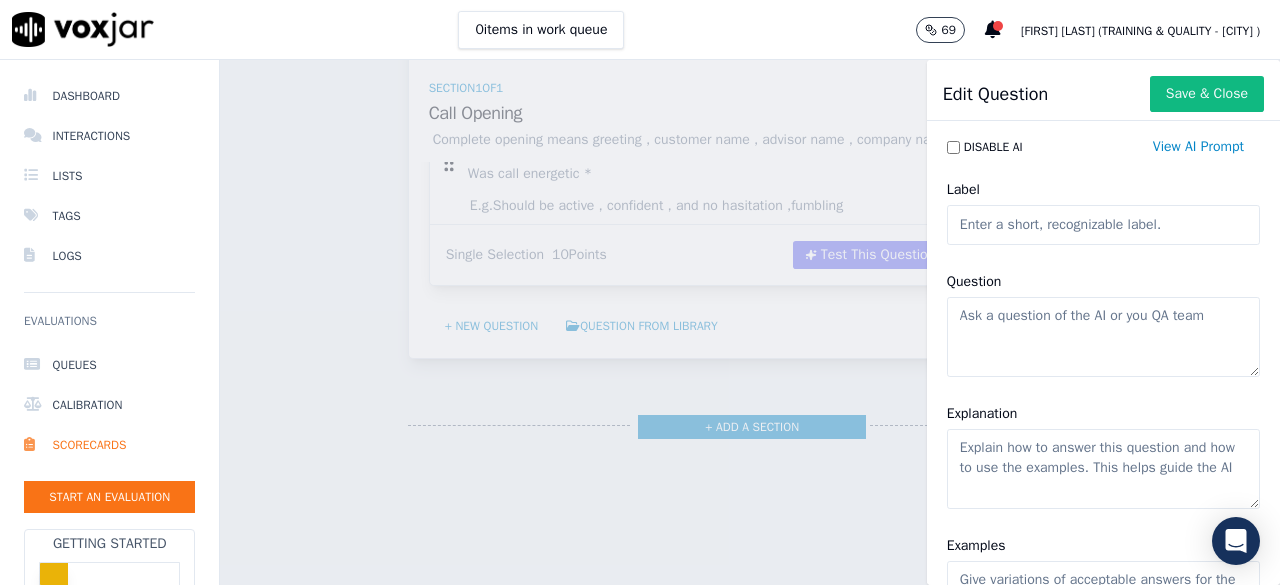 click on "Label" 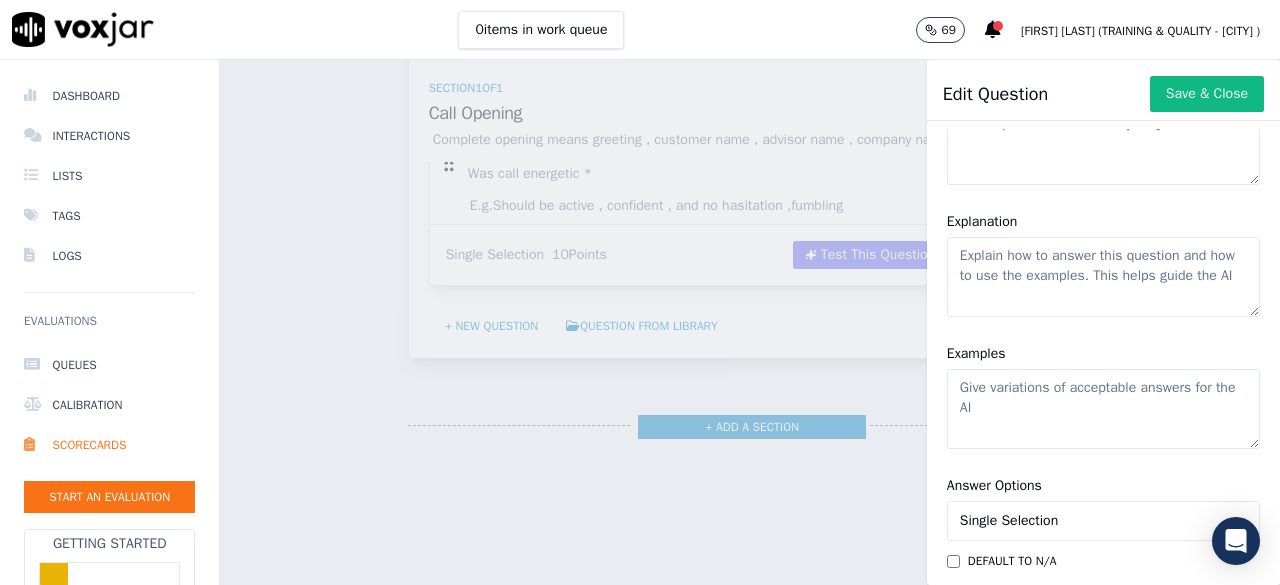 scroll, scrollTop: 200, scrollLeft: 0, axis: vertical 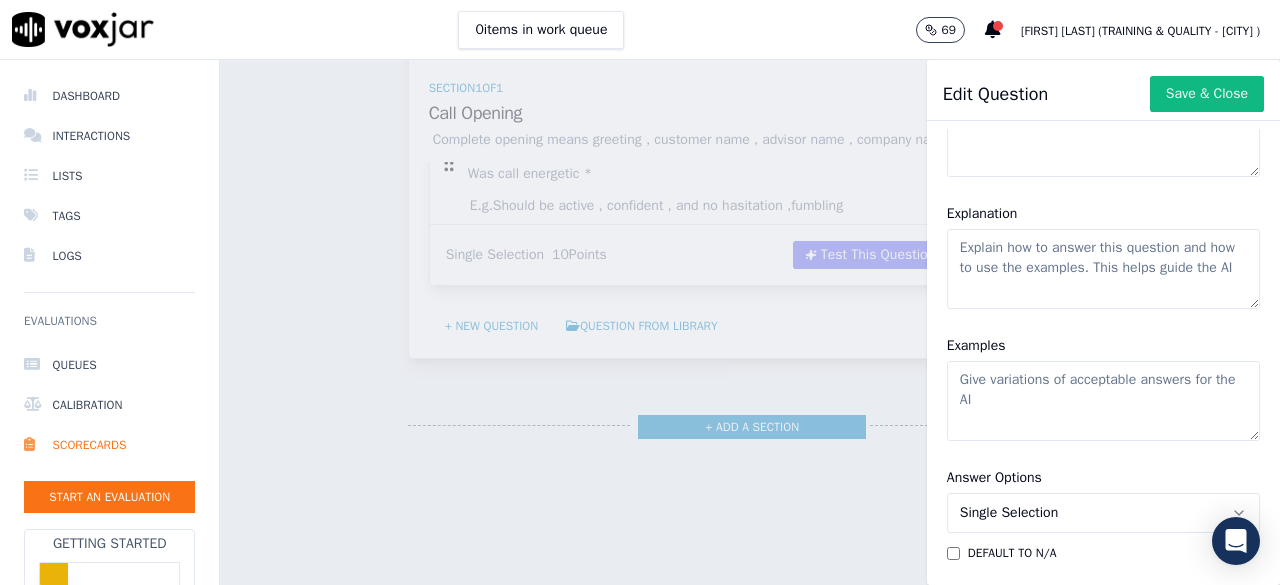 type on "Closing" 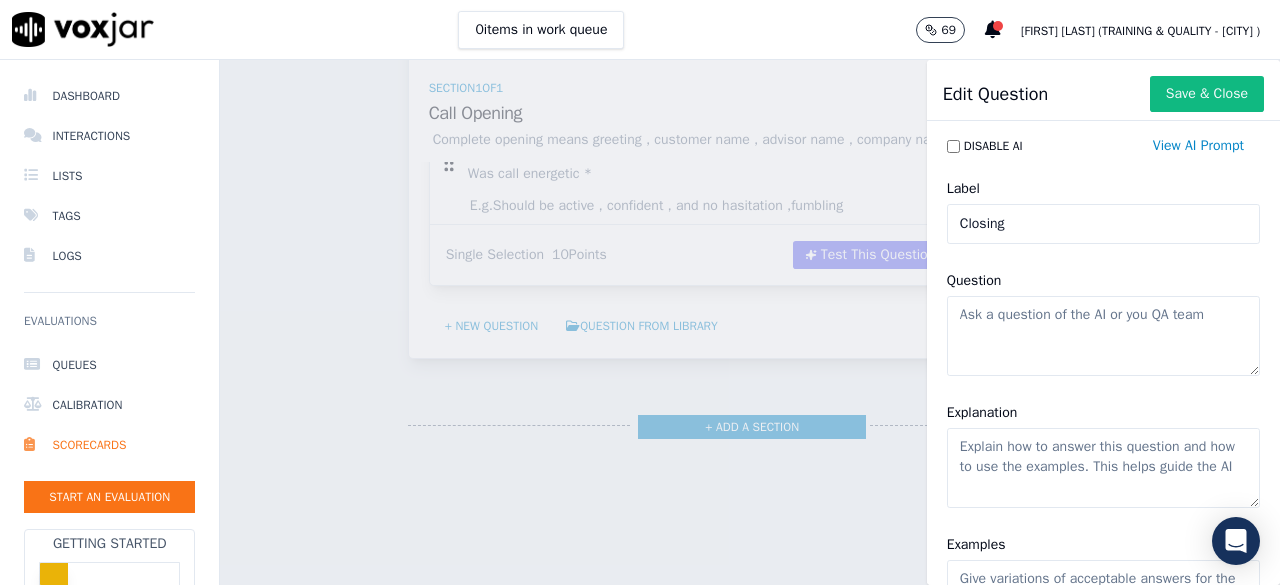 scroll, scrollTop: 0, scrollLeft: 0, axis: both 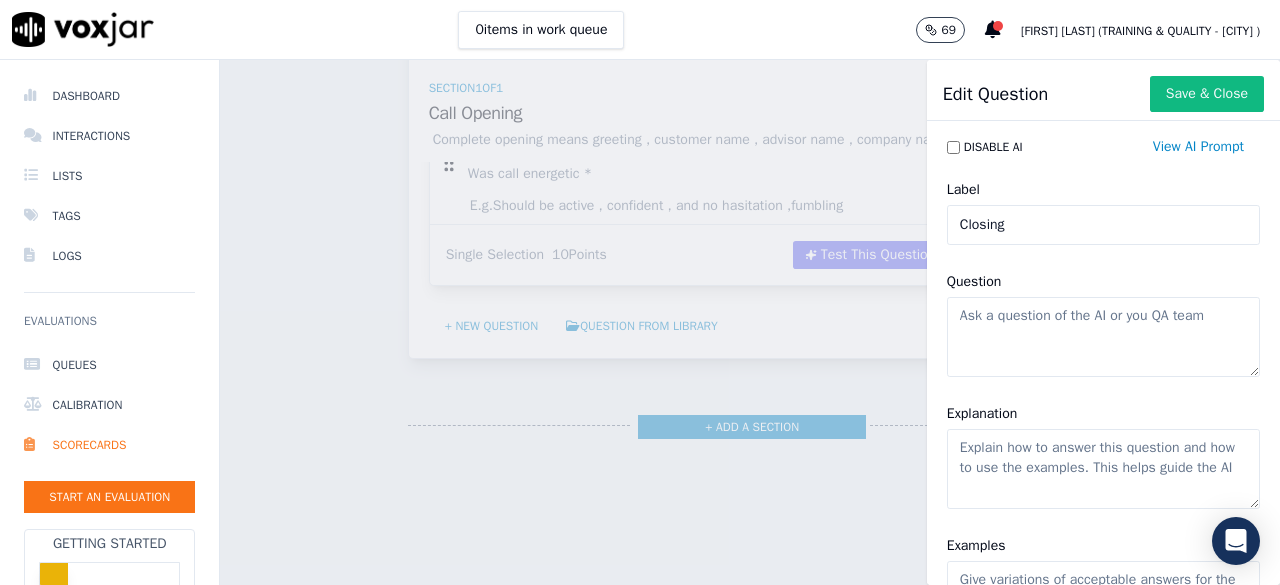 click on "Question" 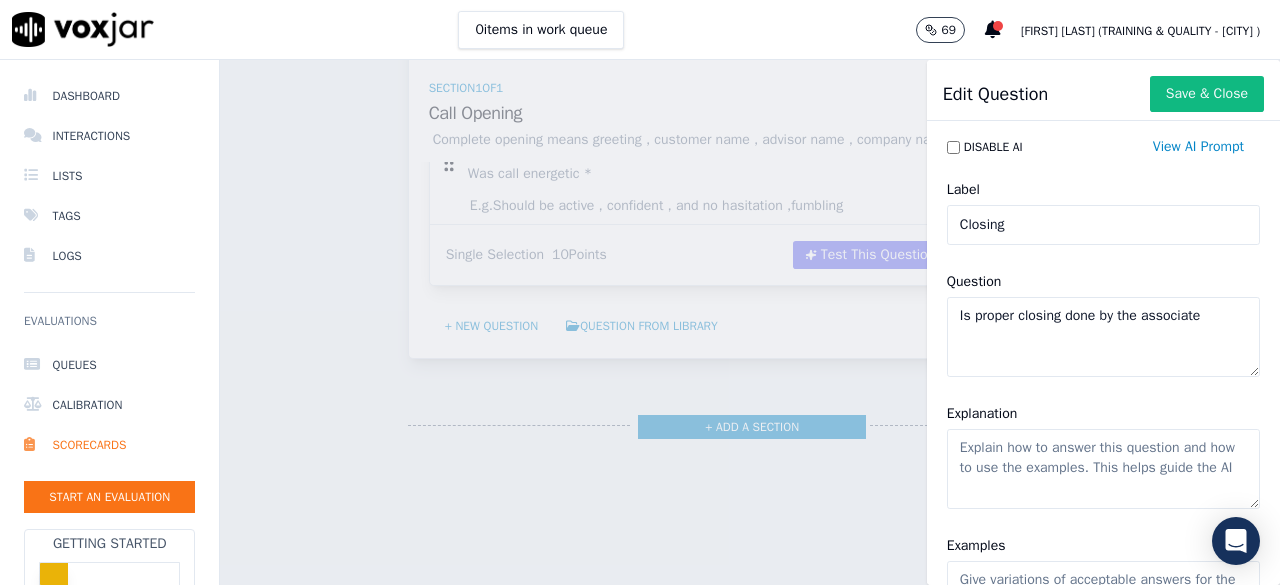 type on "Is proper closing done by the associate" 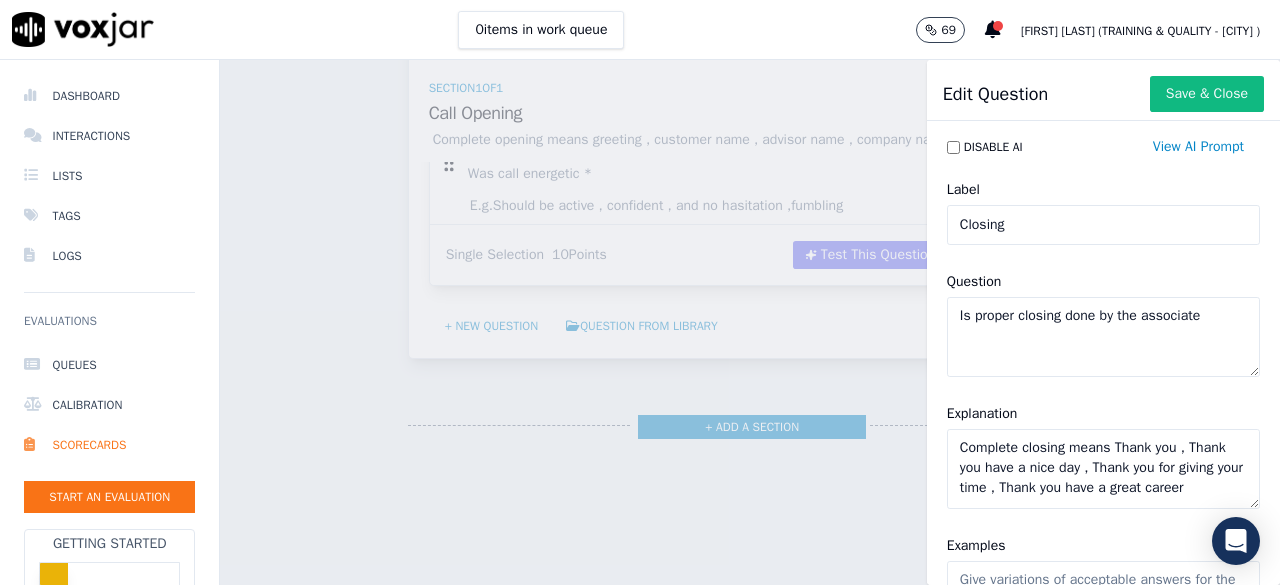 scroll, scrollTop: 9, scrollLeft: 0, axis: vertical 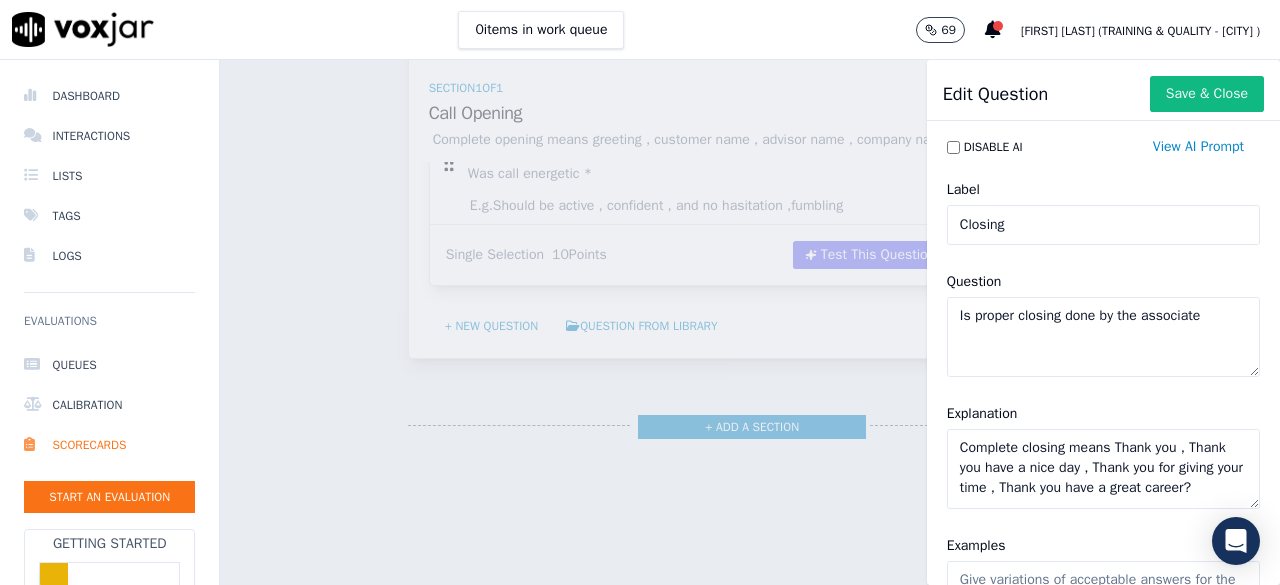 type on "Complete closing means Thank you , Thank you have a nice day , Thank you for giving your time , Thank you have a great career" 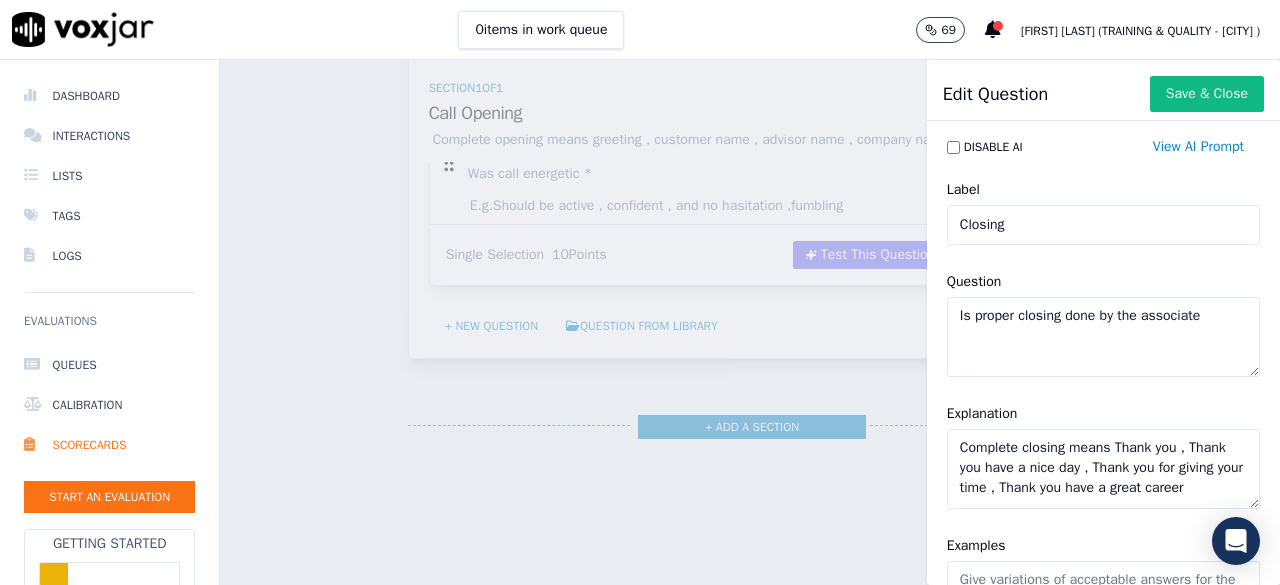 scroll, scrollTop: 0, scrollLeft: 0, axis: both 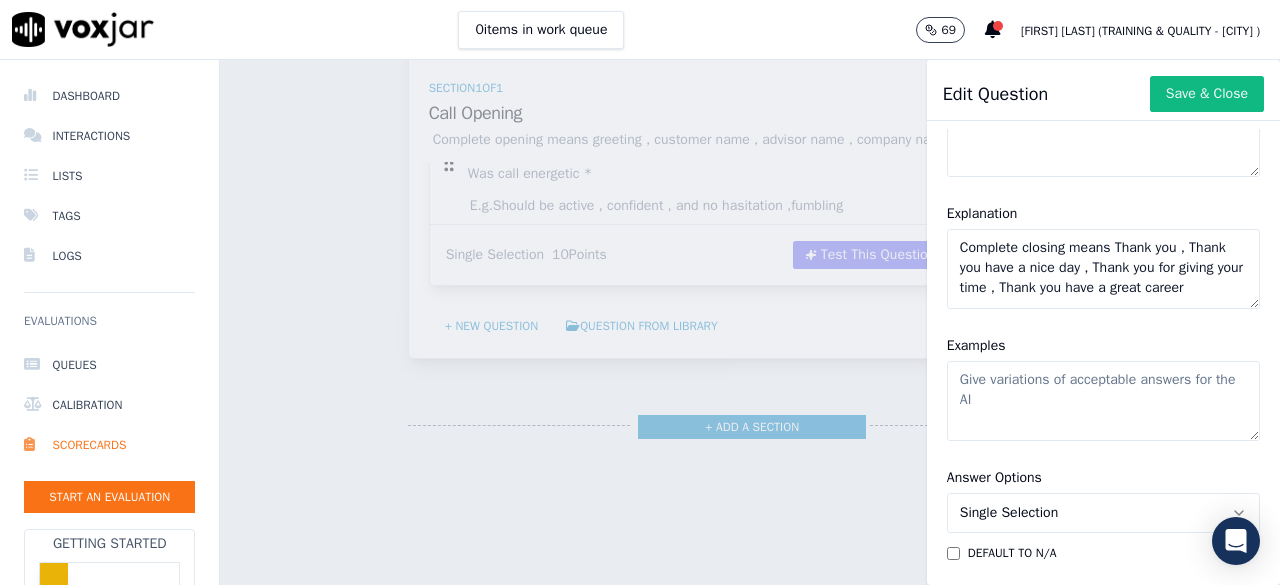 click on "Examples" 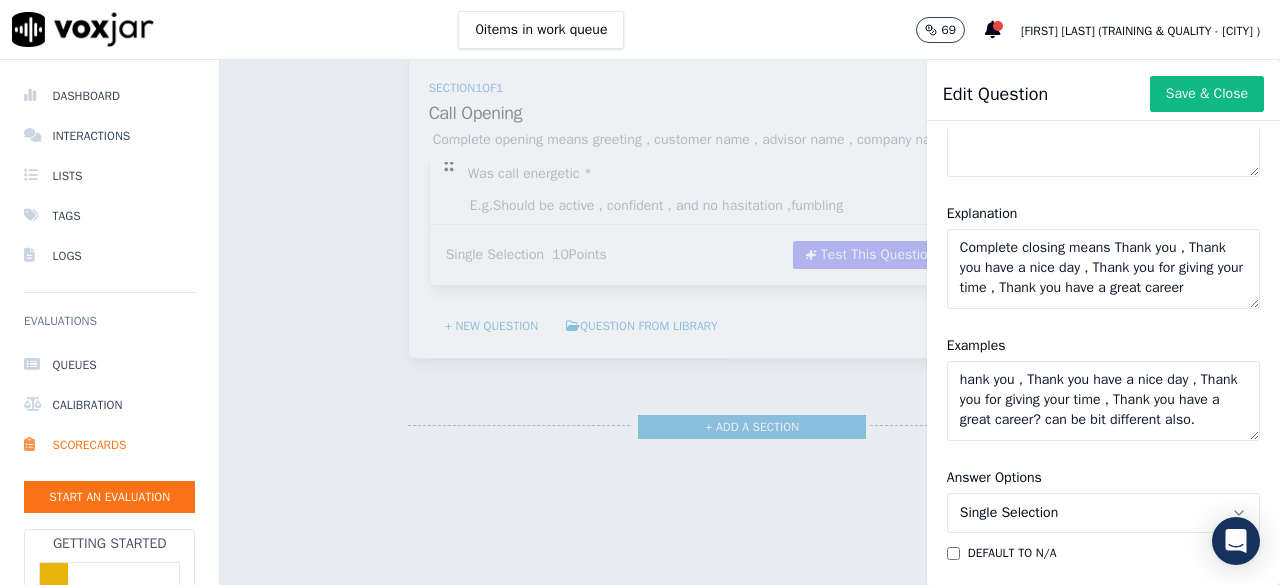 scroll, scrollTop: 17, scrollLeft: 0, axis: vertical 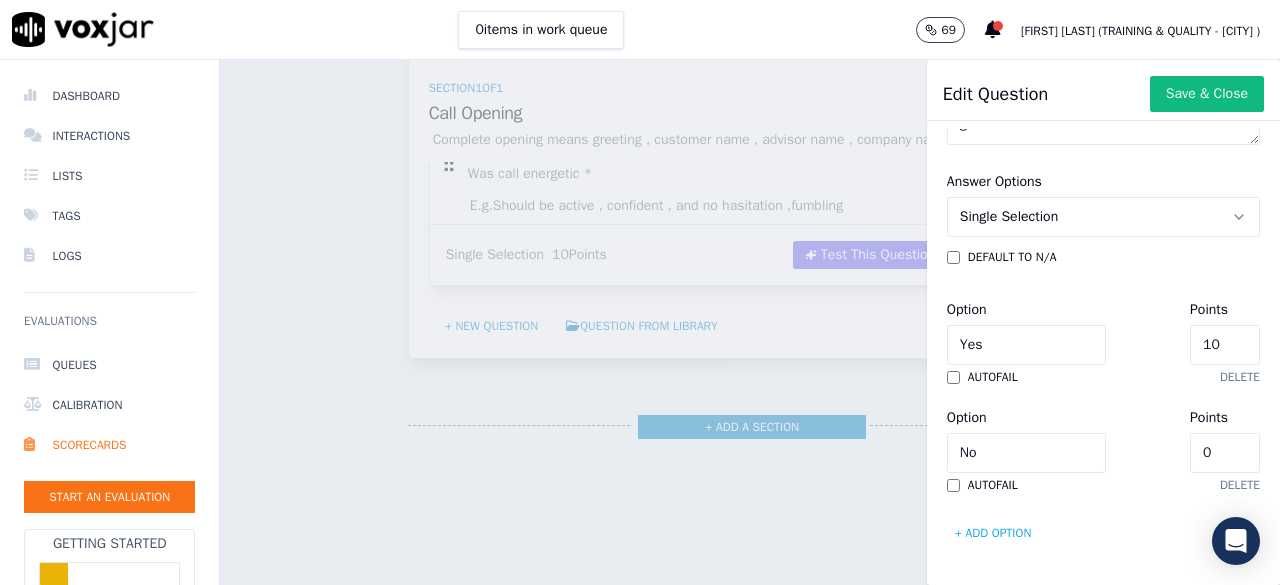 type on "hank you , Thank you have a nice day , Thank you for giving your time , Thank you have a great career? can be bit different also." 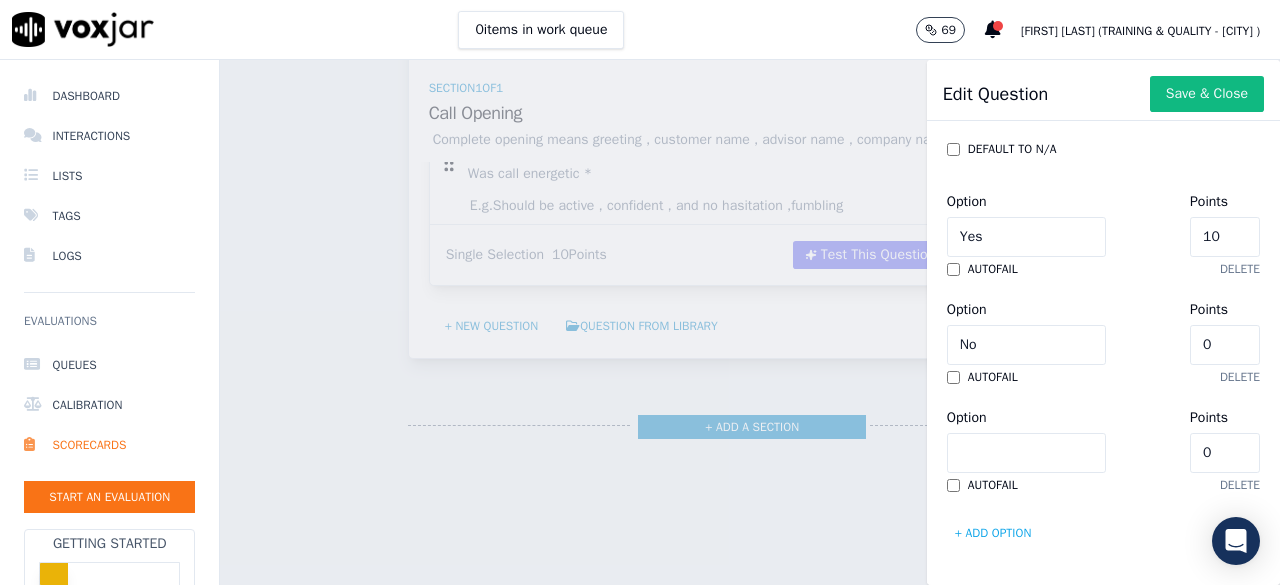 scroll, scrollTop: 868, scrollLeft: 0, axis: vertical 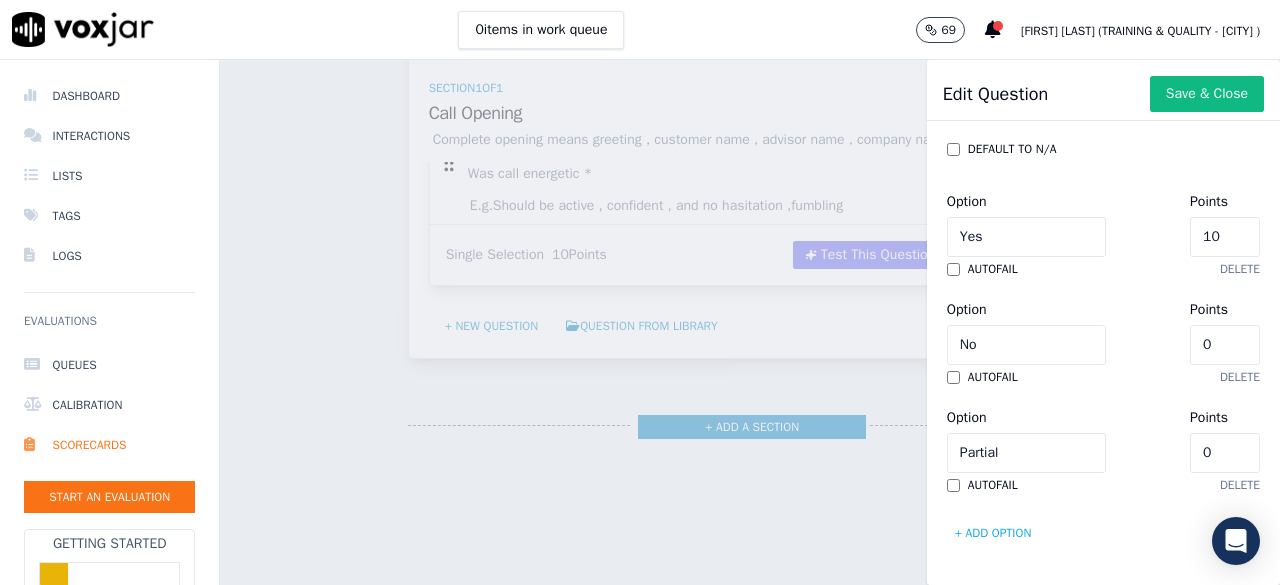 click on "0" 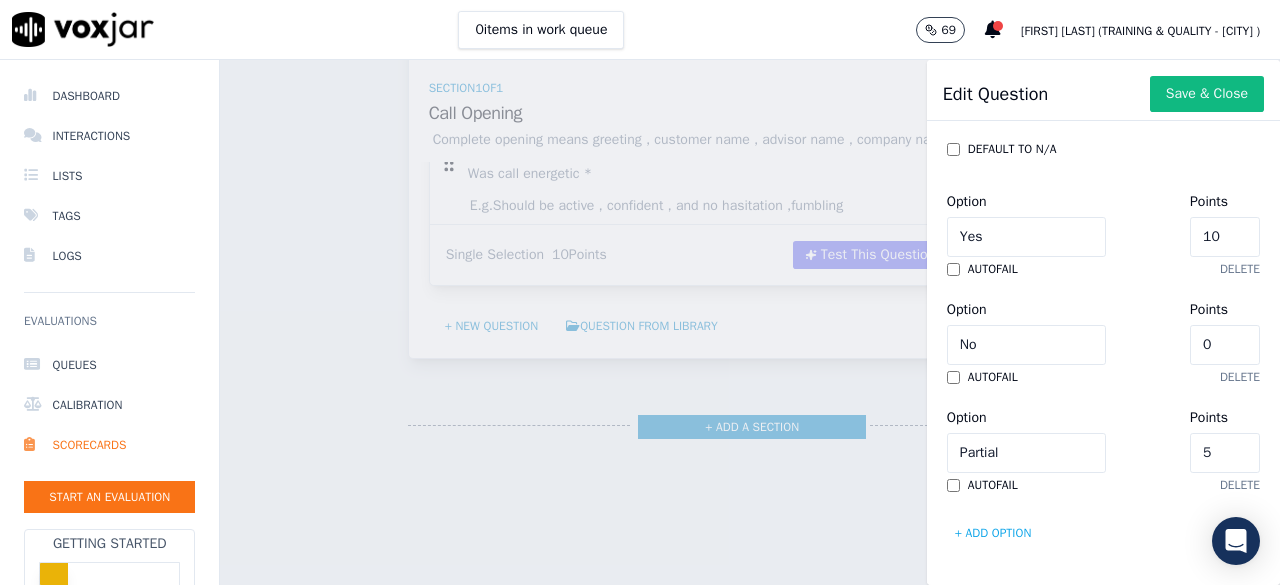 type on "4" 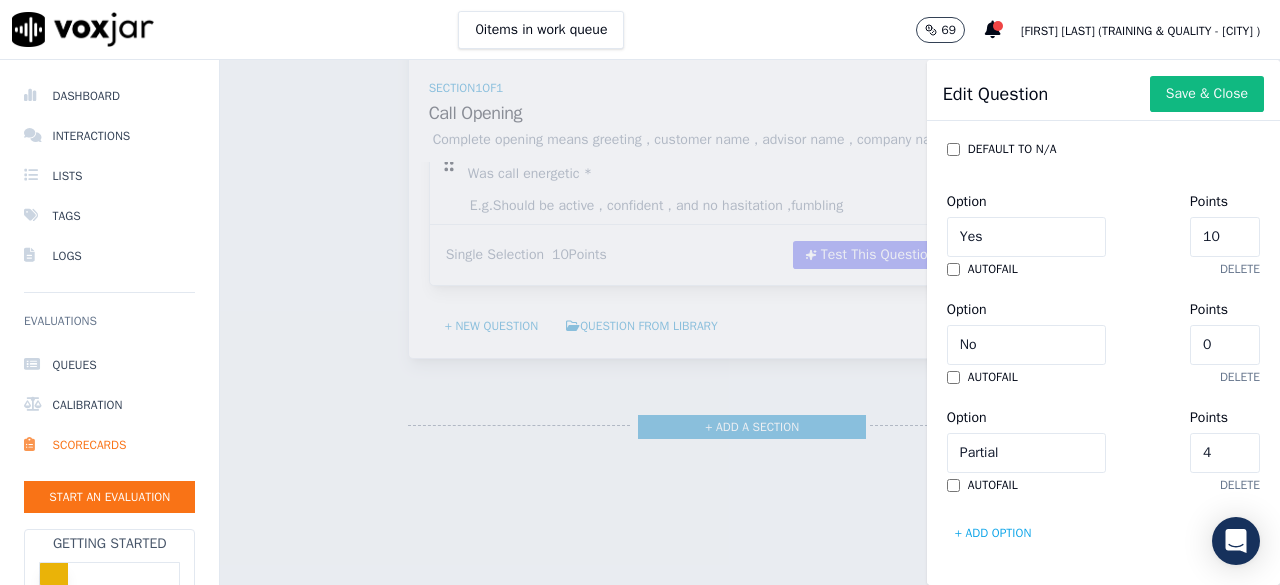 click on "+ Add option" at bounding box center [993, 533] 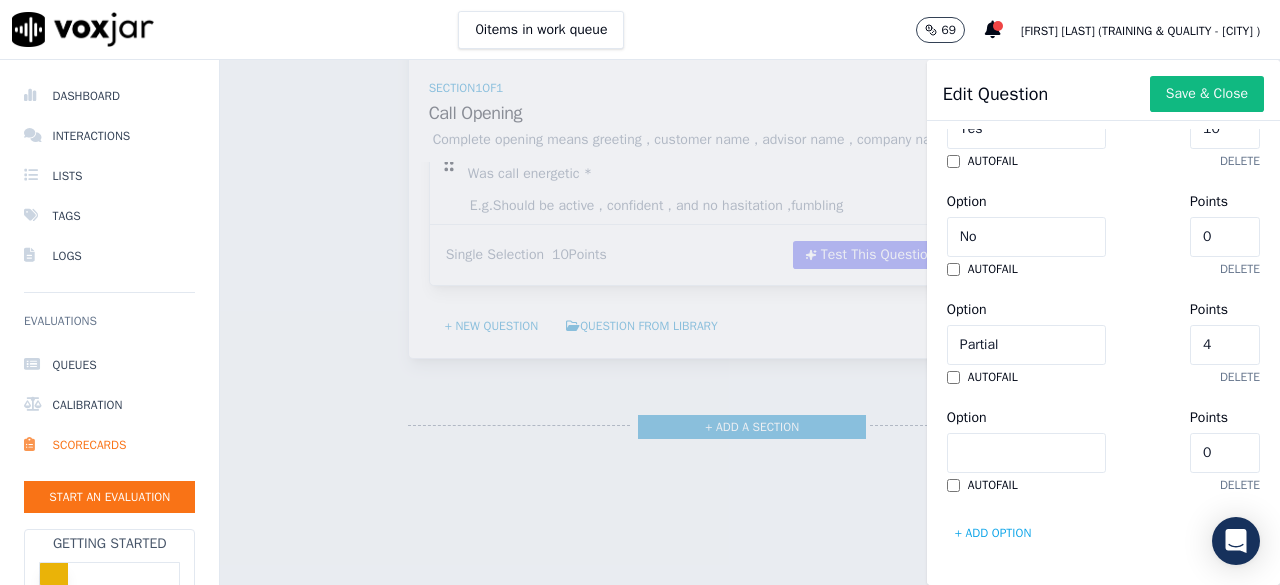 scroll, scrollTop: 1044, scrollLeft: 0, axis: vertical 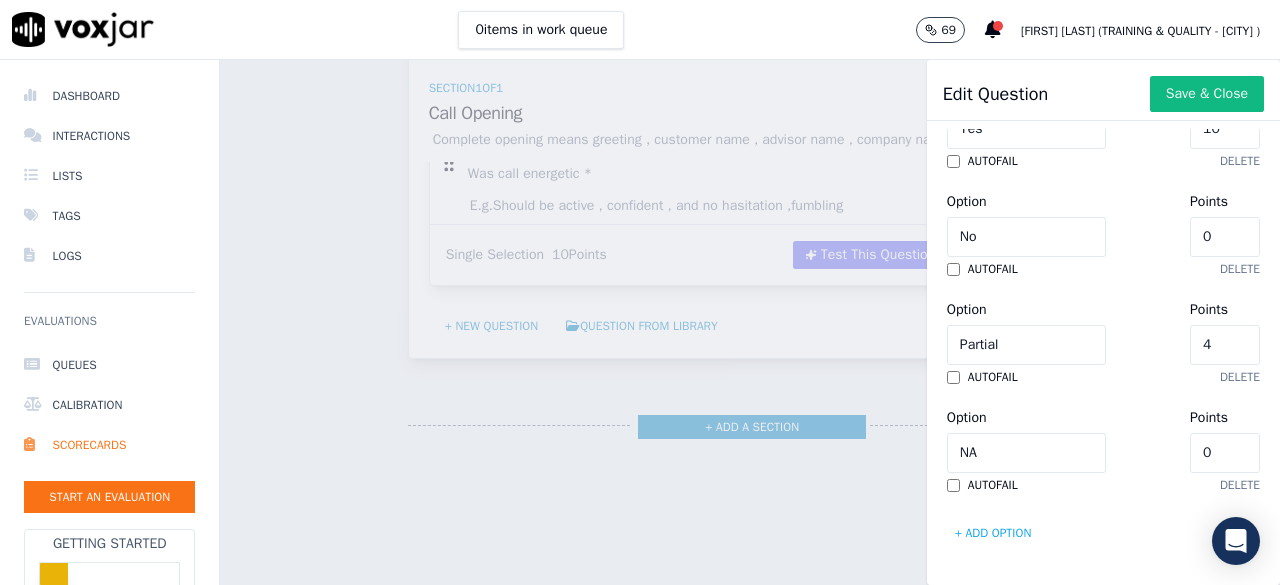 click on "0" 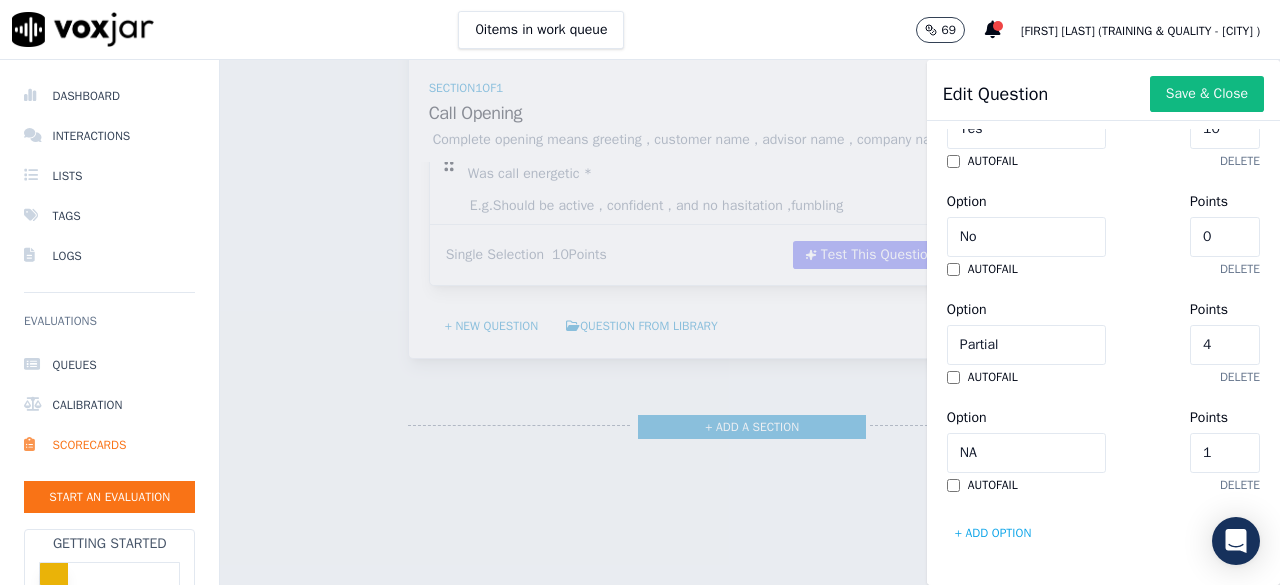 type on "10" 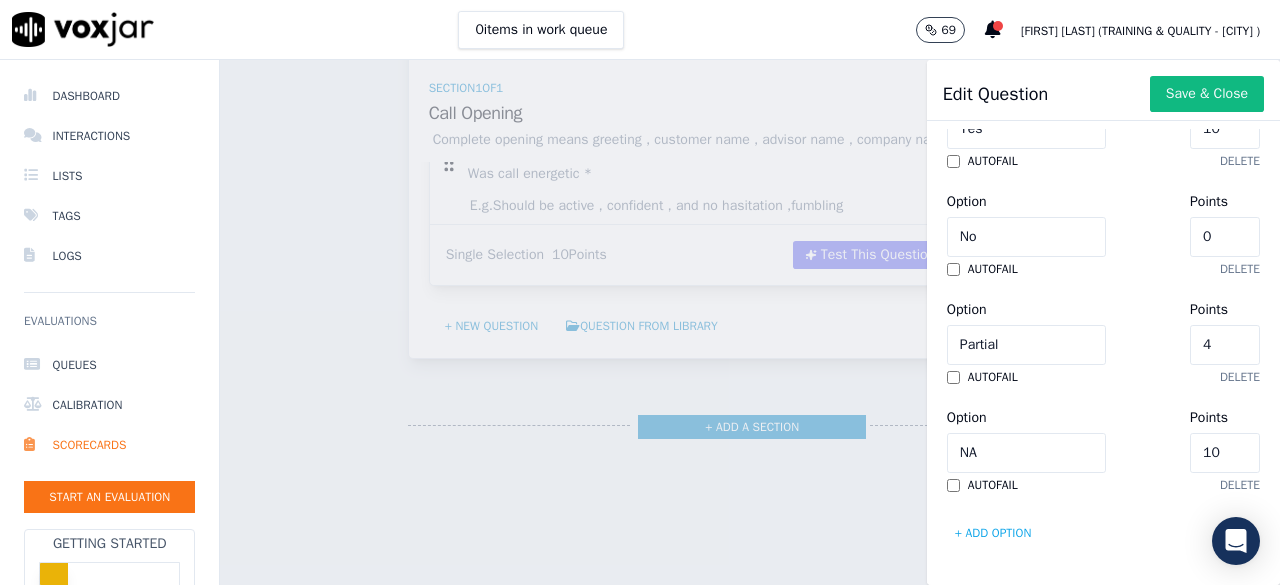 click on "Save & Close" at bounding box center [1207, 94] 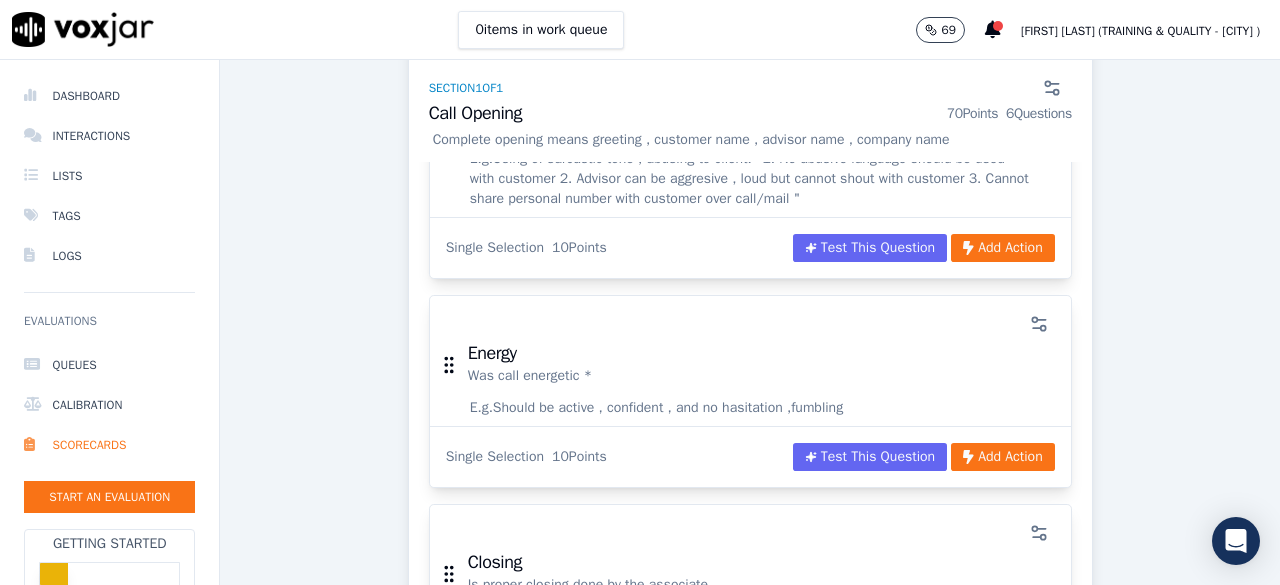 scroll, scrollTop: 1153, scrollLeft: 0, axis: vertical 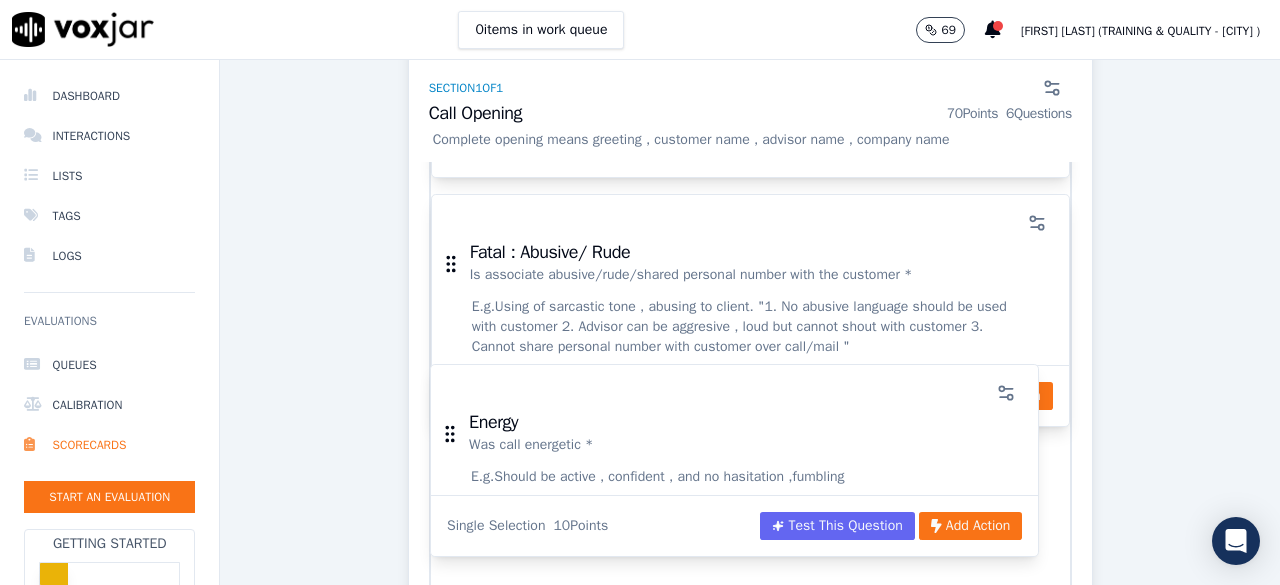 drag, startPoint x: 688, startPoint y: 335, endPoint x: 696, endPoint y: 413, distance: 78.40918 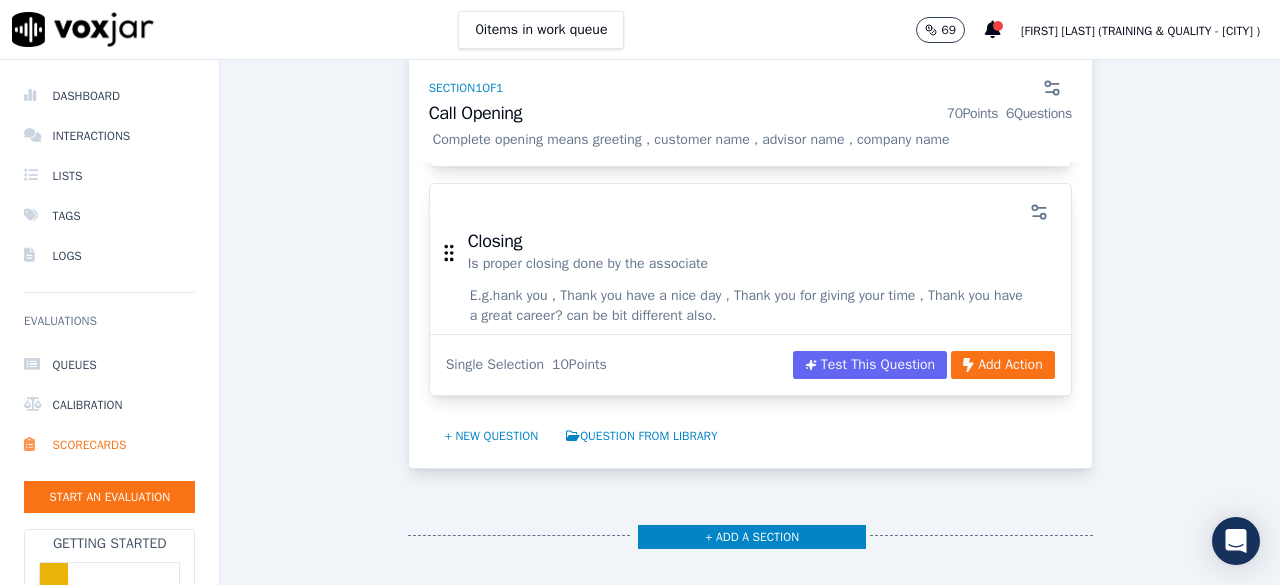 scroll, scrollTop: 1503, scrollLeft: 0, axis: vertical 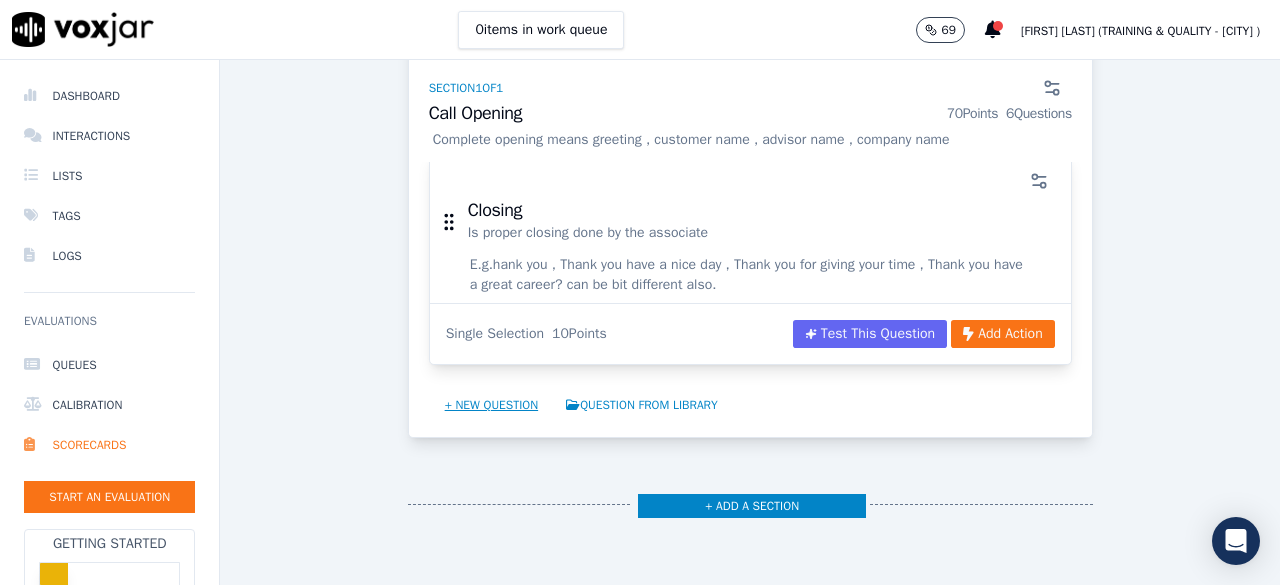 click on "+ New question" at bounding box center (492, 405) 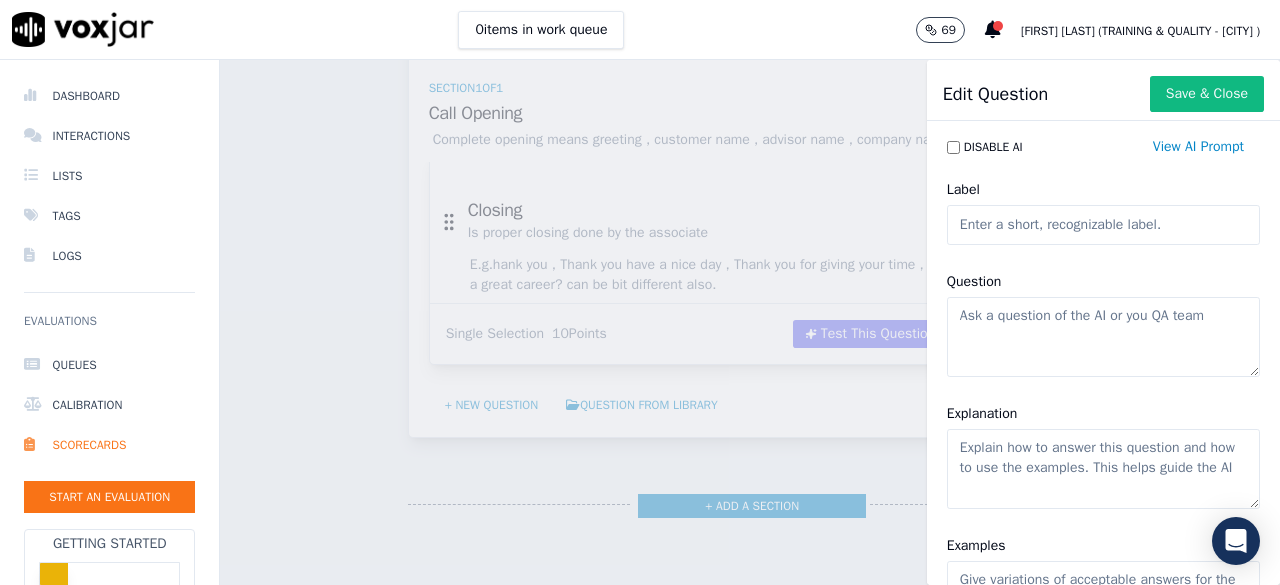 click on "Label" 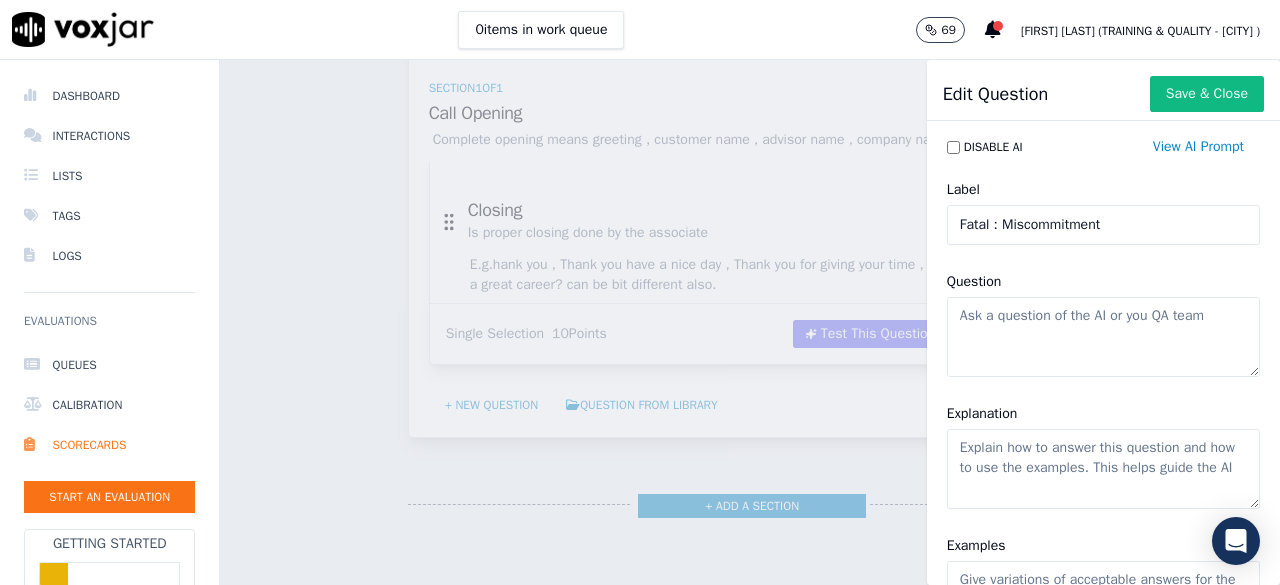 click on "Fatal : Miscommitment" 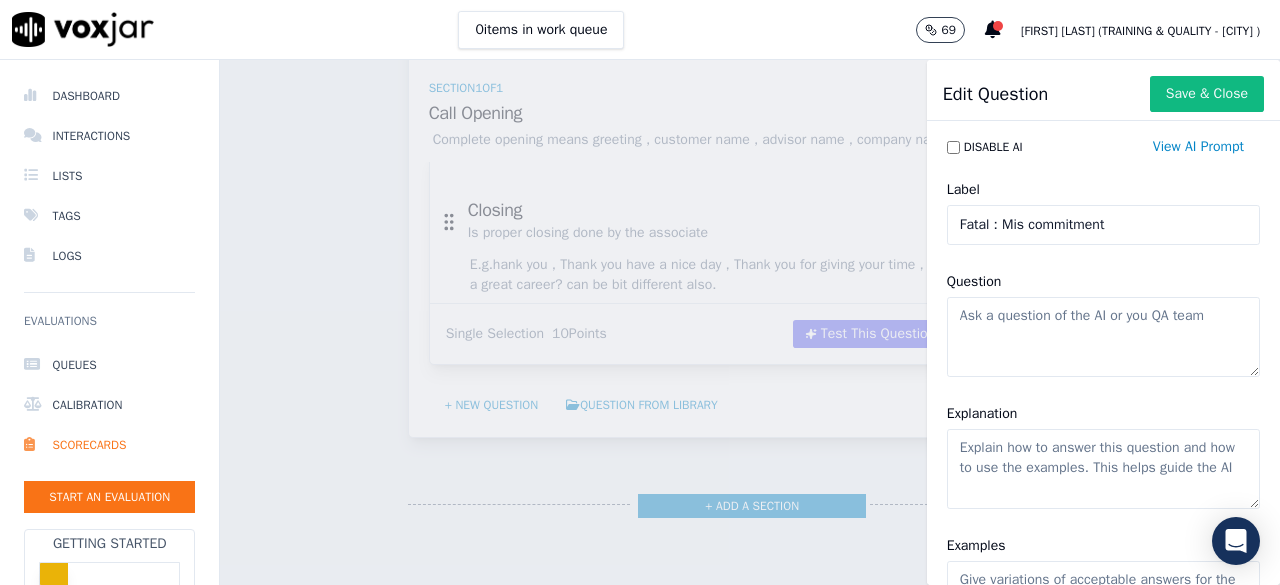 click on "Fatal : Mis commitment" 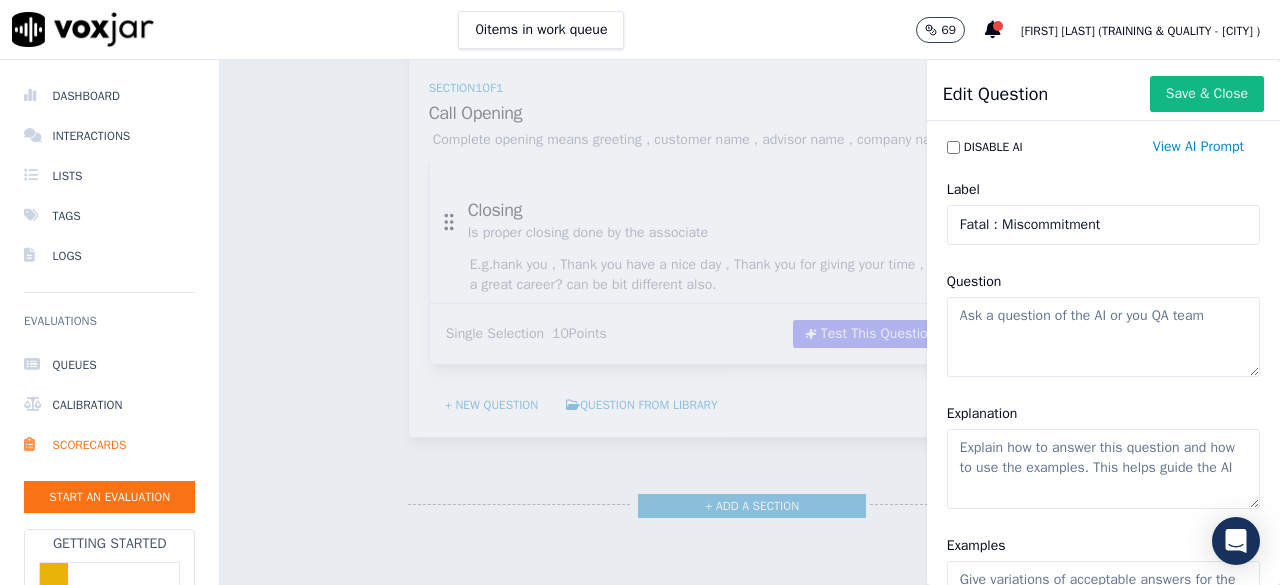 click on "Fatal : Miscommitment" 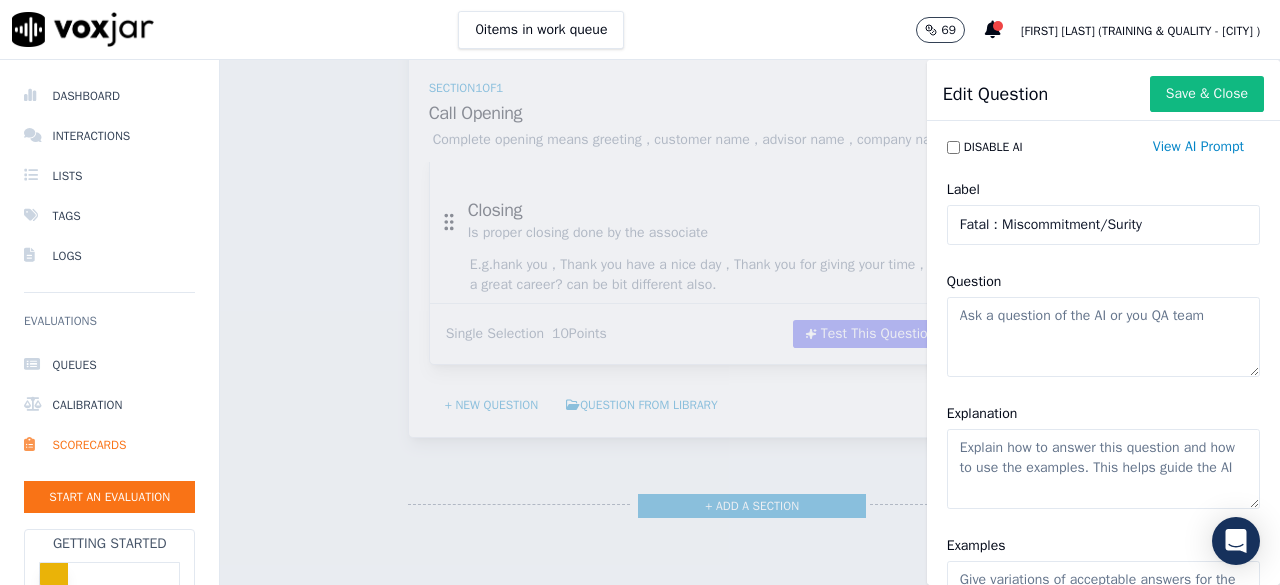 type on "Fatal : Miscommitment/Surity" 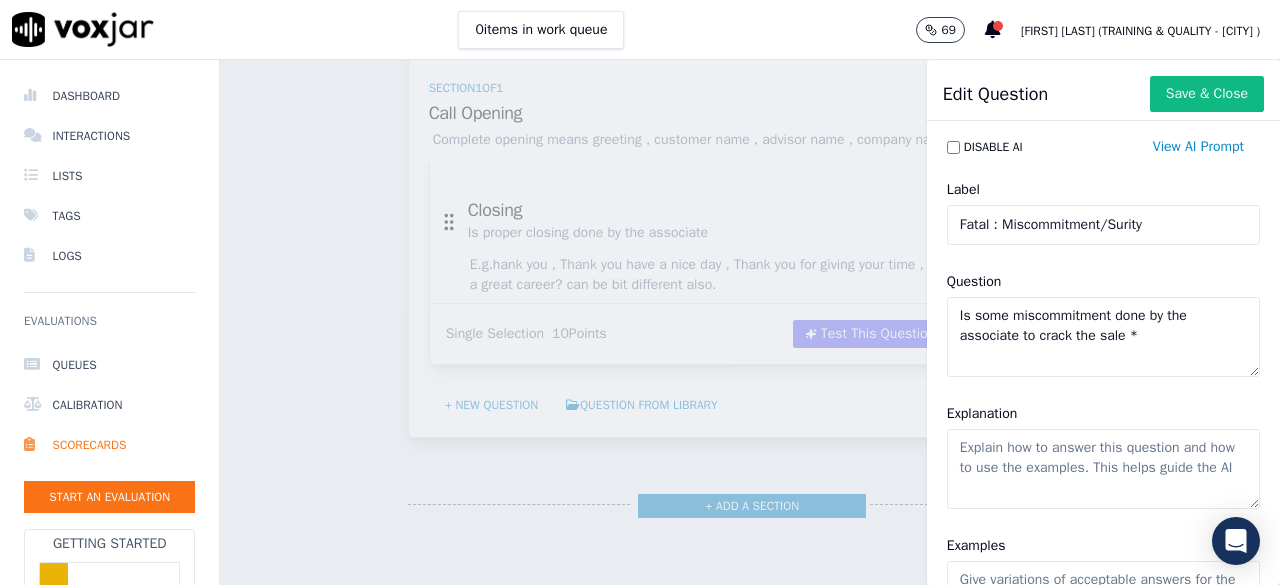 type on "Is some miscommitment done by the associate to crack the sale *" 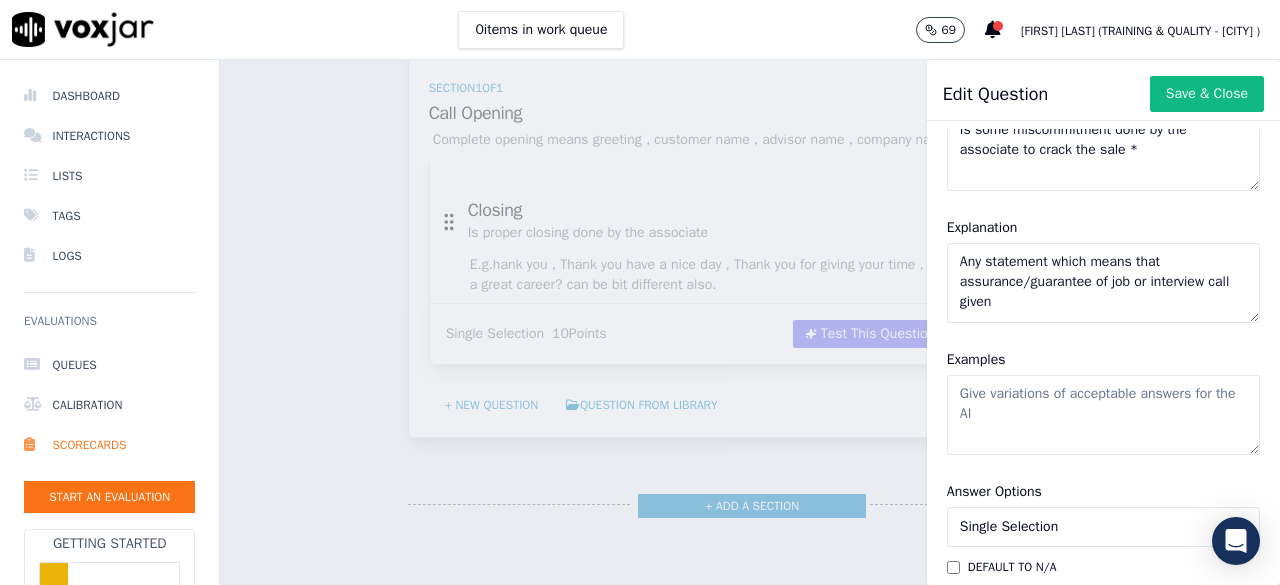 scroll, scrollTop: 200, scrollLeft: 0, axis: vertical 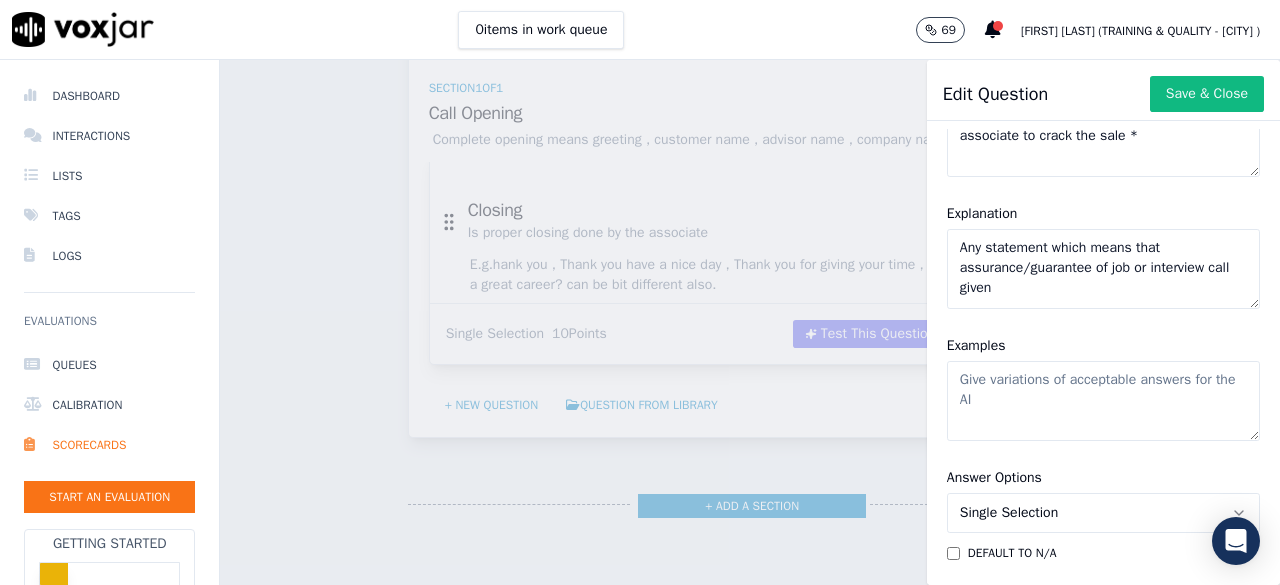 type on "Any statement which means that assurance/guarantee of job or interview call given" 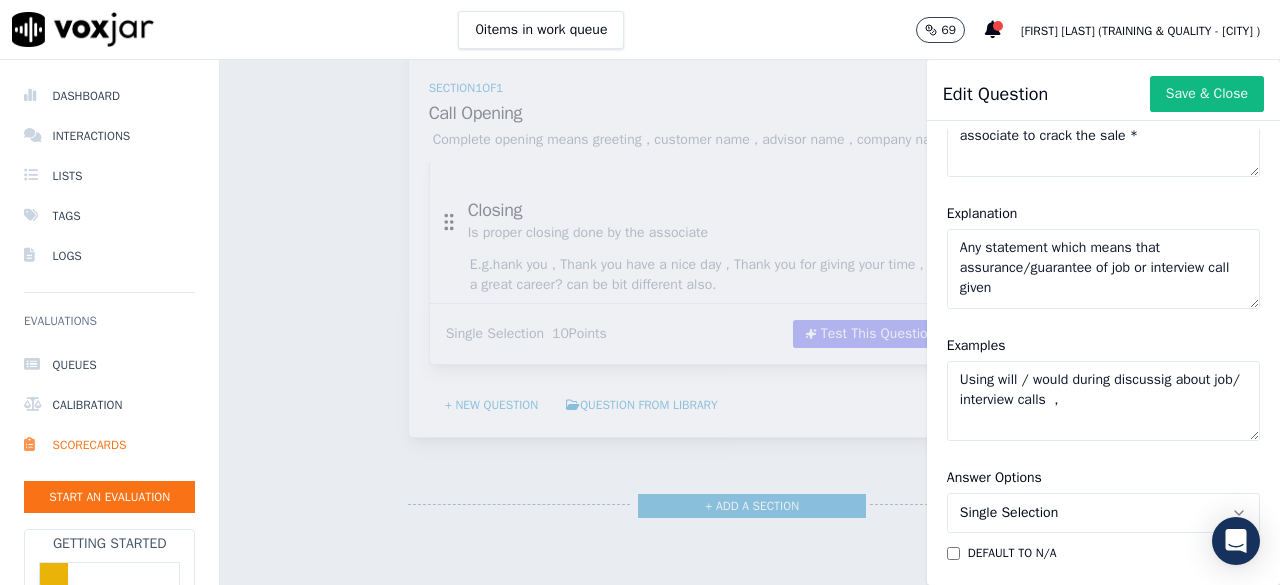 click on "Using will / would during discussig about job/ interview calls  ," 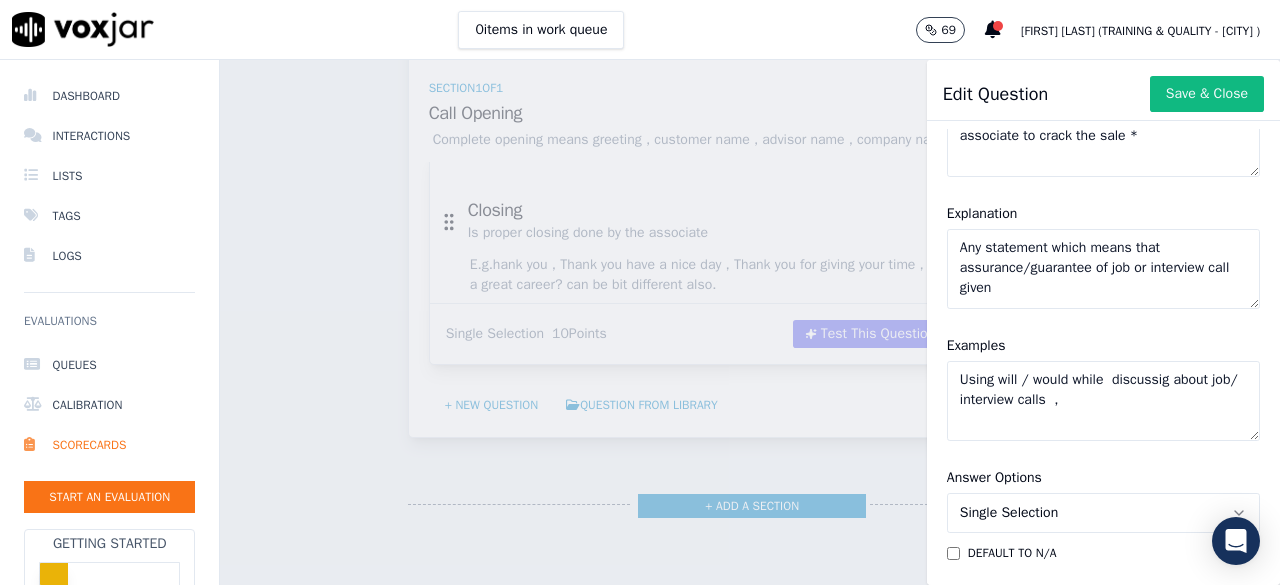 click on "Using will / would while  discussig about job/ interview calls  ," 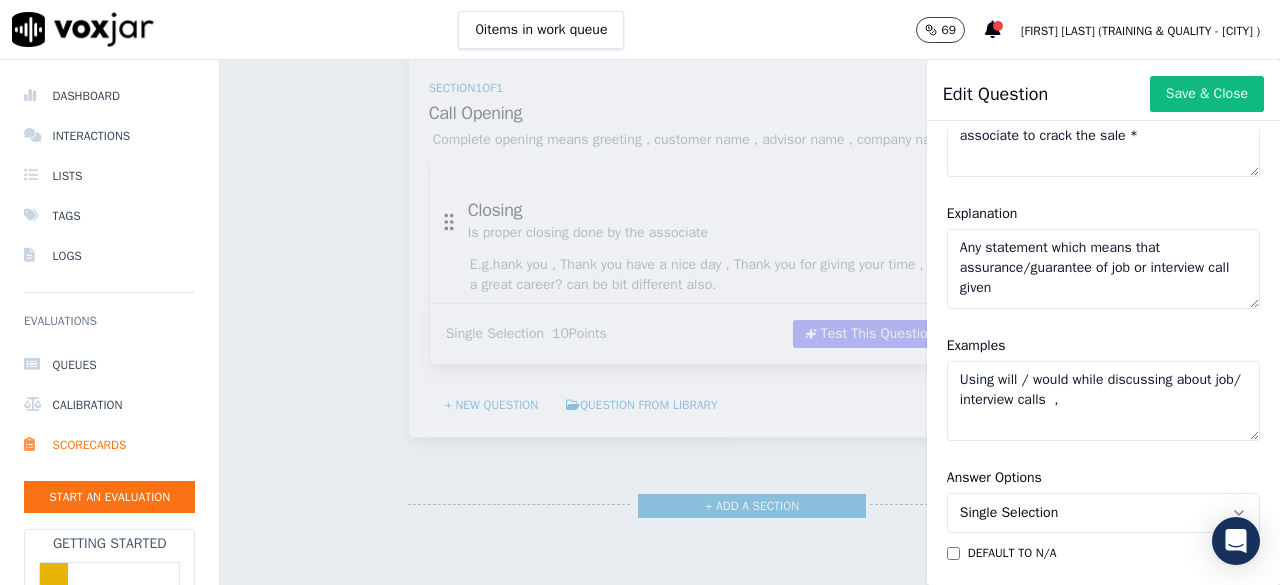 drag, startPoint x: 964, startPoint y: 397, endPoint x: 982, endPoint y: 397, distance: 18 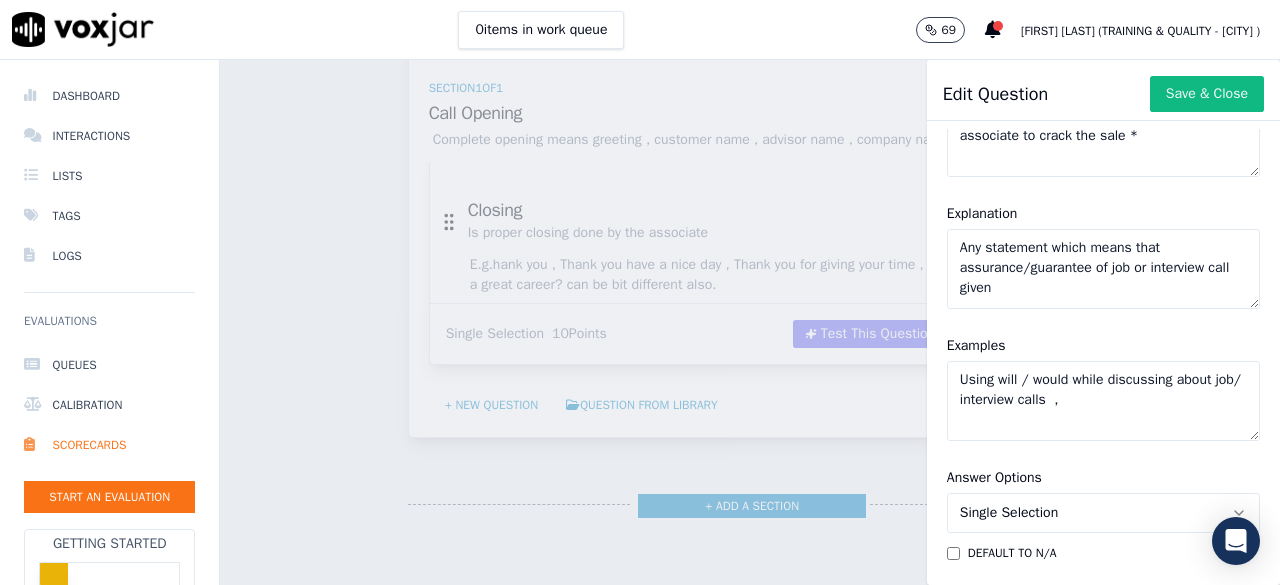 click on "Using will / would while discussing about job/ interview calls  ," 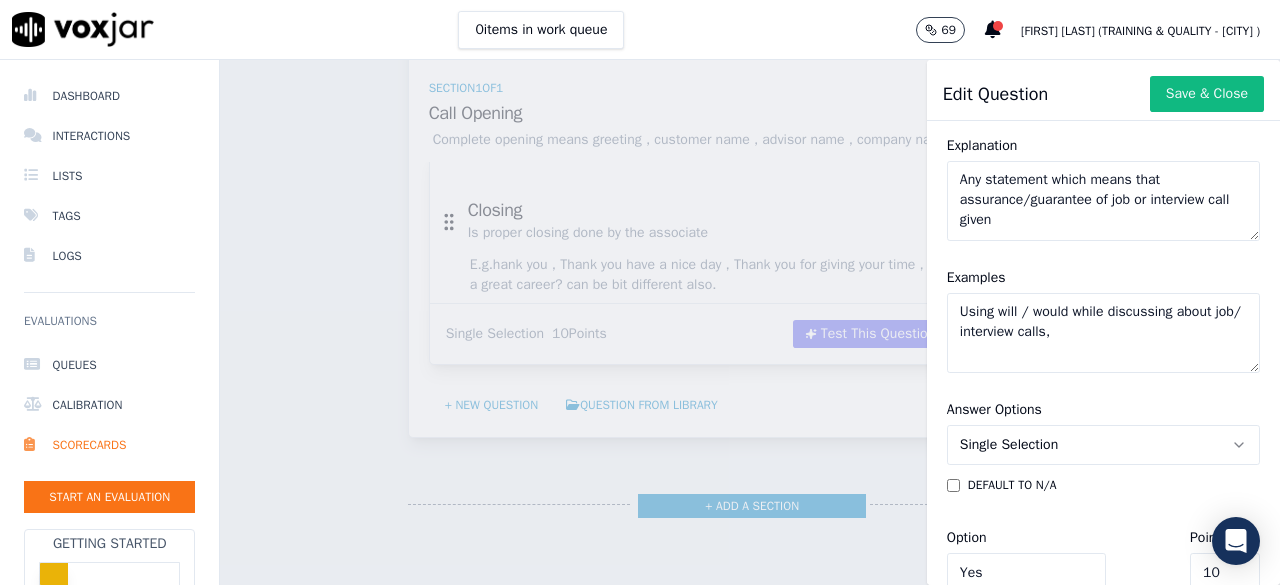 scroll, scrollTop: 300, scrollLeft: 0, axis: vertical 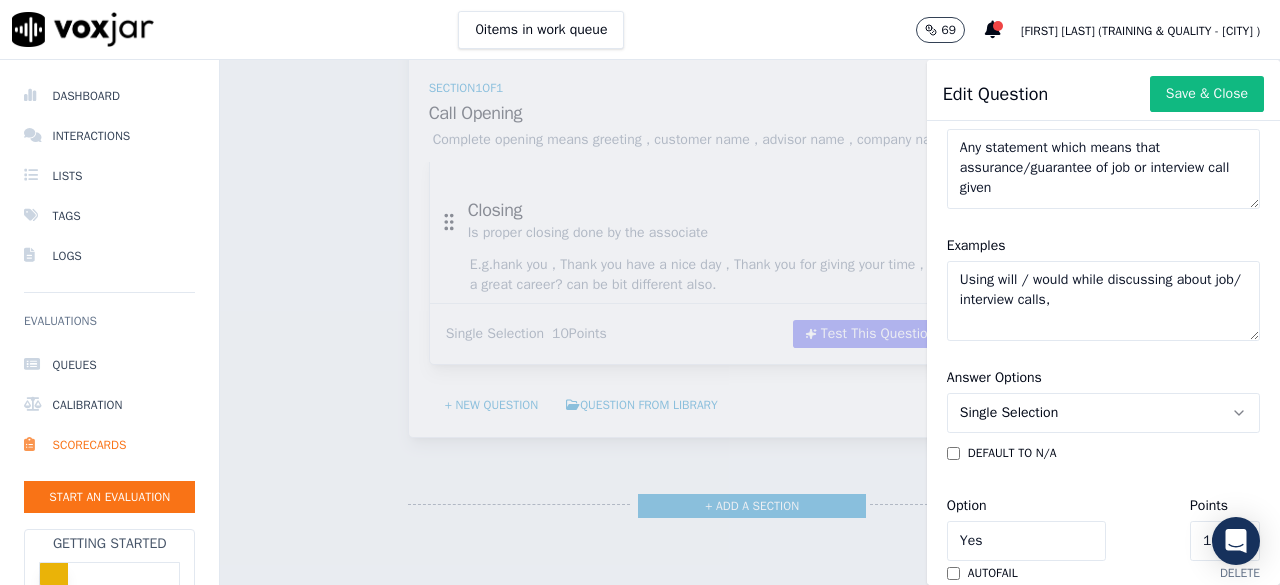 click on "Using will / would while discussing about job/ interview calls," 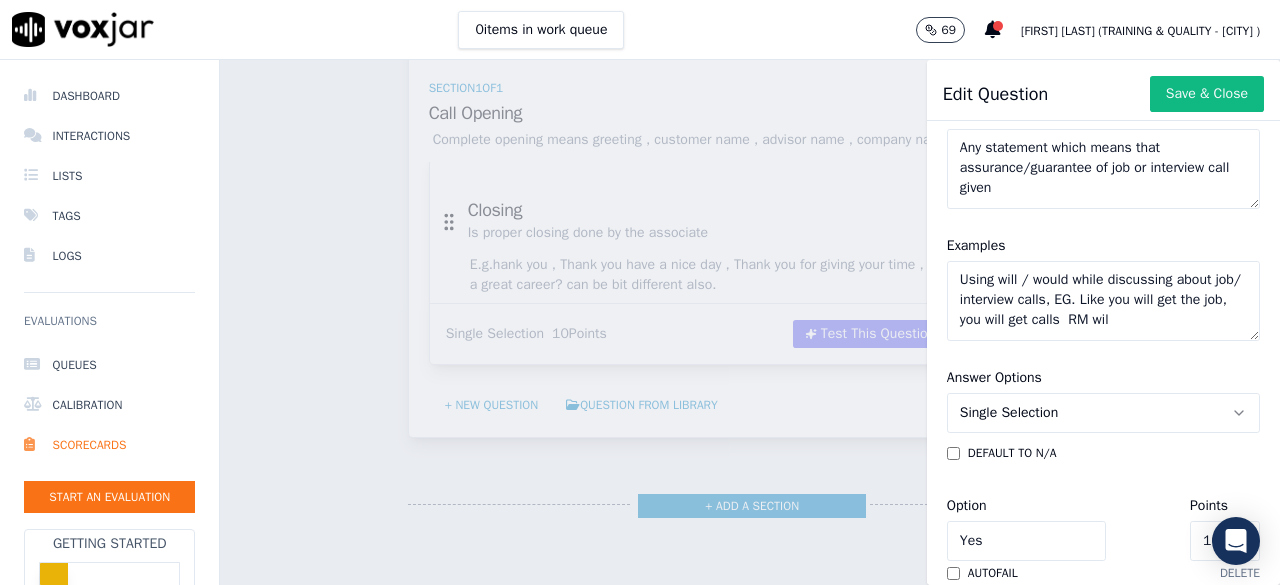scroll, scrollTop: 9, scrollLeft: 0, axis: vertical 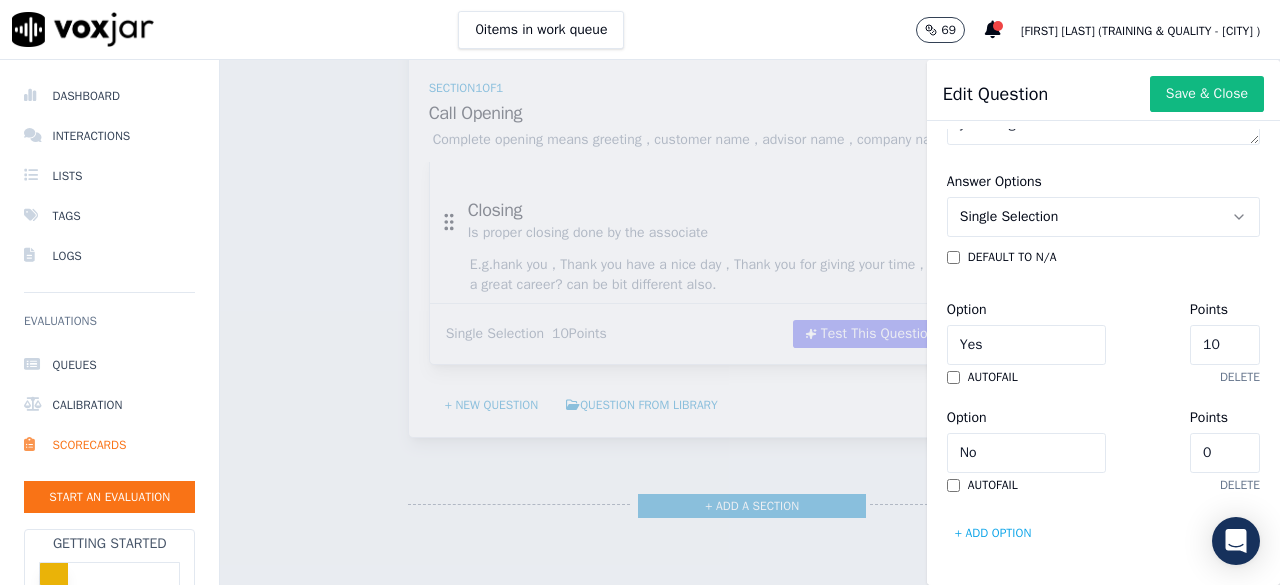 type on "Using will / would while discussing about job/ interview calls, EG. Like you will get the job, you will get calls  RM will schedule interview" 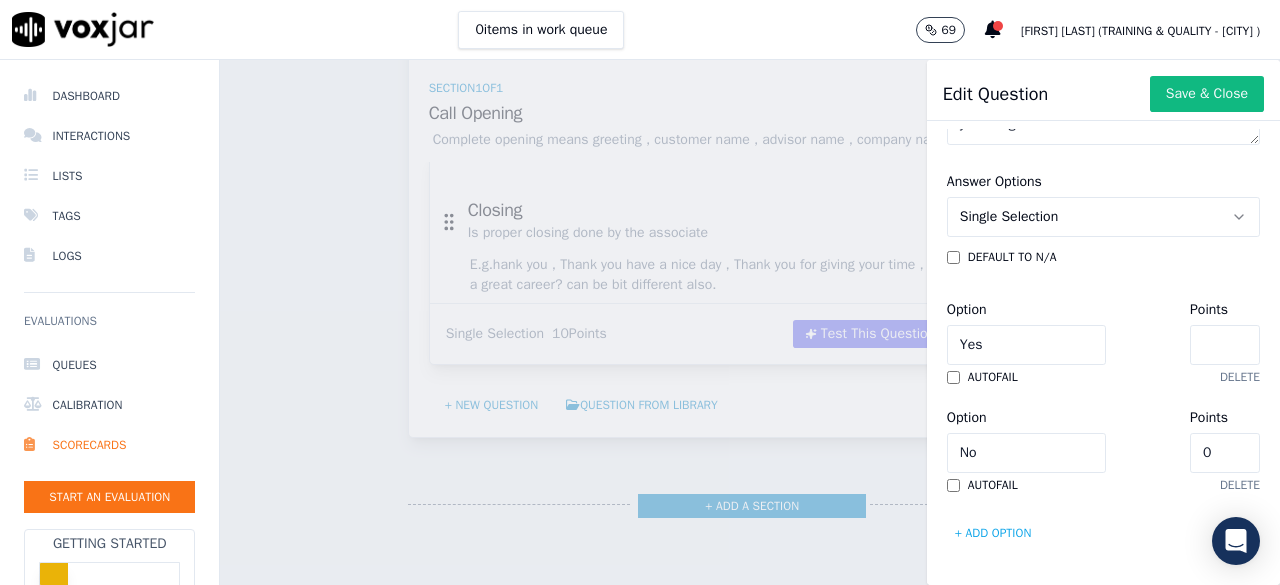 type on "0" 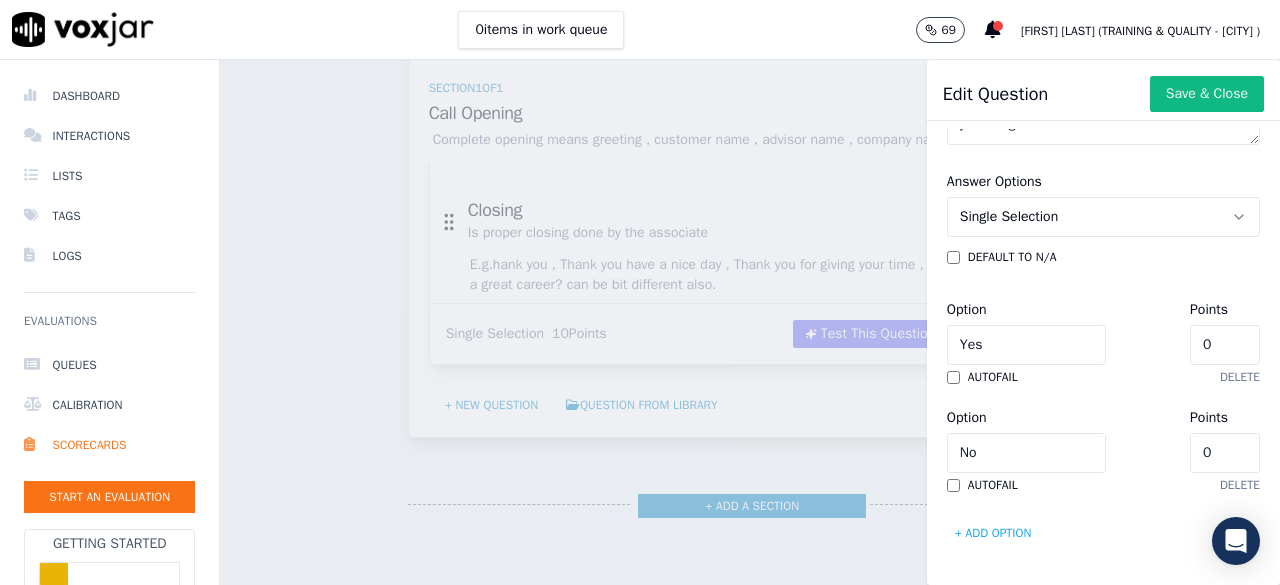 click on "autofail" at bounding box center (993, 377) 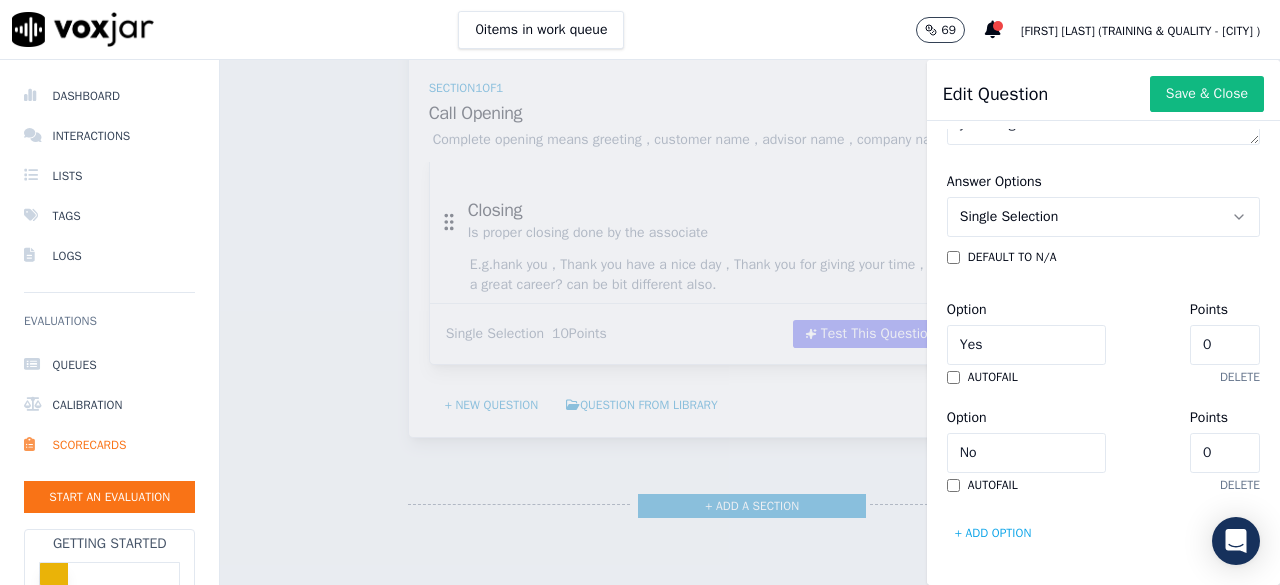 click on "No" 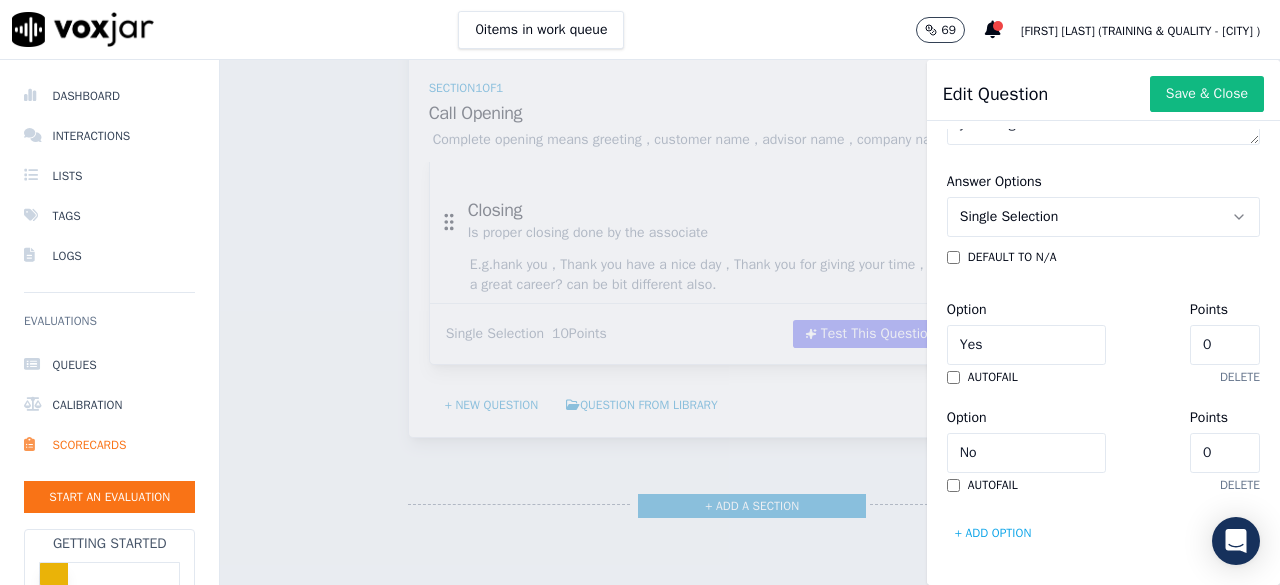 scroll, scrollTop: 592, scrollLeft: 0, axis: vertical 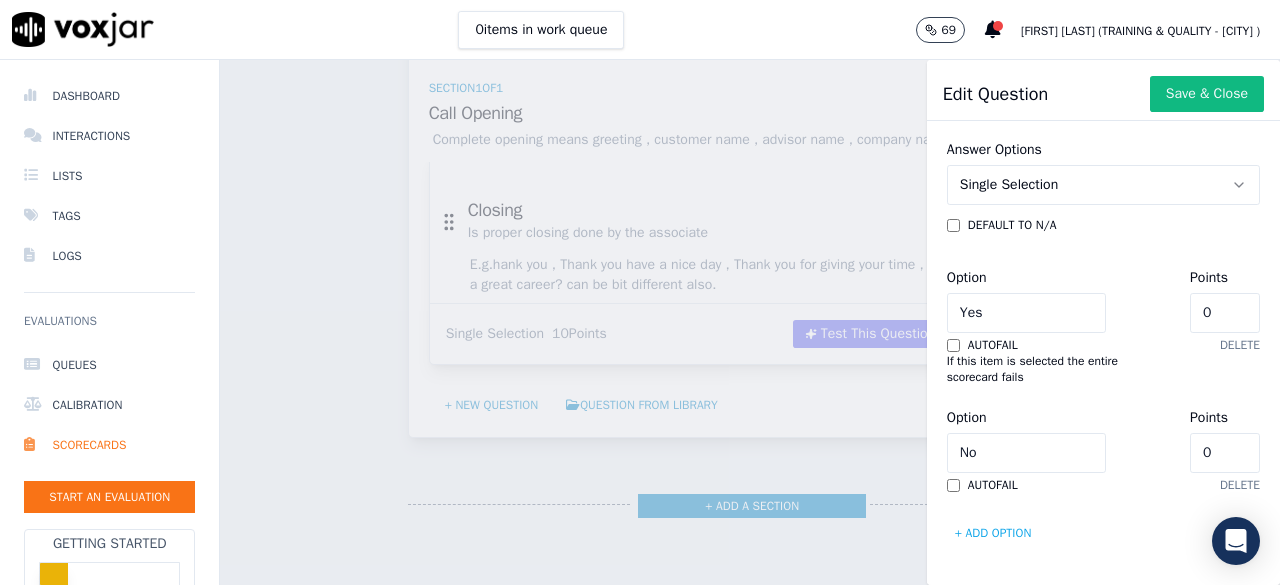 click on "No" 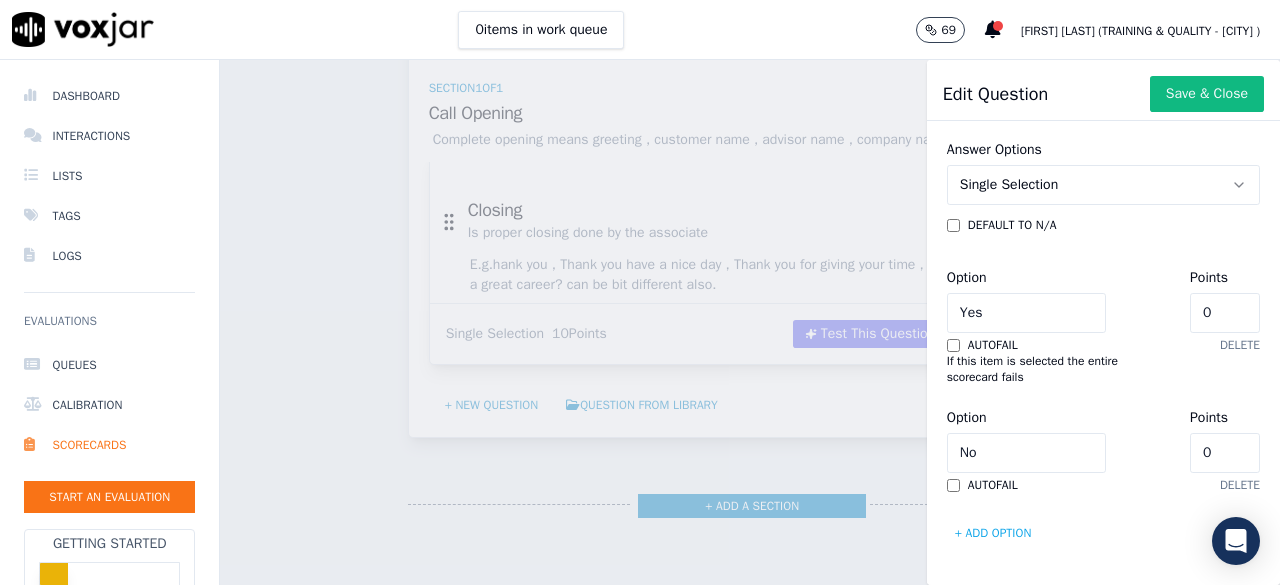 click on "0" 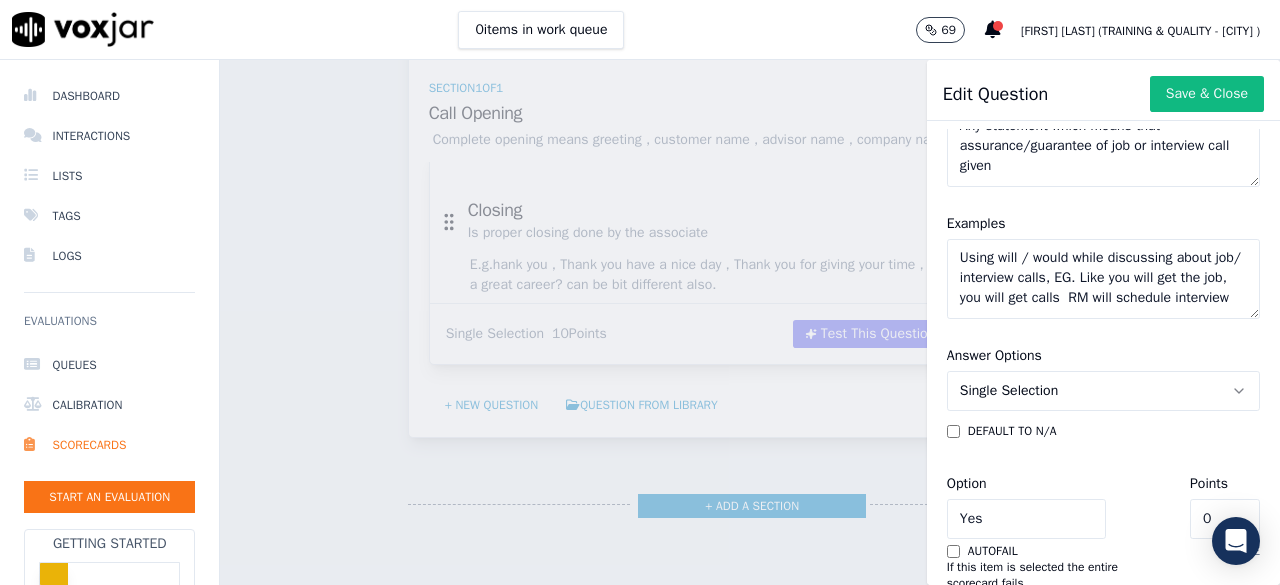 scroll, scrollTop: 224, scrollLeft: 0, axis: vertical 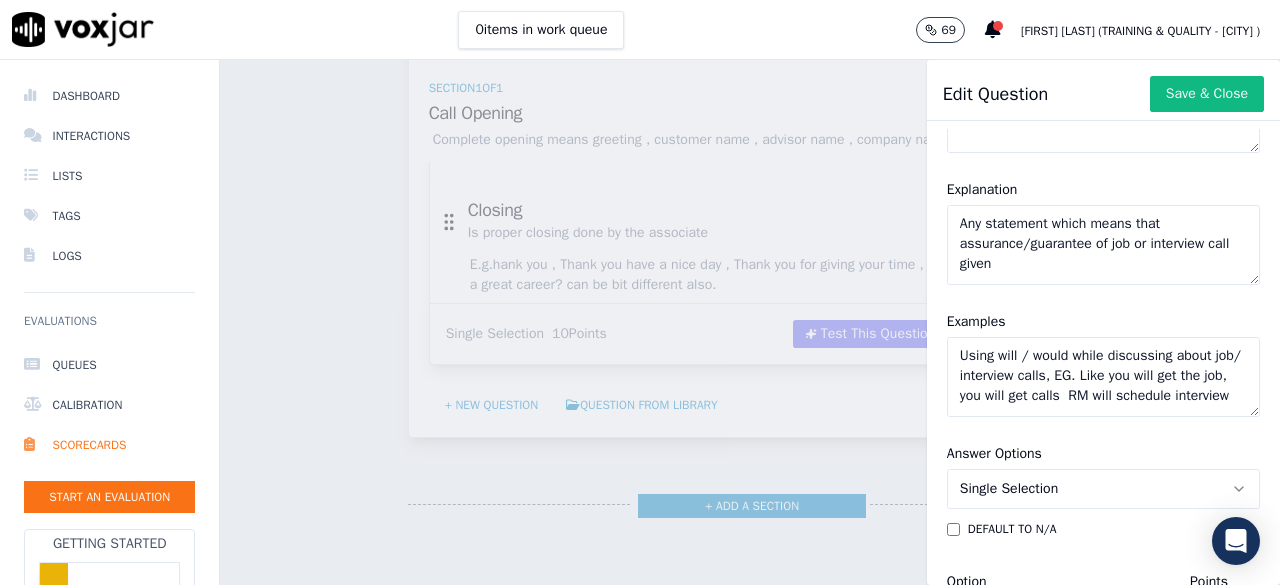 drag, startPoint x: 1105, startPoint y: 397, endPoint x: 1118, endPoint y: 407, distance: 16.40122 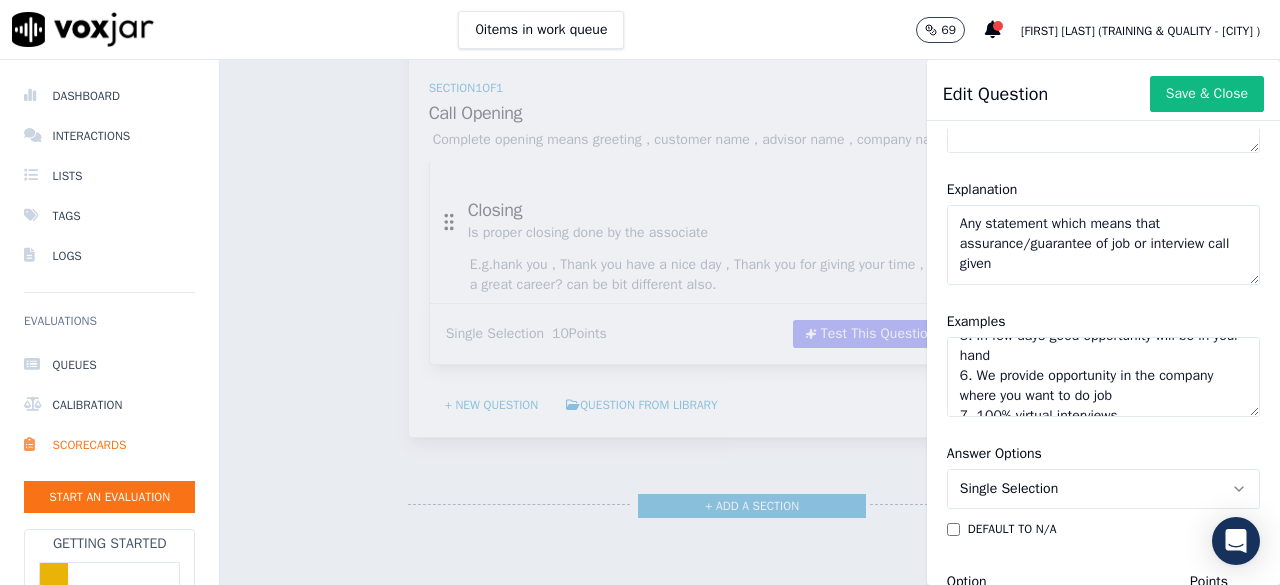 scroll, scrollTop: 457, scrollLeft: 0, axis: vertical 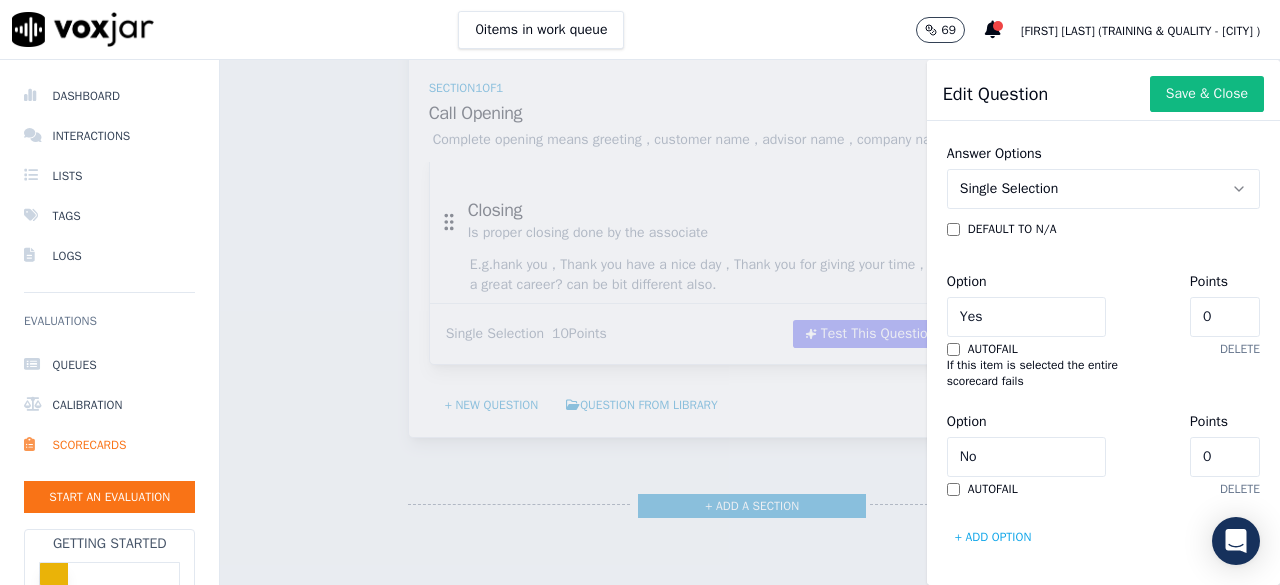 type on "Using will / would while discussing about job/ interview calls, EG. Like you will get the job, you will get calls  RM will schedule interview "1. 100% guarantee/assurance of job
2. 100% guarantee/assurance of interview call
3. 10 -15 days good option will be in your hand
4. Back to back interivews until you get selected
5. In few days good opportunity will be in your hand
6. We provide opportunity in the company where you want to do job
7. 100% virtual interviews
8. Accommodation/travel/food will be given from company in case you are selected abroad
9. Guarantee of 40-50% salary hike
10. After taking service 100% you will get opportunity
11. Diplomatic statements can be given
12. Service 100% guarantee can be given "" 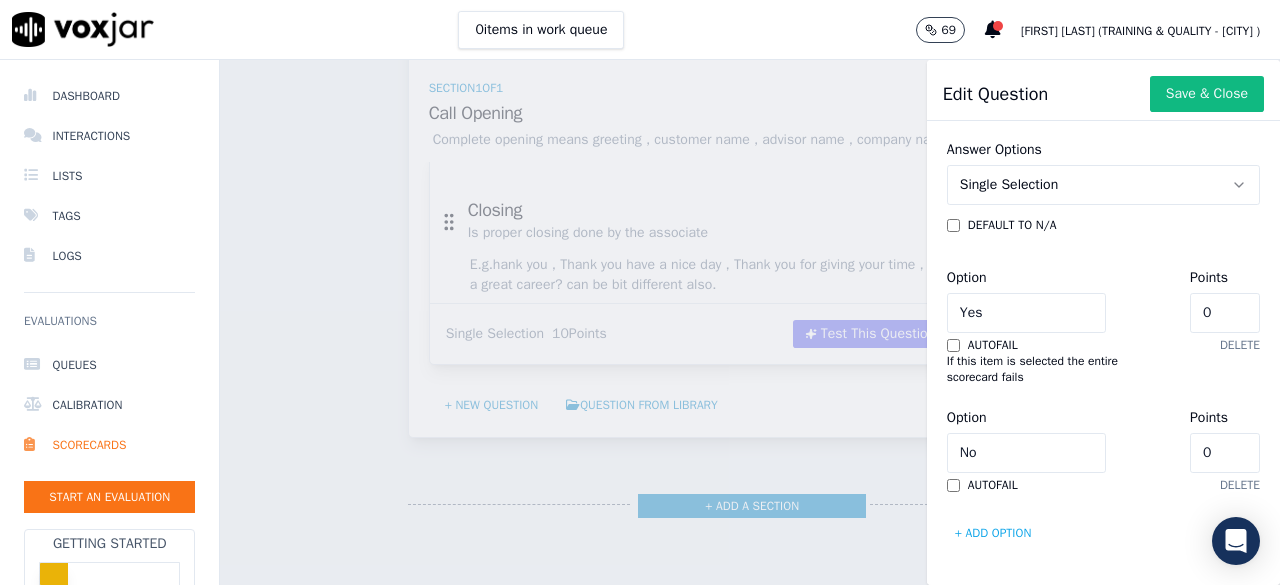 scroll, scrollTop: 724, scrollLeft: 0, axis: vertical 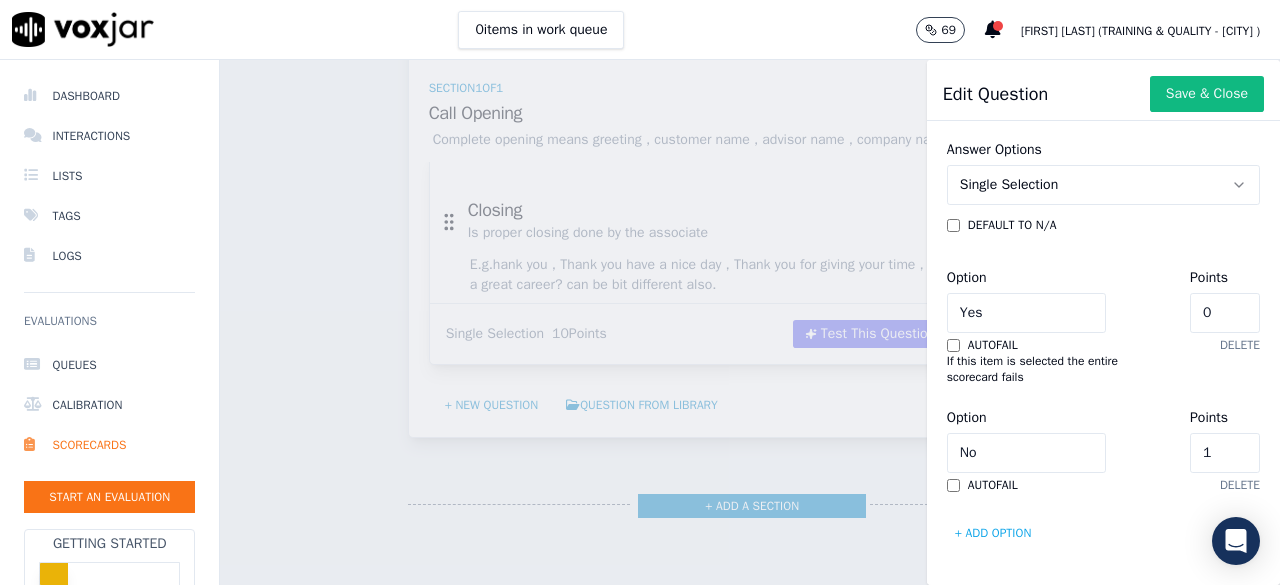 type on "10" 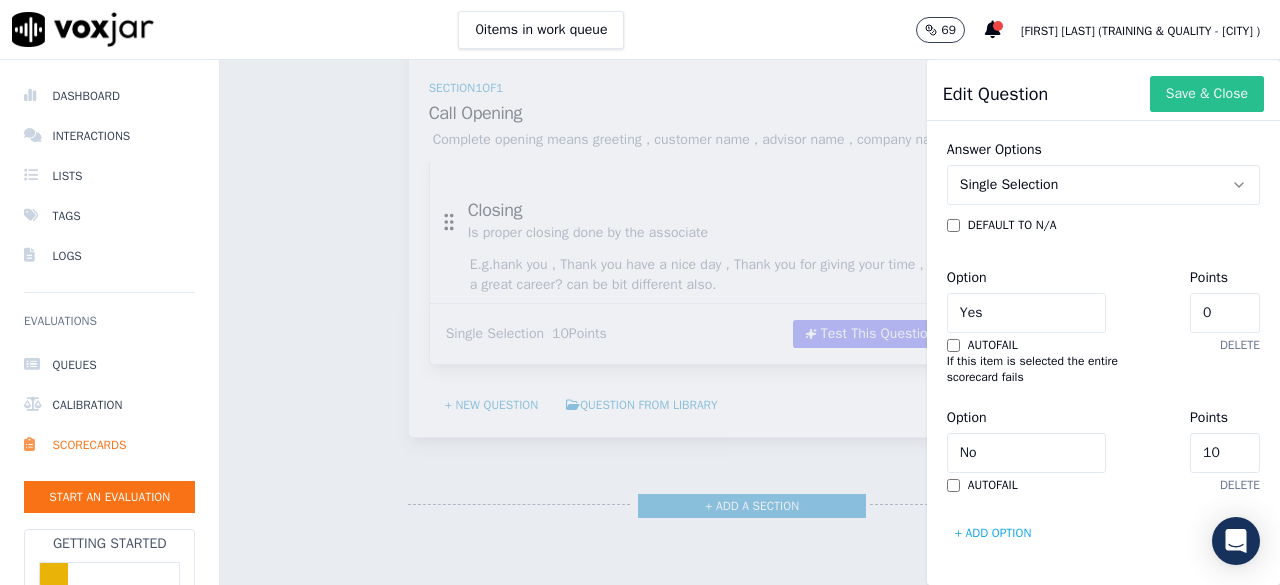 click on "Save & Close" at bounding box center (1207, 94) 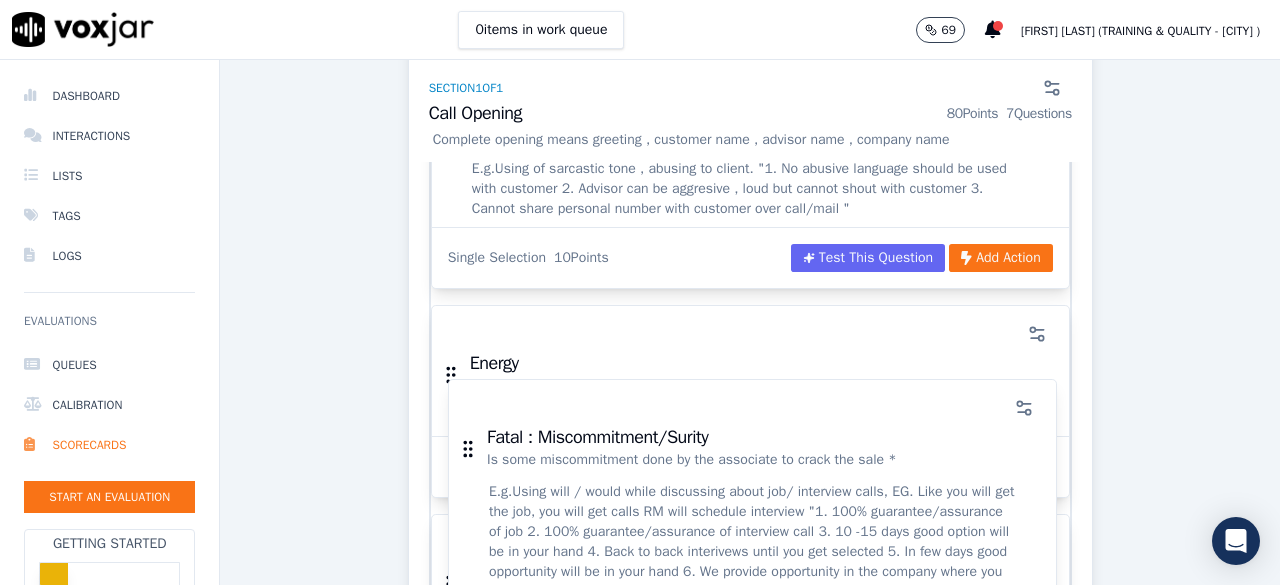 scroll, scrollTop: 1178, scrollLeft: 0, axis: vertical 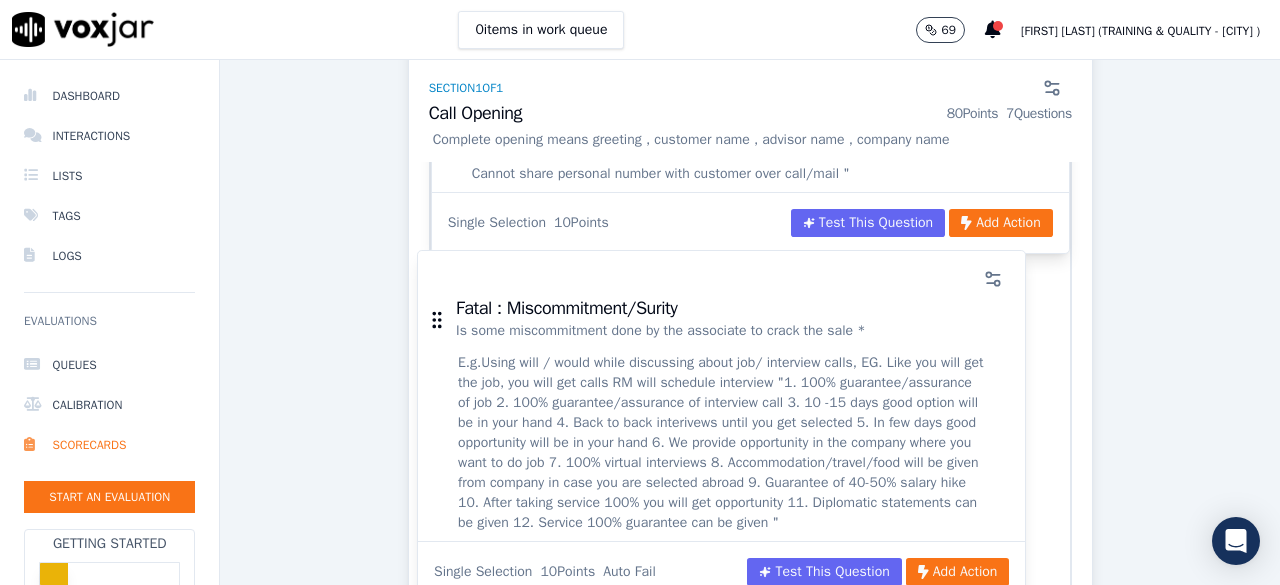 drag, startPoint x: 525, startPoint y: 429, endPoint x: 521, endPoint y: 307, distance: 122.06556 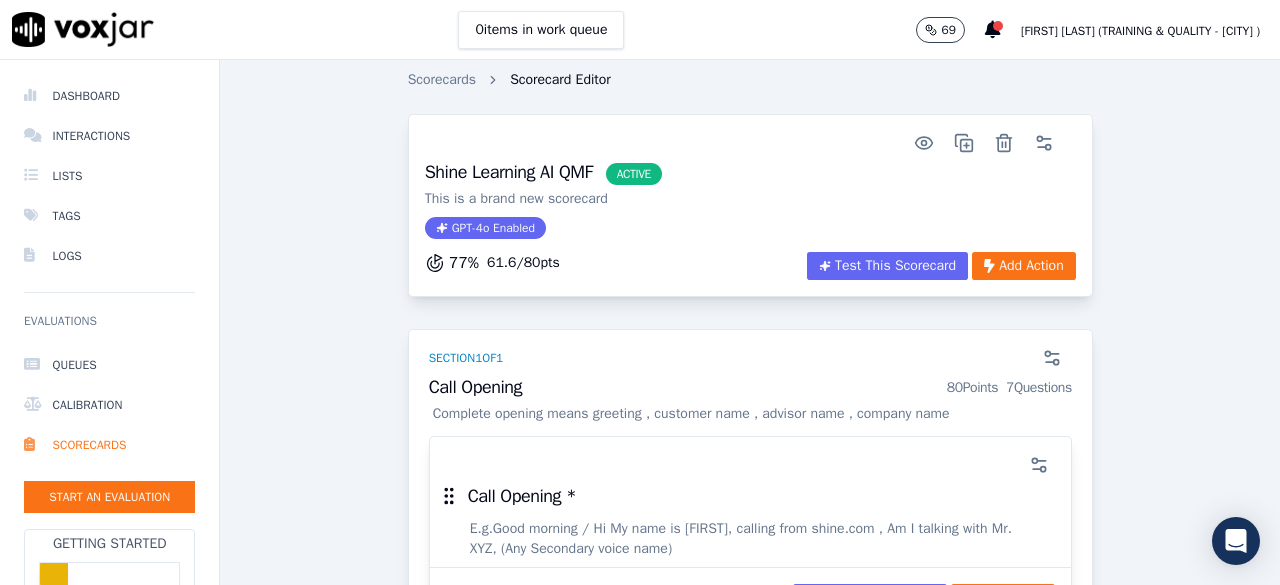 scroll, scrollTop: 0, scrollLeft: 0, axis: both 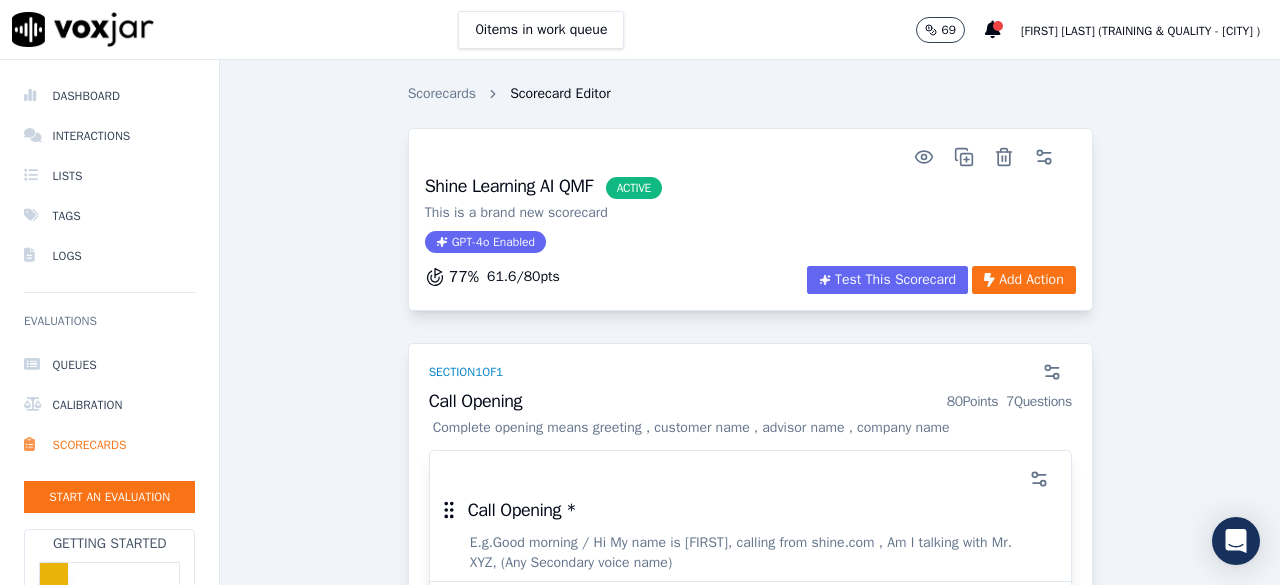 click on "GPT-4o Enabled" 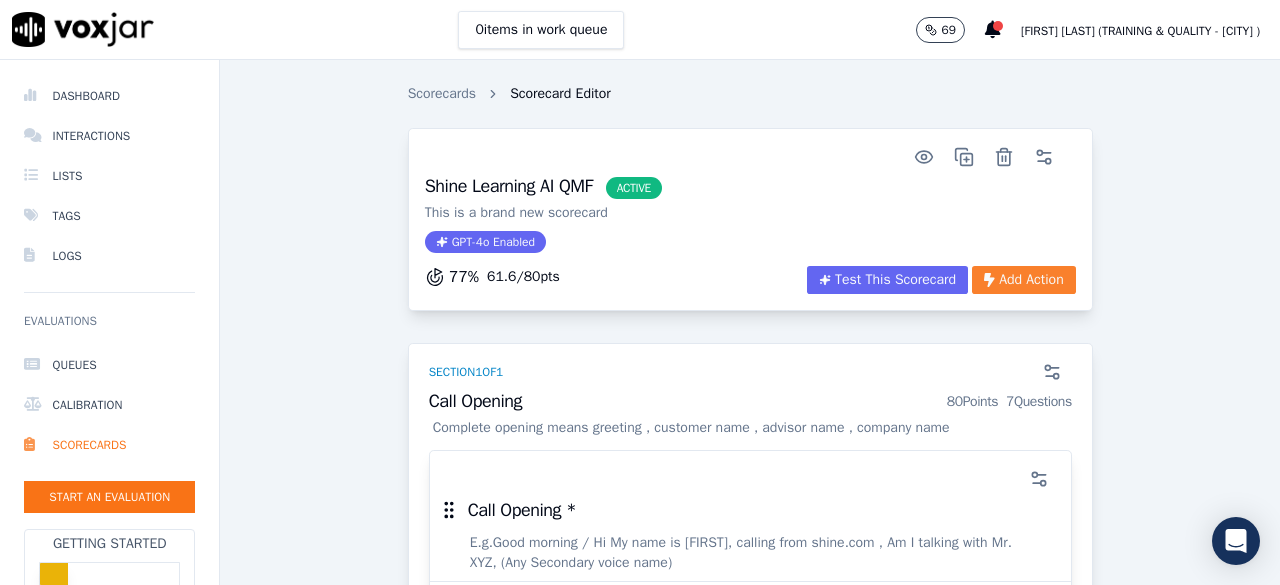 click on "Add Action" 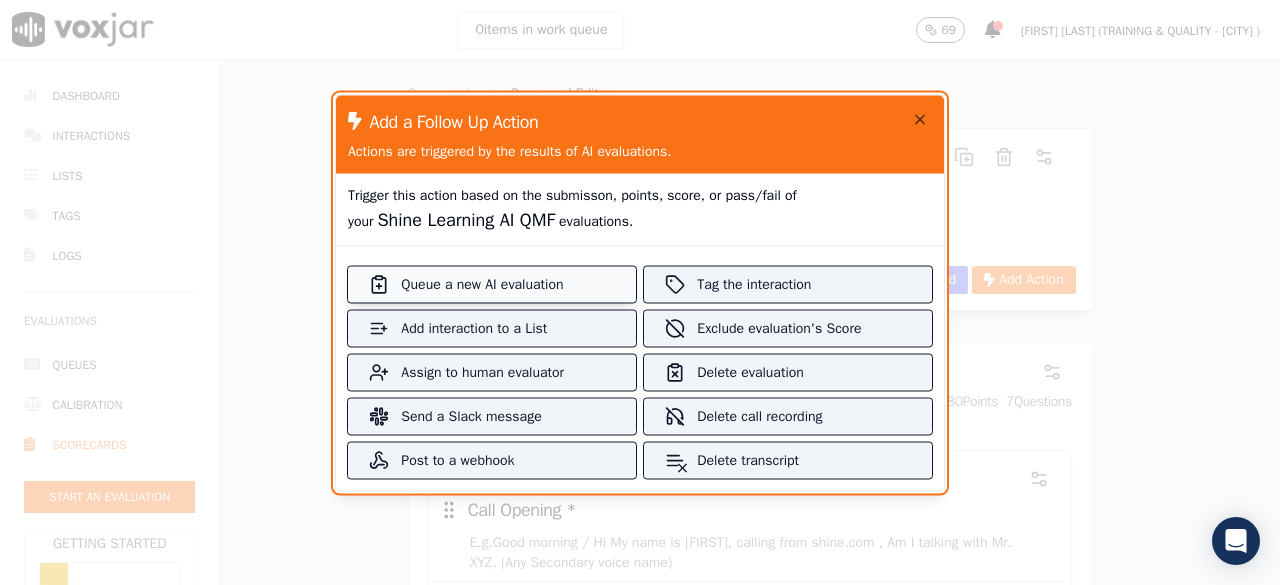 click on "Queue a new AI evaluation" at bounding box center [491, 284] 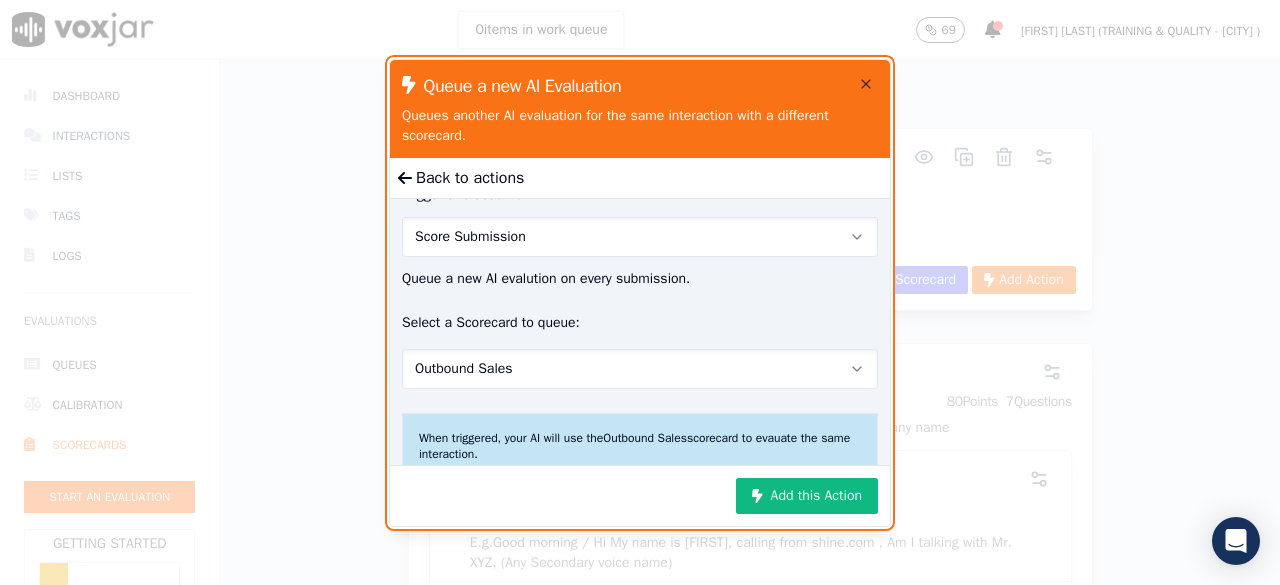 scroll, scrollTop: 0, scrollLeft: 0, axis: both 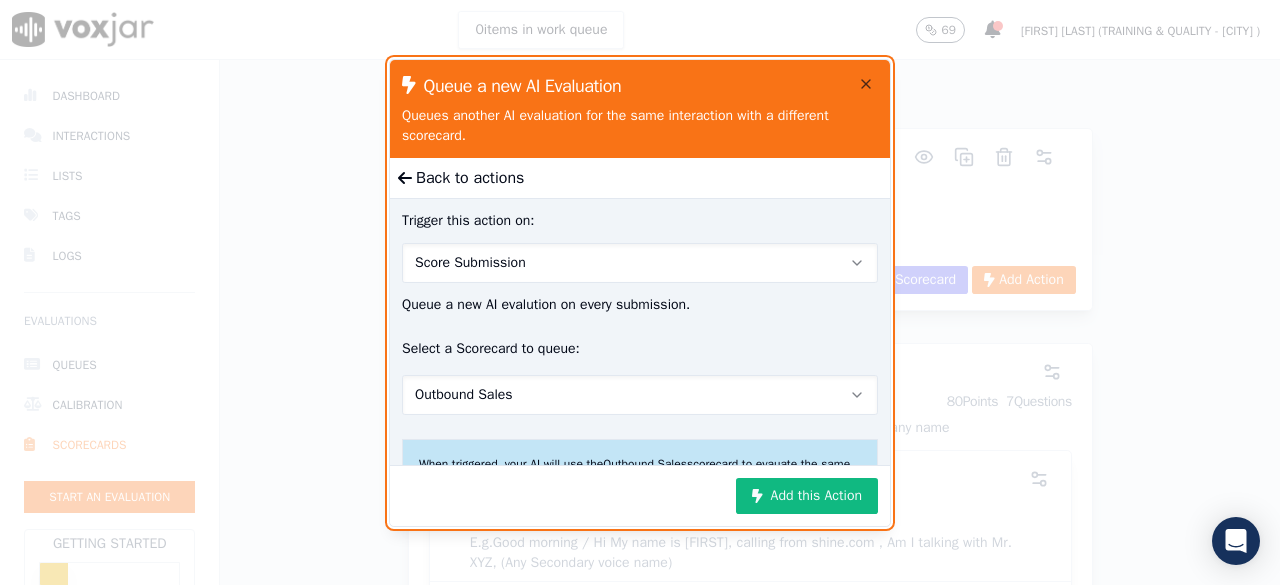 click on "Score Submission" at bounding box center [640, 263] 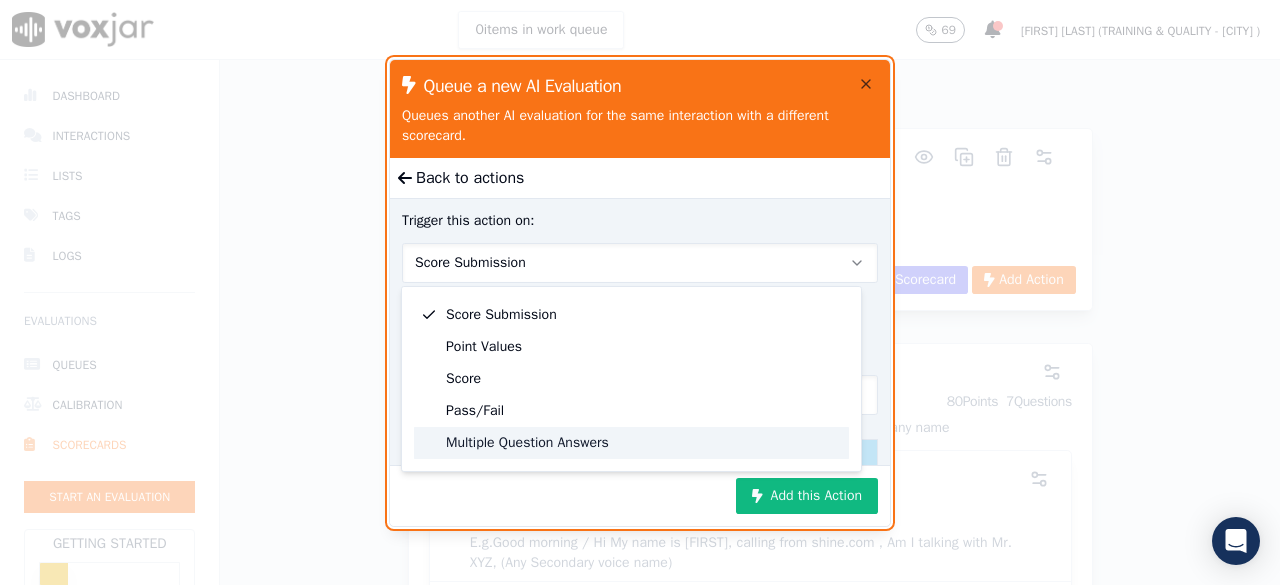 click on "Multiple Question Answers" 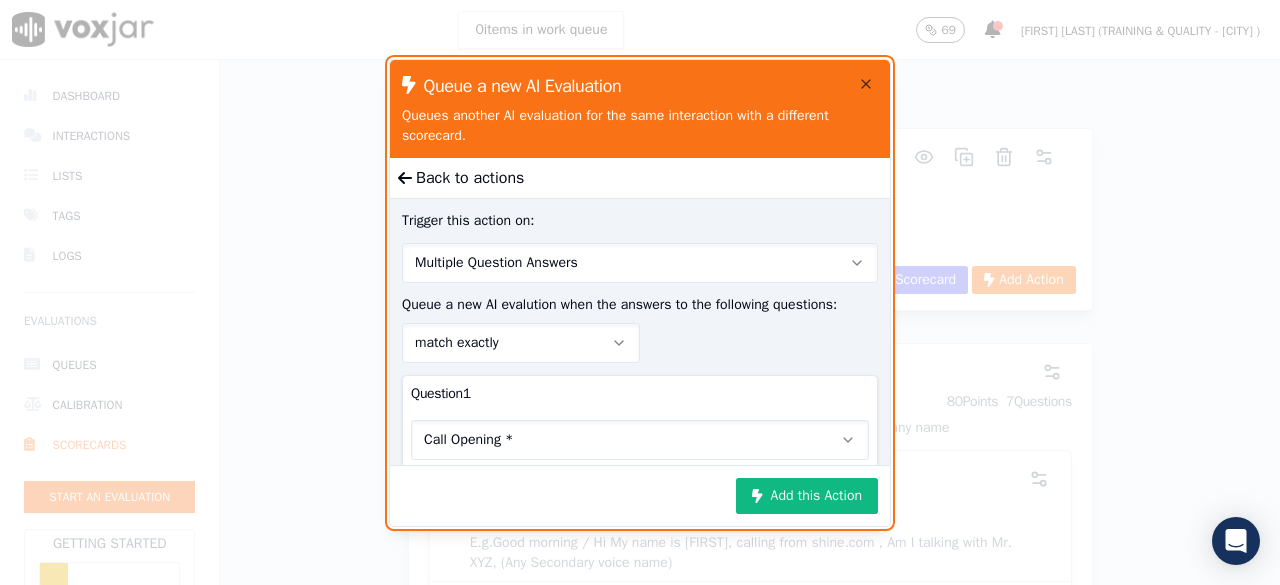 click on "Multiple Question Answers" at bounding box center (640, 263) 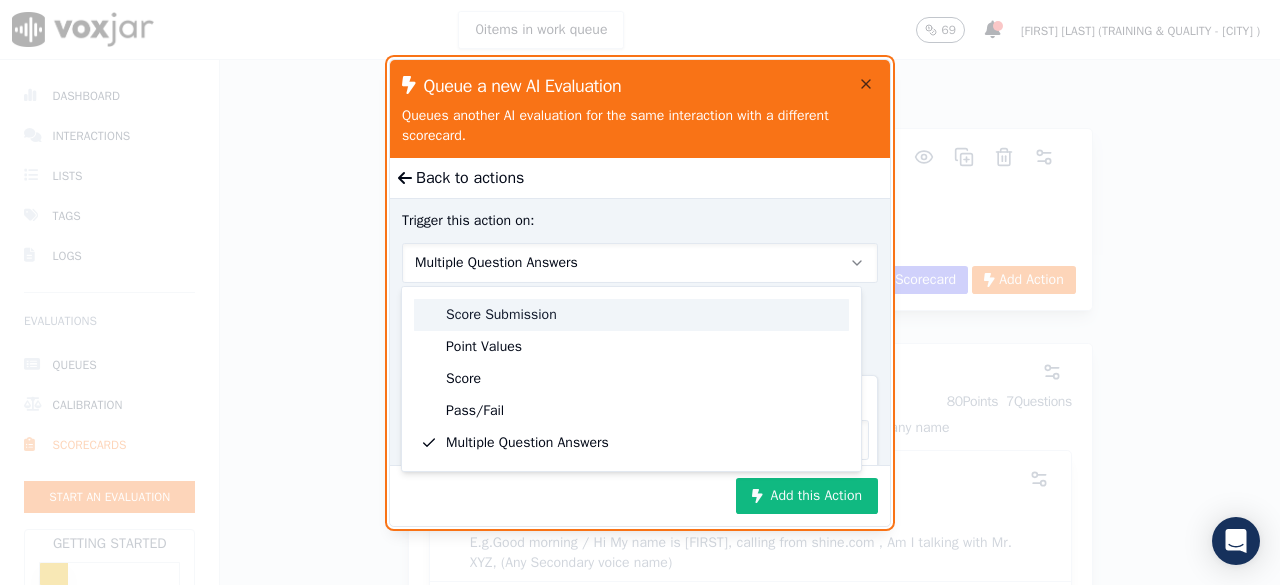 click on "Score Submission" at bounding box center [631, 315] 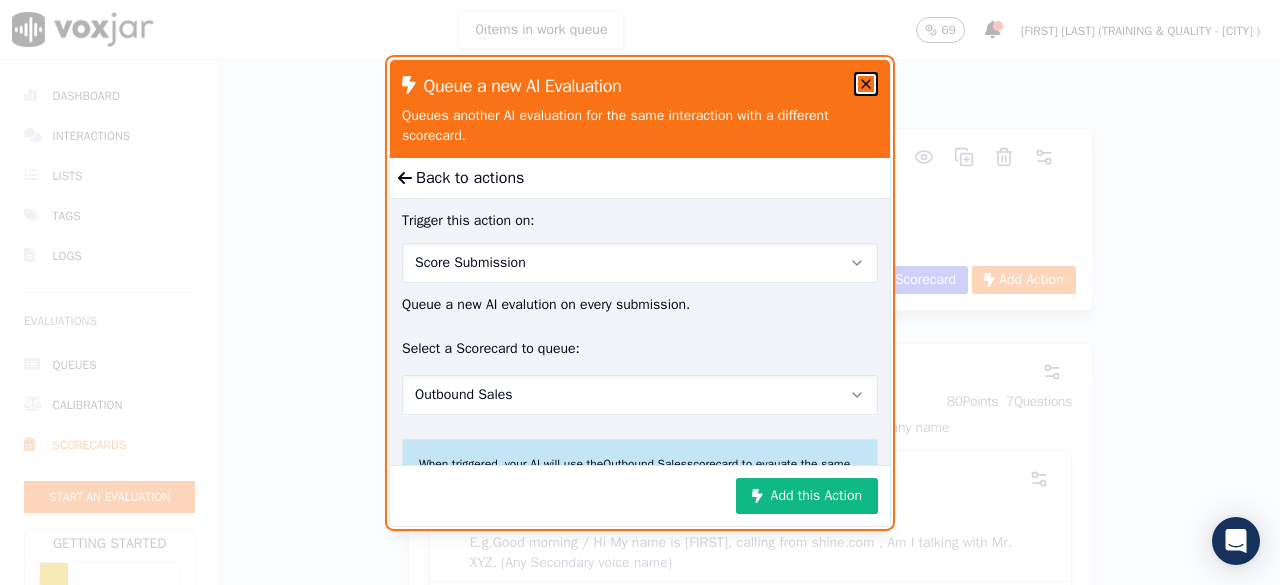 drag, startPoint x: 860, startPoint y: 85, endPoint x: 888, endPoint y: 103, distance: 33.286633 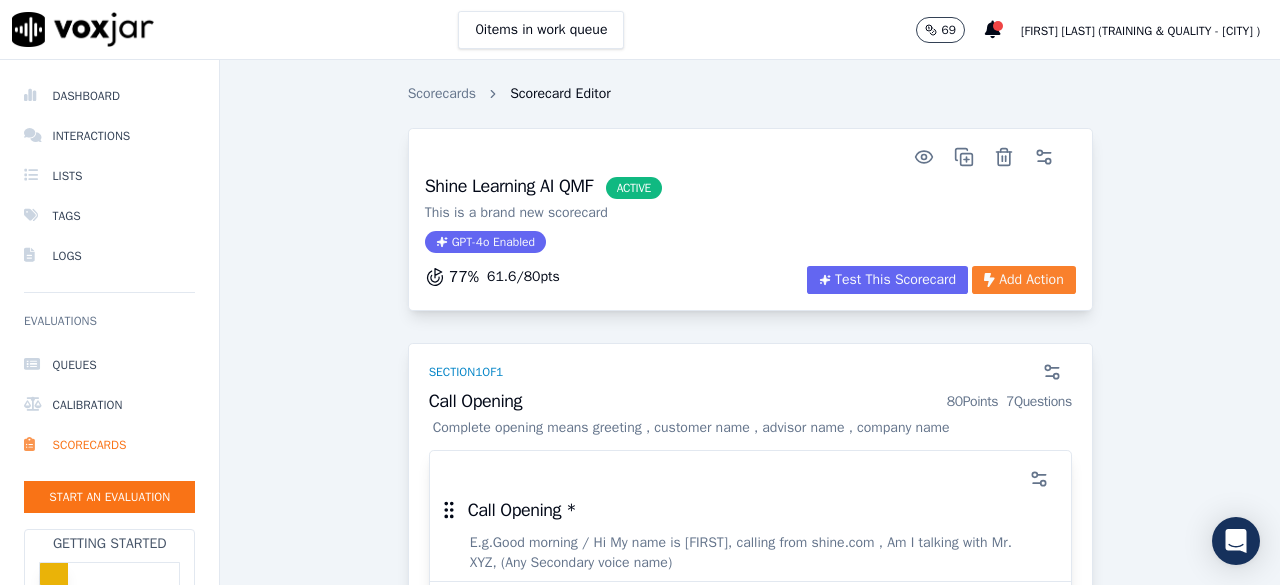 click on "Add Action" 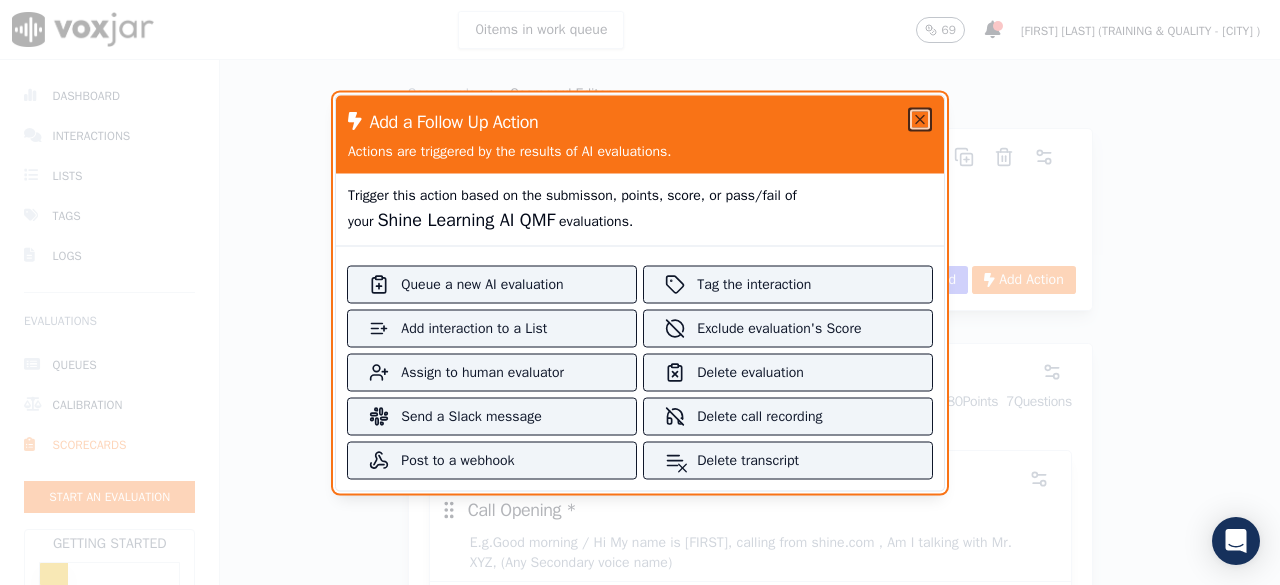 click 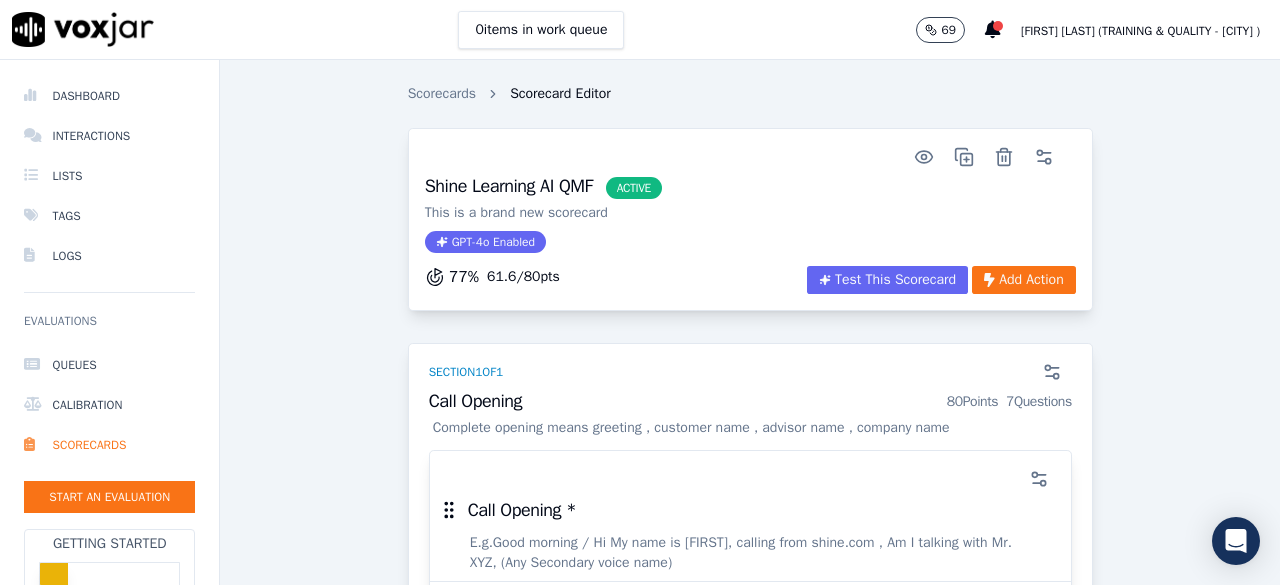 click on "Shine Learning AI QMF   ACTIVE   This is a brand new scorecard     GPT-4o Enabled" at bounding box center [750, 221] 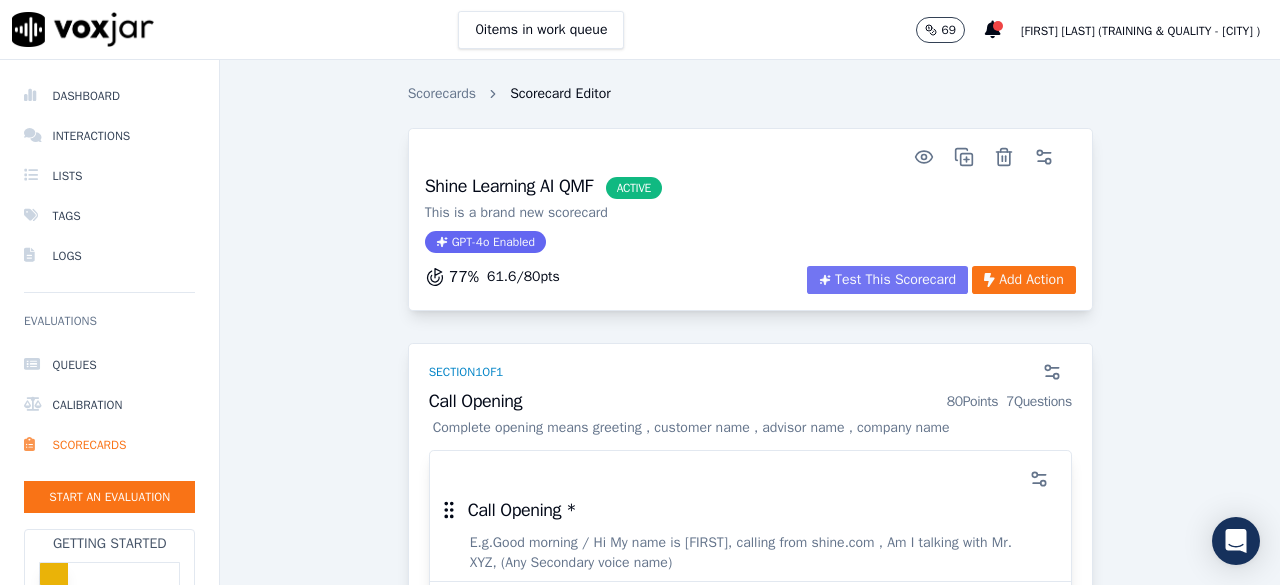 click on "Test This Scorecard" at bounding box center [887, 280] 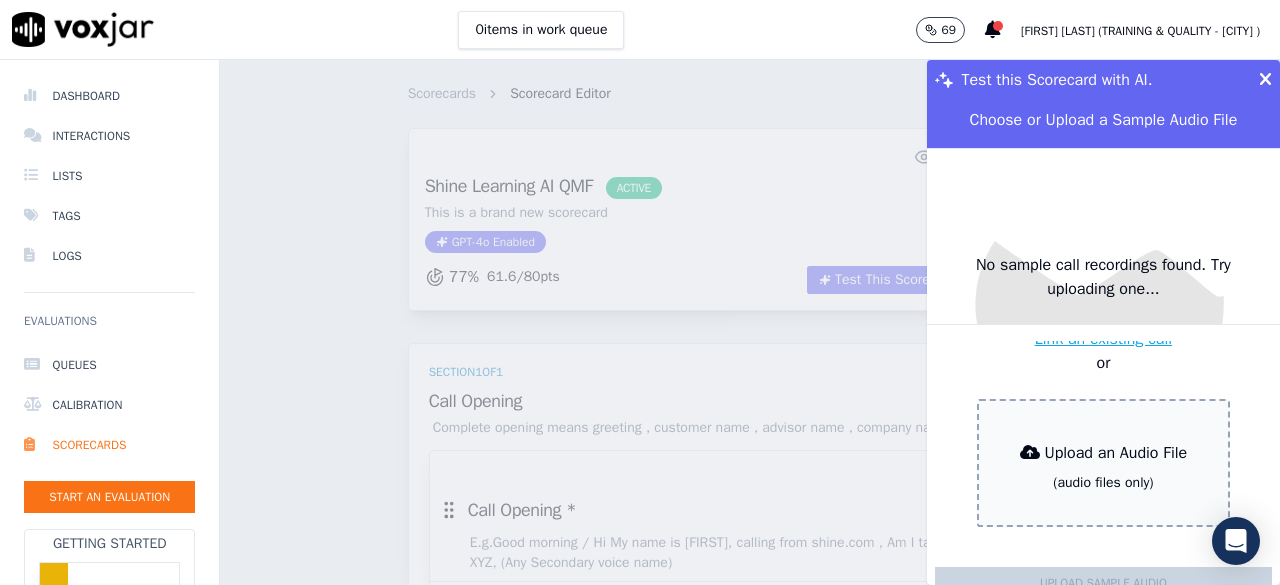 scroll, scrollTop: 0, scrollLeft: 0, axis: both 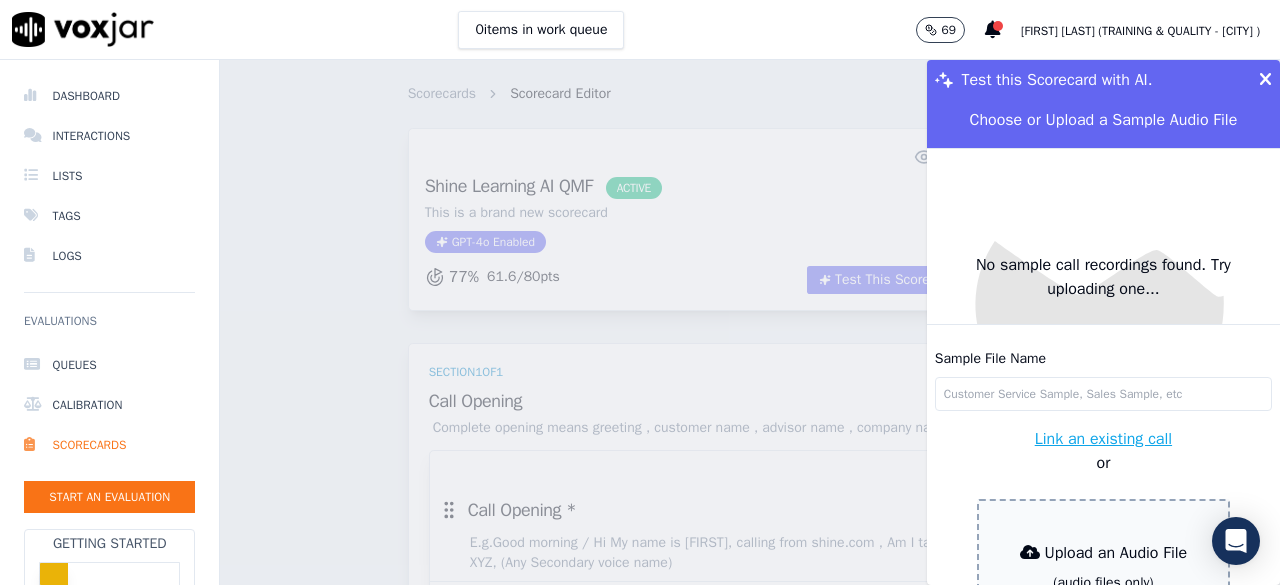 click on "Link an existing call" at bounding box center [1103, 439] 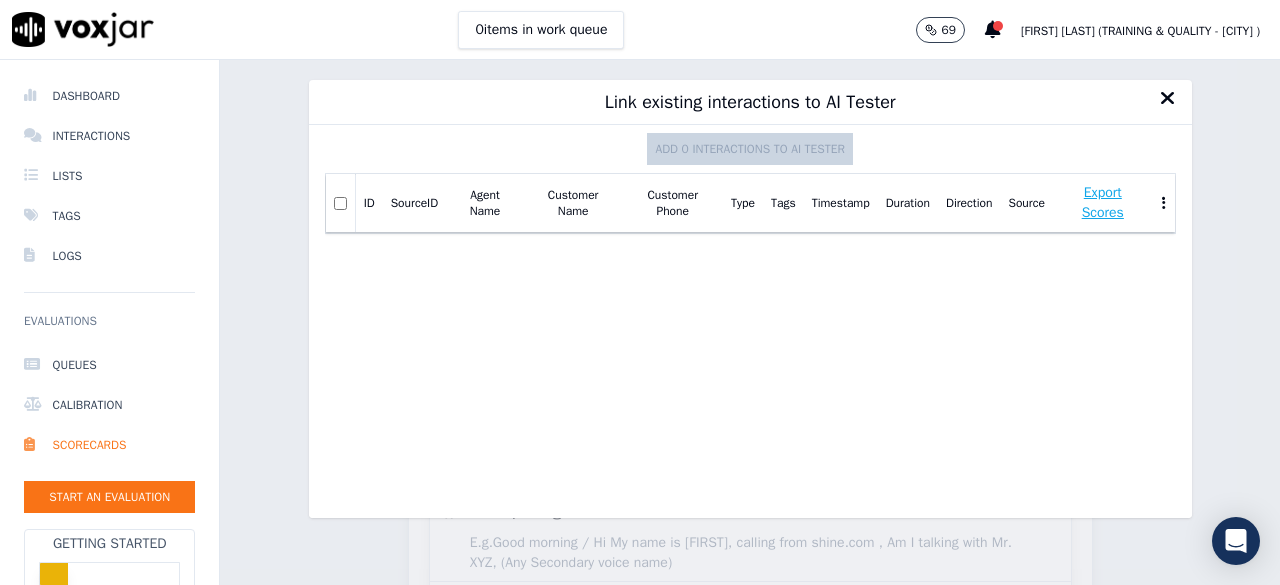 click on "Export Scores" at bounding box center [1103, 203] 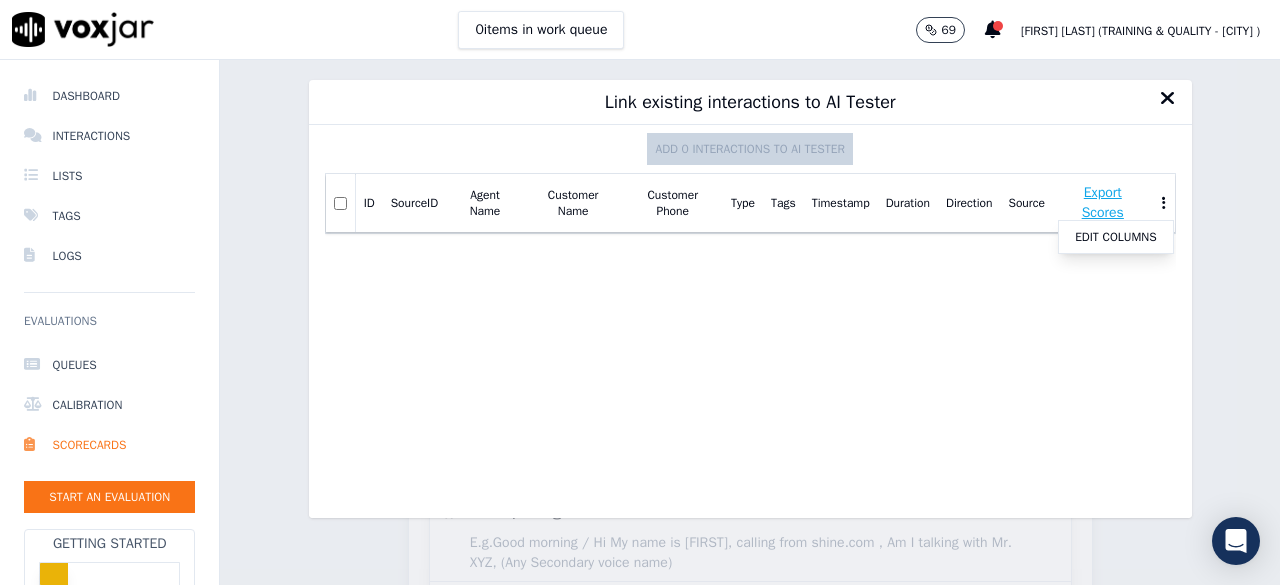 click on "Export Scores" at bounding box center [1103, 203] 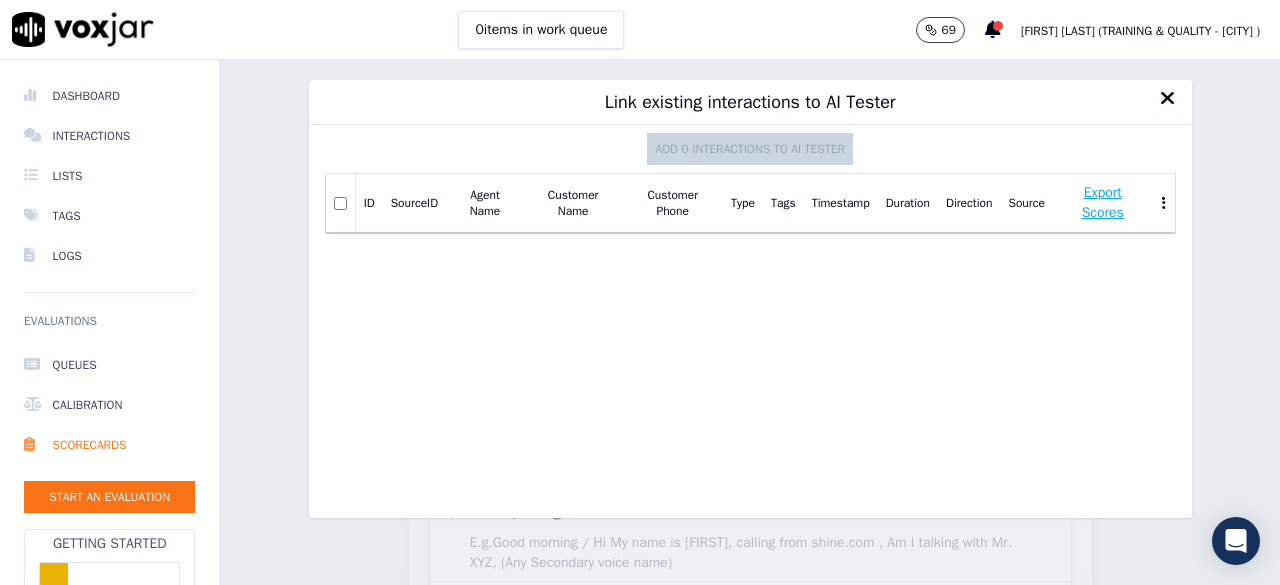 click at bounding box center [1168, 98] 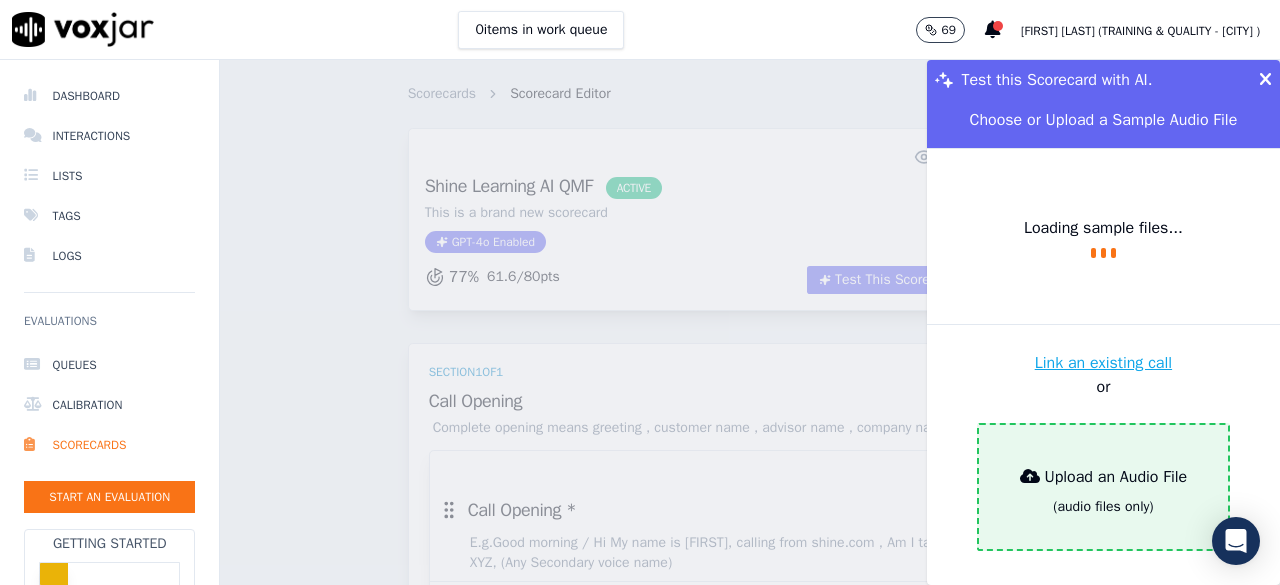 scroll, scrollTop: 152, scrollLeft: 0, axis: vertical 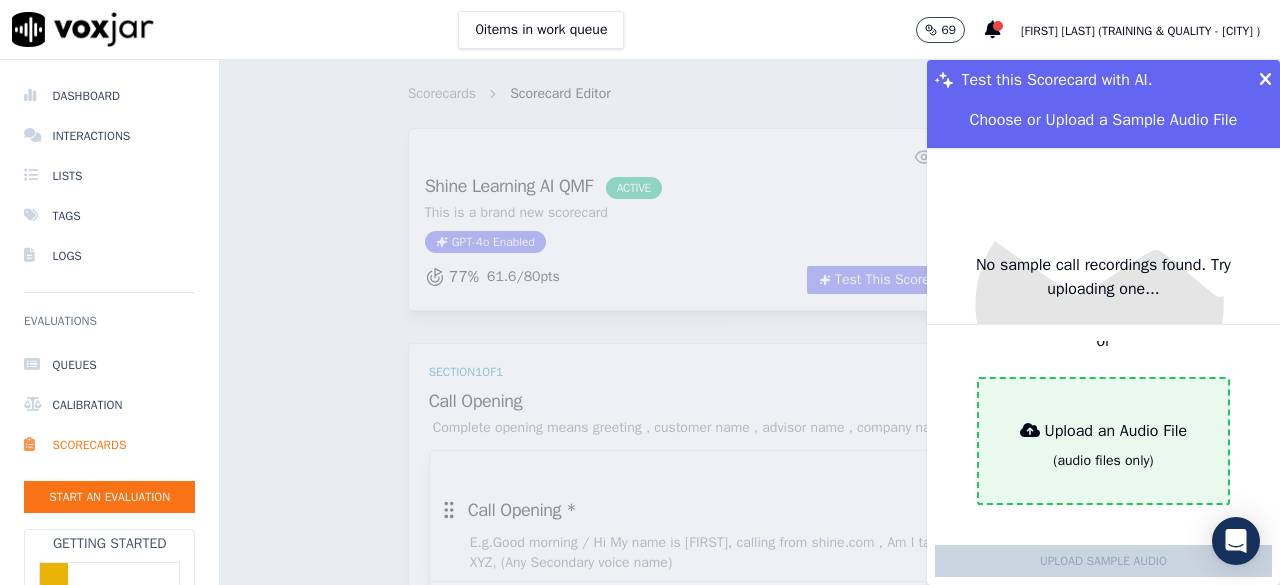 click on "Upload an Audio File" at bounding box center [1104, 431] 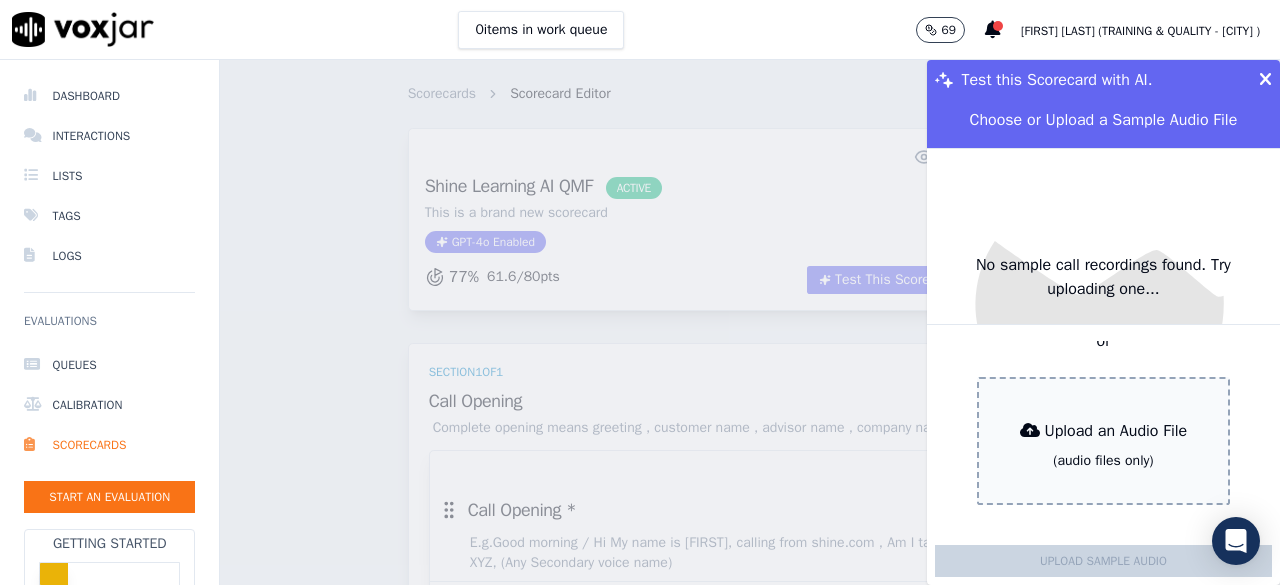 type on "d2932ac9-3582-4fda-96e4-b91e85a3127c_0_1_r.mp3" 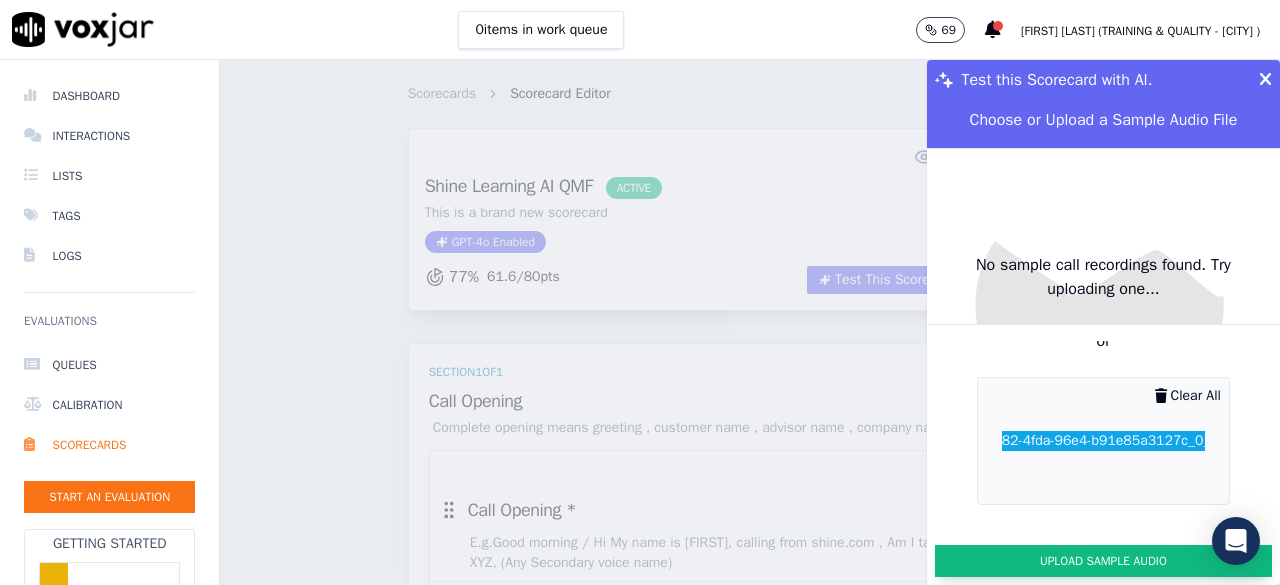 click on "Upload Sample Audio" at bounding box center (1103, 561) 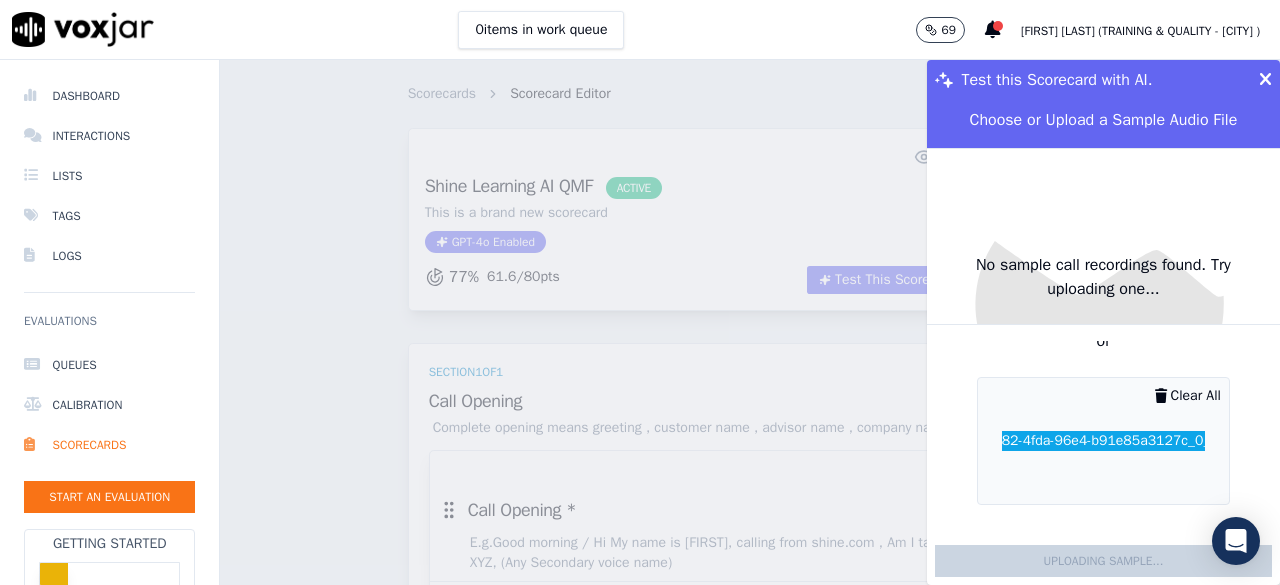 type 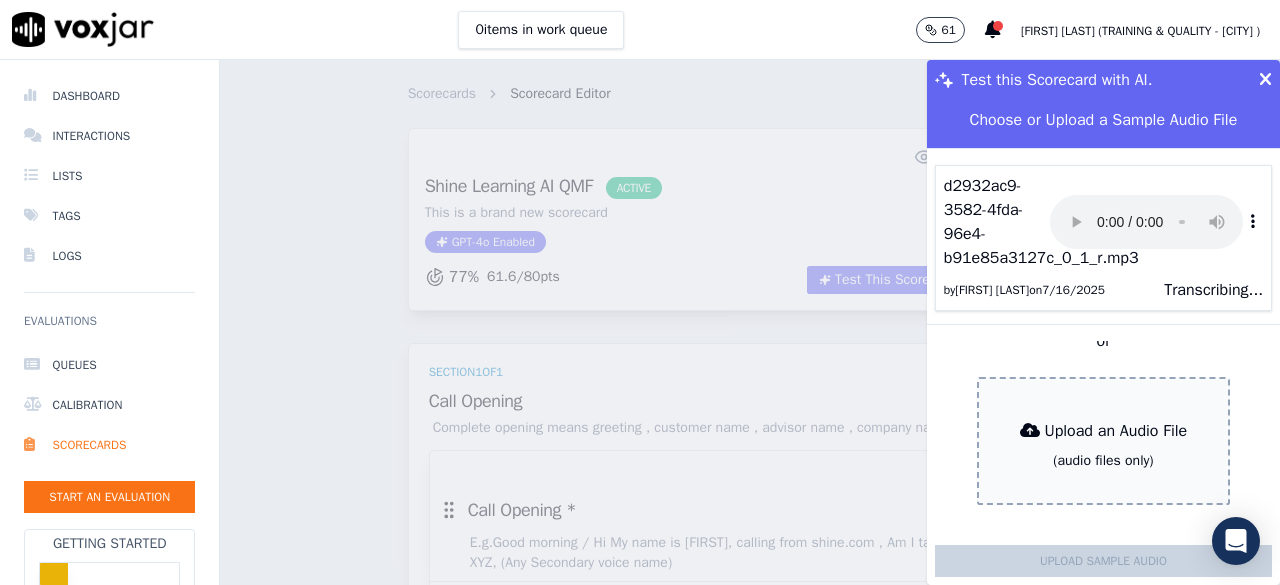 scroll, scrollTop: 46, scrollLeft: 0, axis: vertical 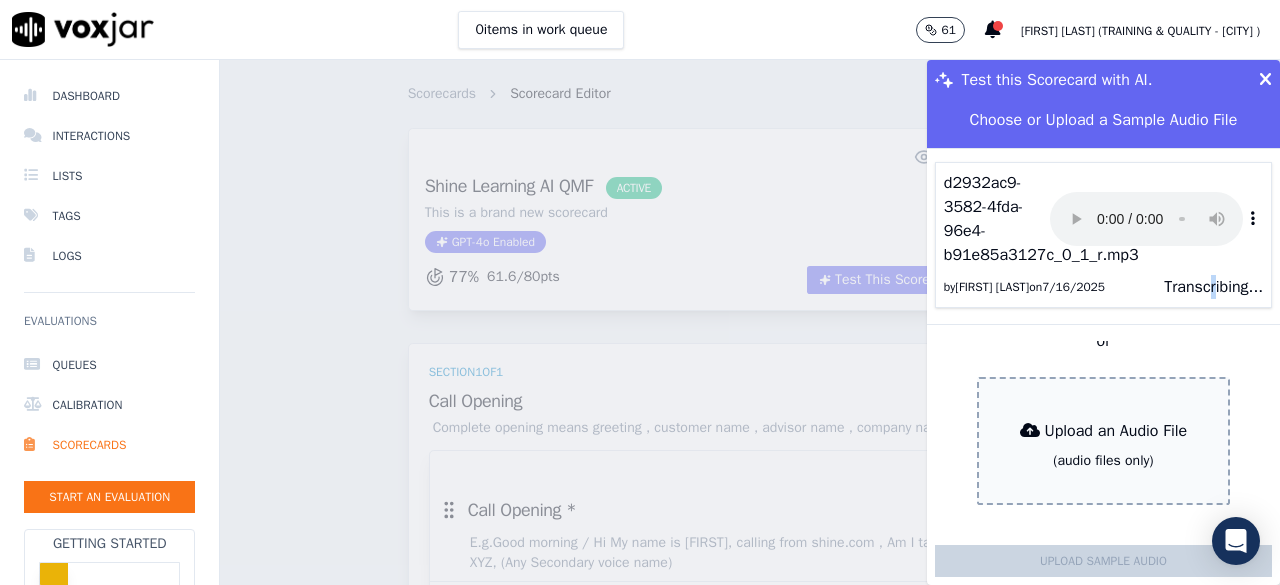 click on "Transcribing..." at bounding box center (1213, 287) 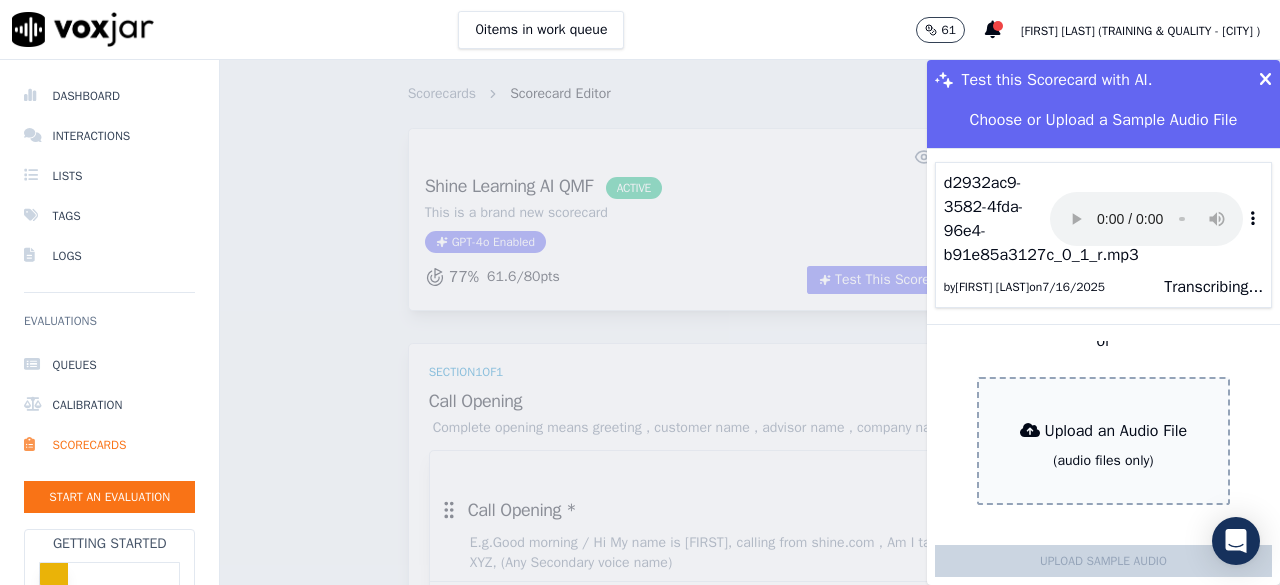 click on "Transcribing..." at bounding box center [1213, 287] 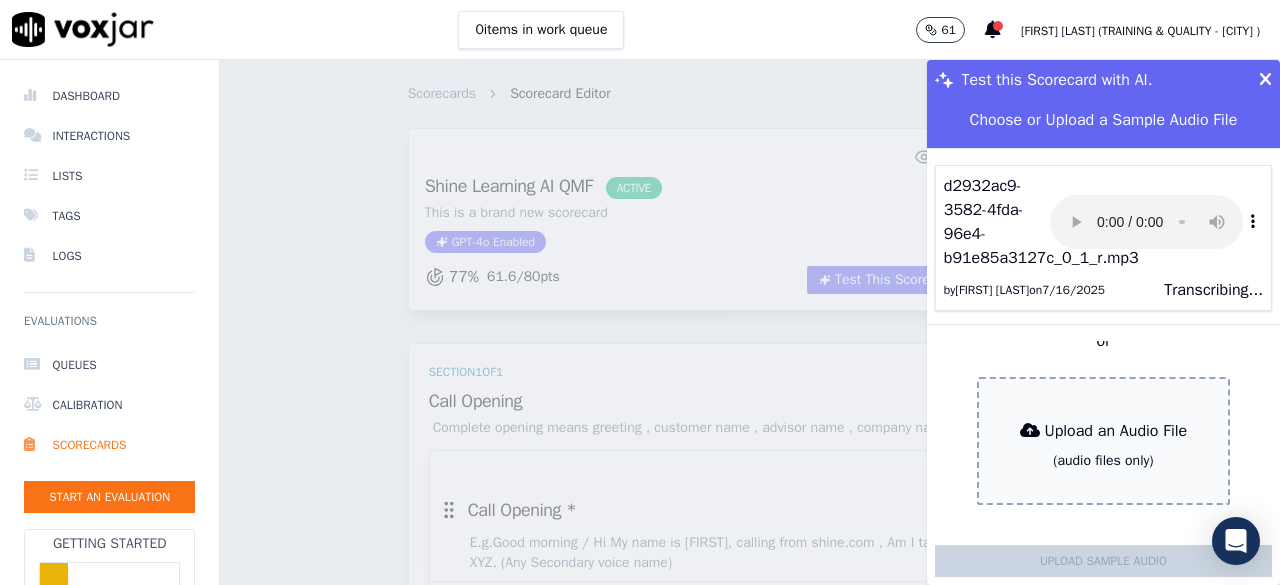scroll, scrollTop: 46, scrollLeft: 0, axis: vertical 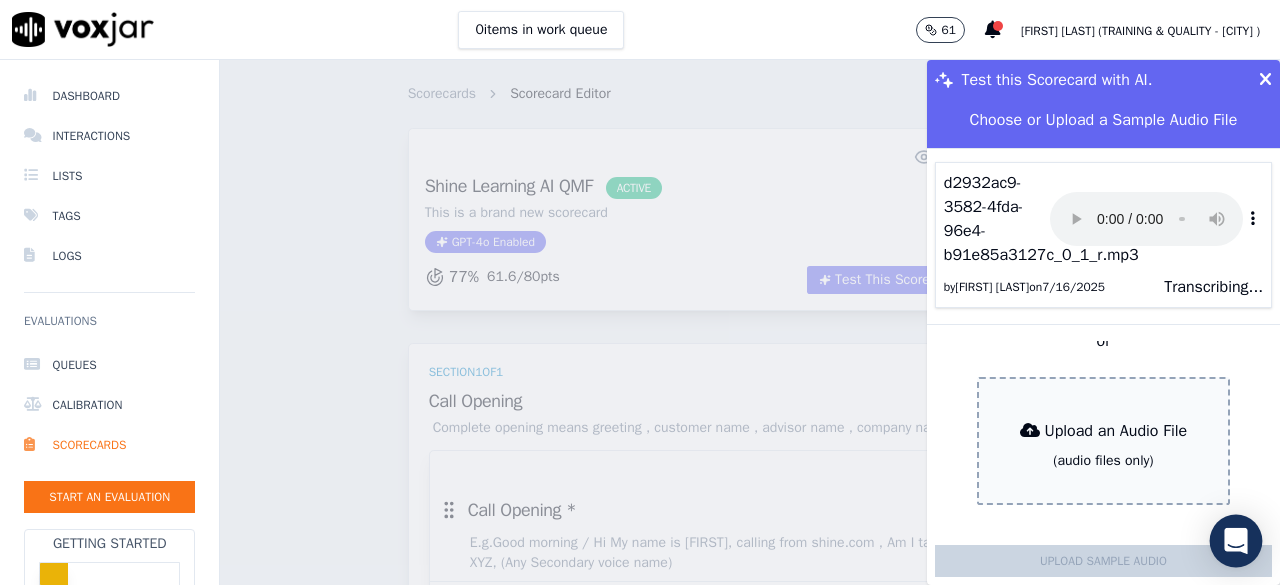 click at bounding box center (1236, 541) 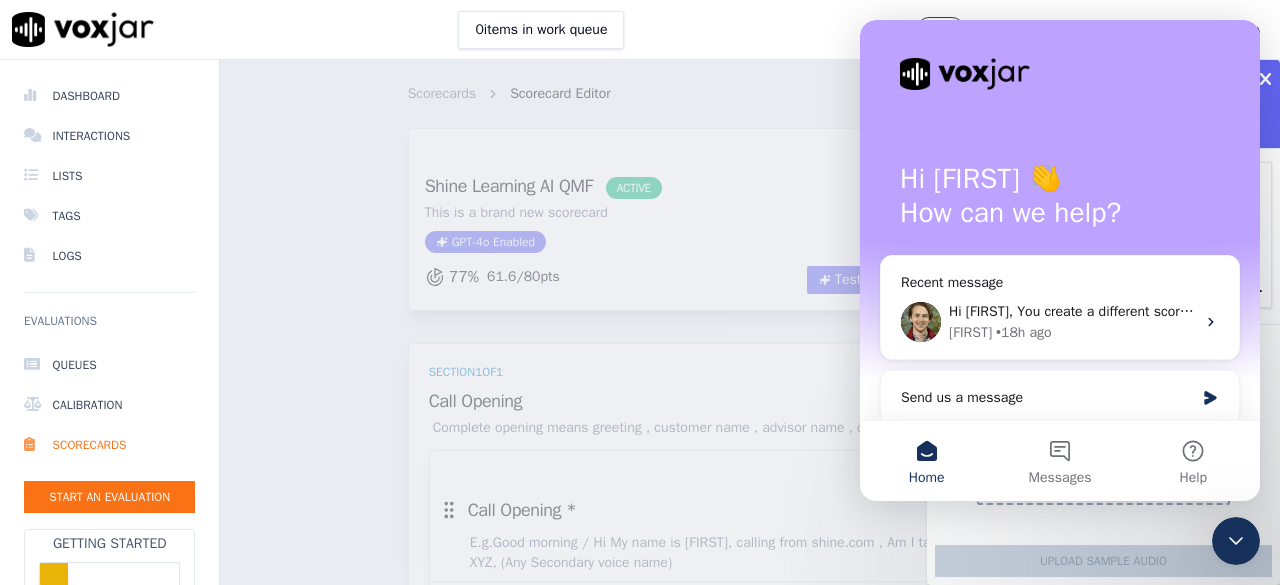 scroll, scrollTop: 0, scrollLeft: 0, axis: both 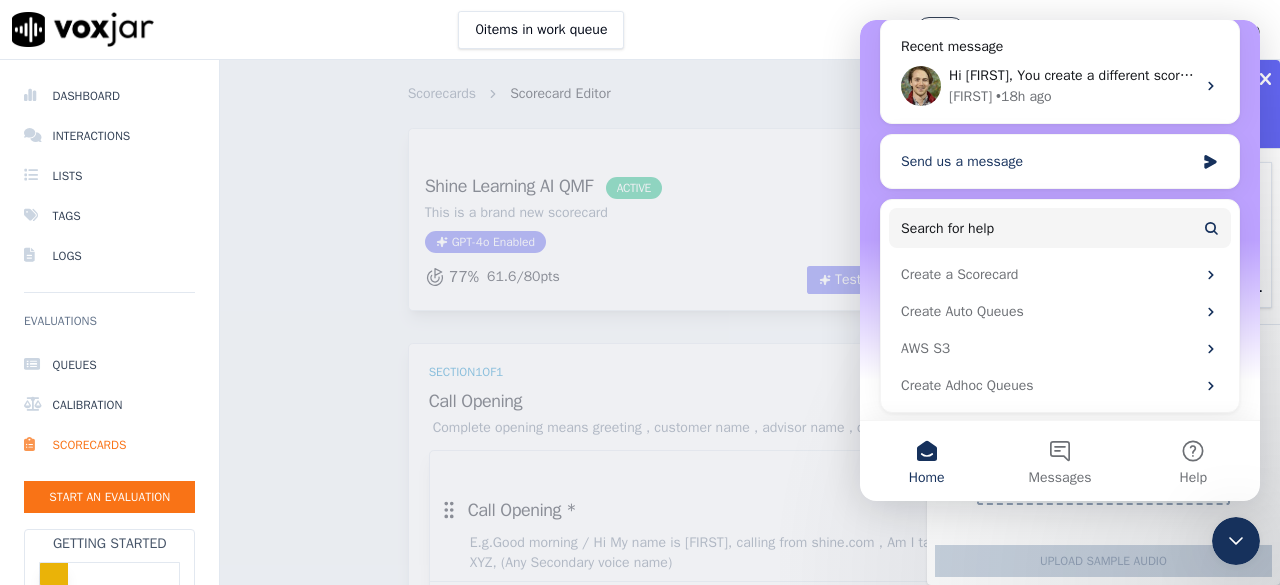 click on "Send us a message" at bounding box center [1060, 161] 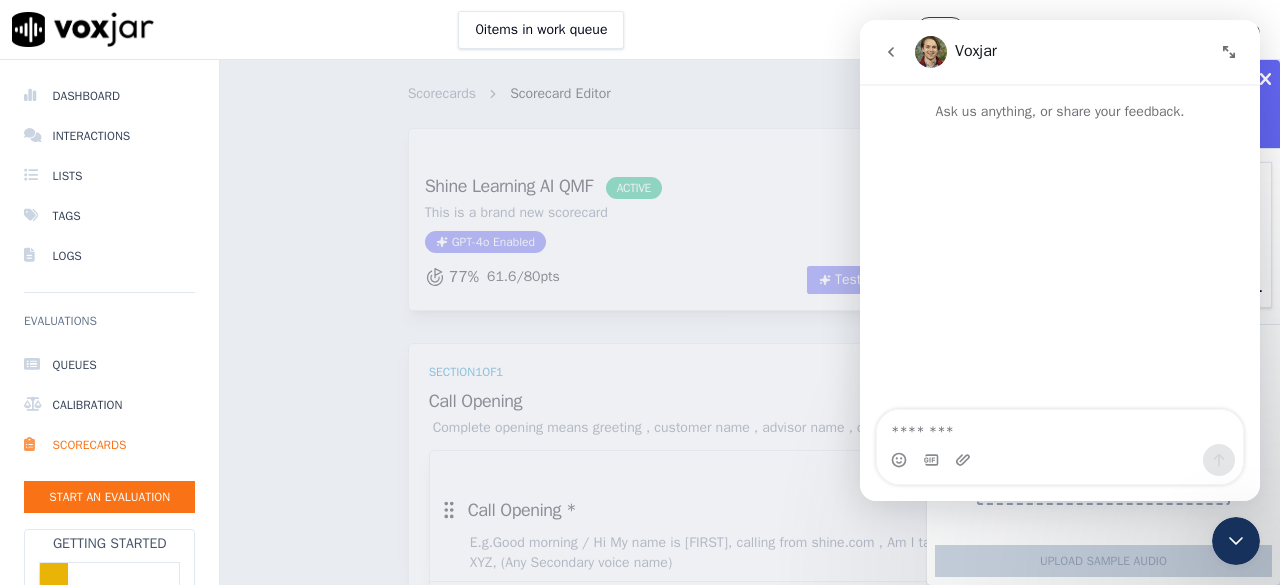 drag, startPoint x: 956, startPoint y: 423, endPoint x: 936, endPoint y: 429, distance: 20.880613 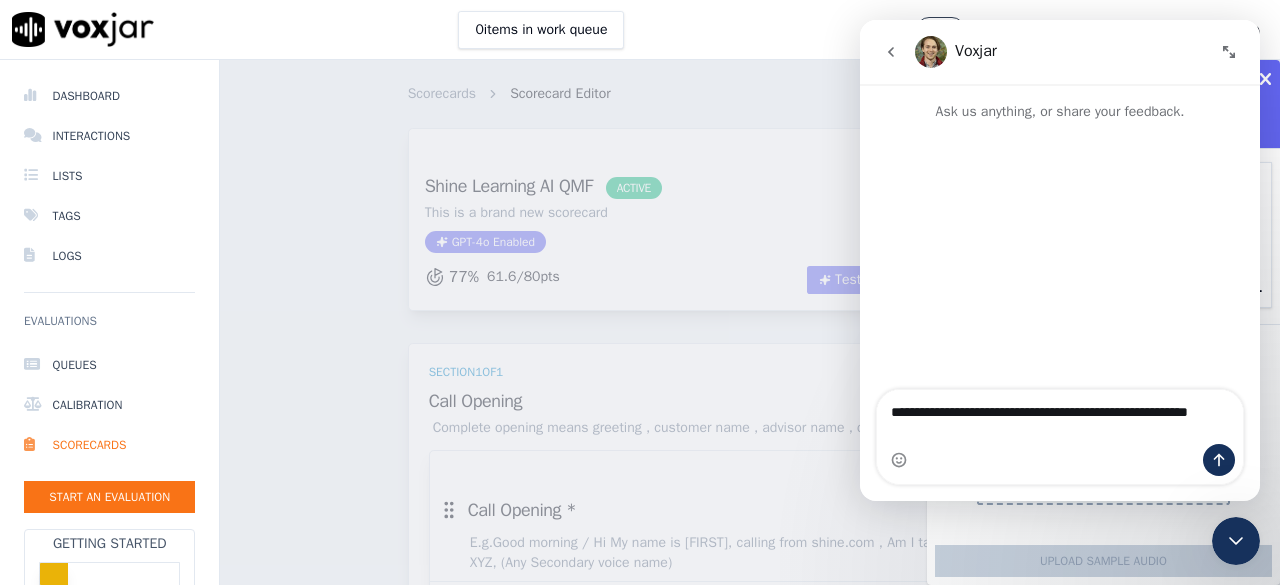 type on "**********" 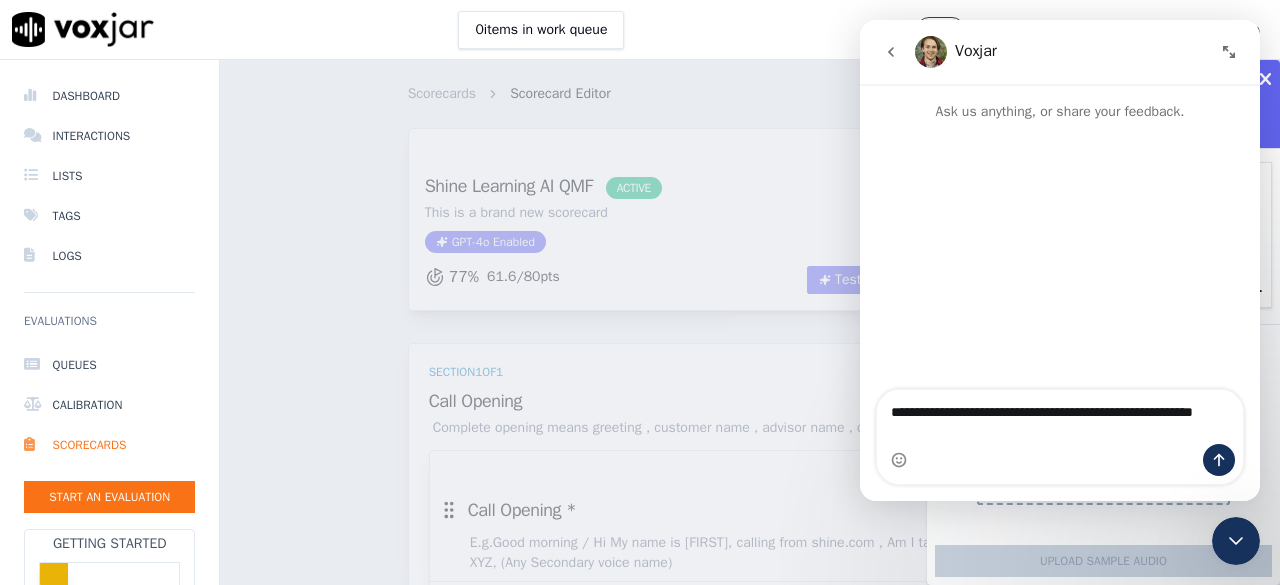 type 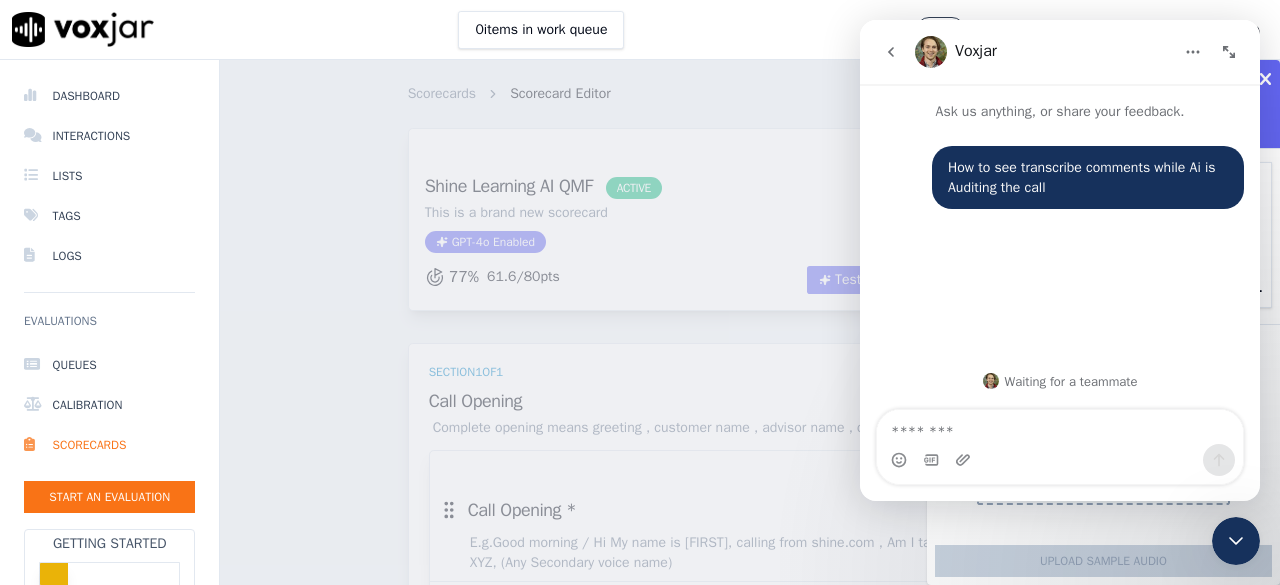 click at bounding box center [1236, 541] 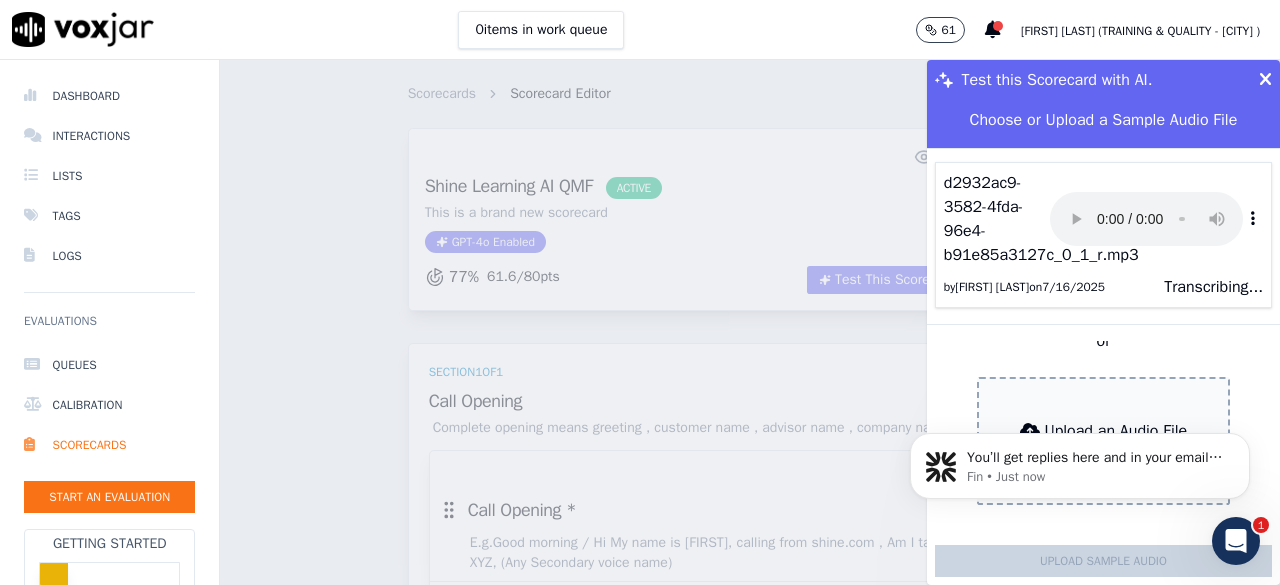 scroll, scrollTop: 0, scrollLeft: 0, axis: both 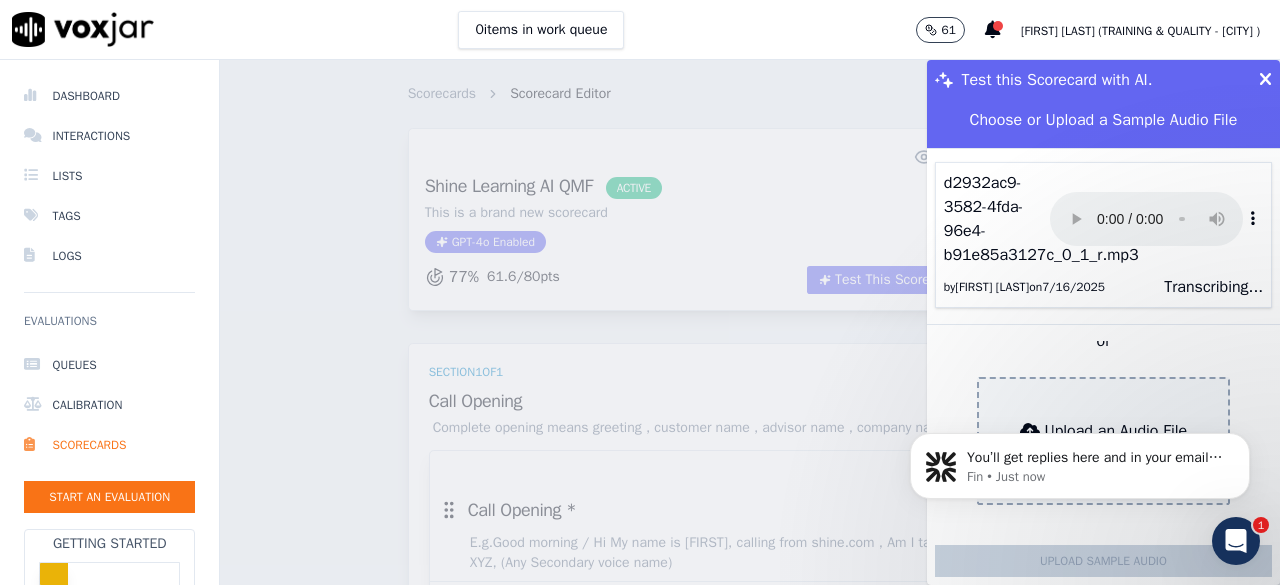 click on "Test this Scorecard with AI." at bounding box center [1103, 80] 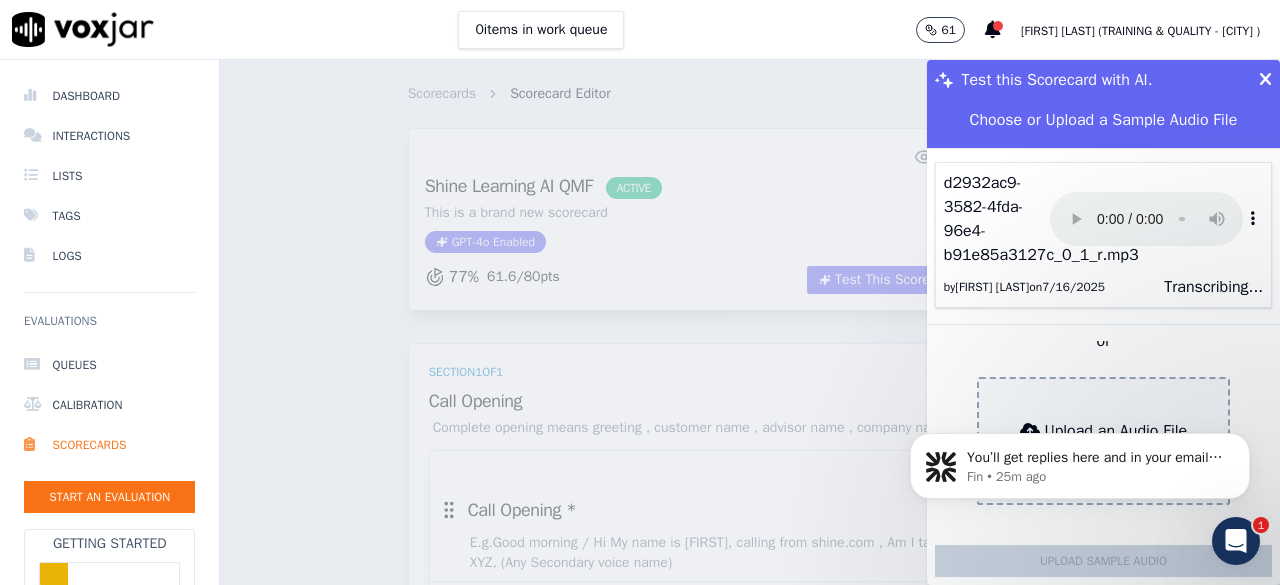 scroll, scrollTop: 46, scrollLeft: 0, axis: vertical 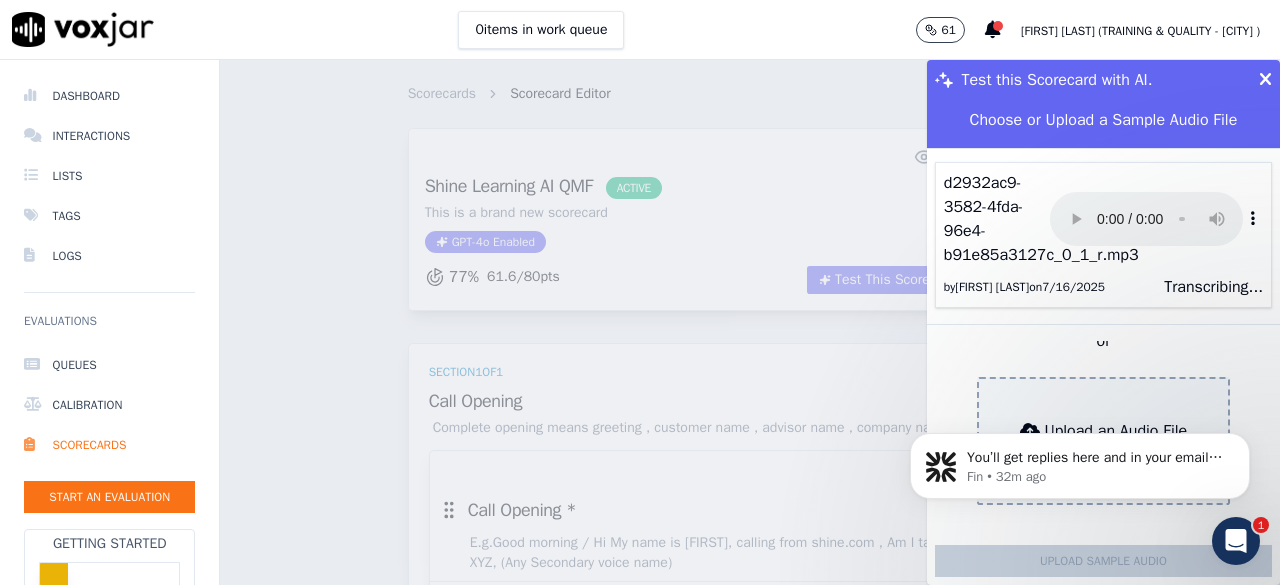 click on "Transcribing..." at bounding box center (1213, 287) 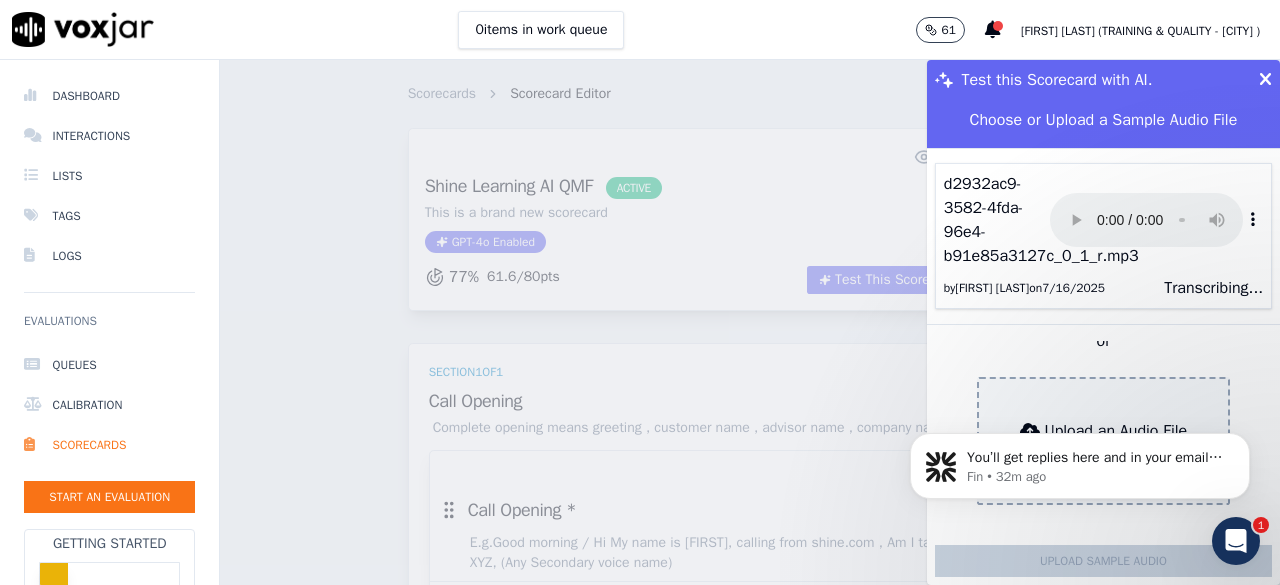 scroll, scrollTop: 46, scrollLeft: 0, axis: vertical 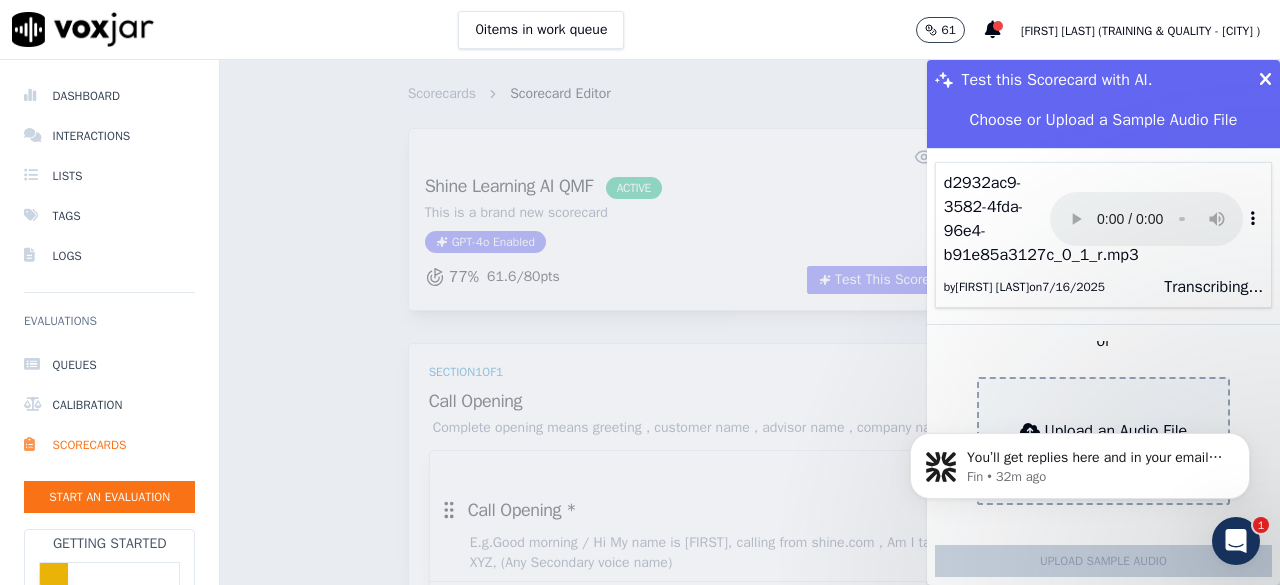 click at bounding box center [1253, 218] 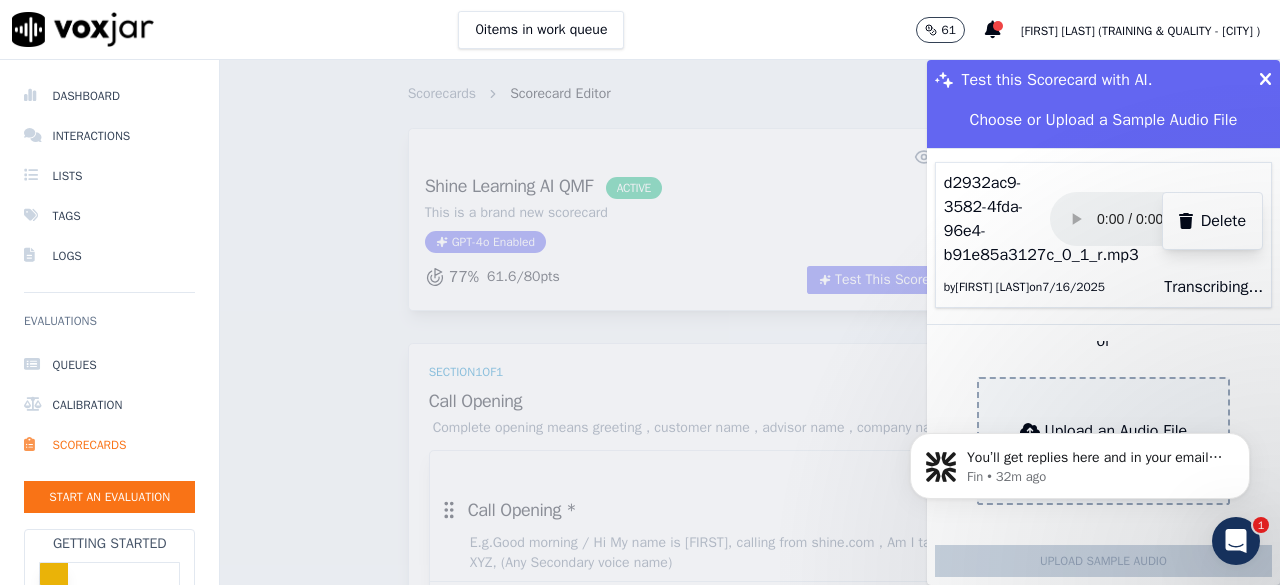 click on "d2932ac9-3582-4fda-96e4-b91e85a3127c_0_1_r.mp3" at bounding box center [997, 219] 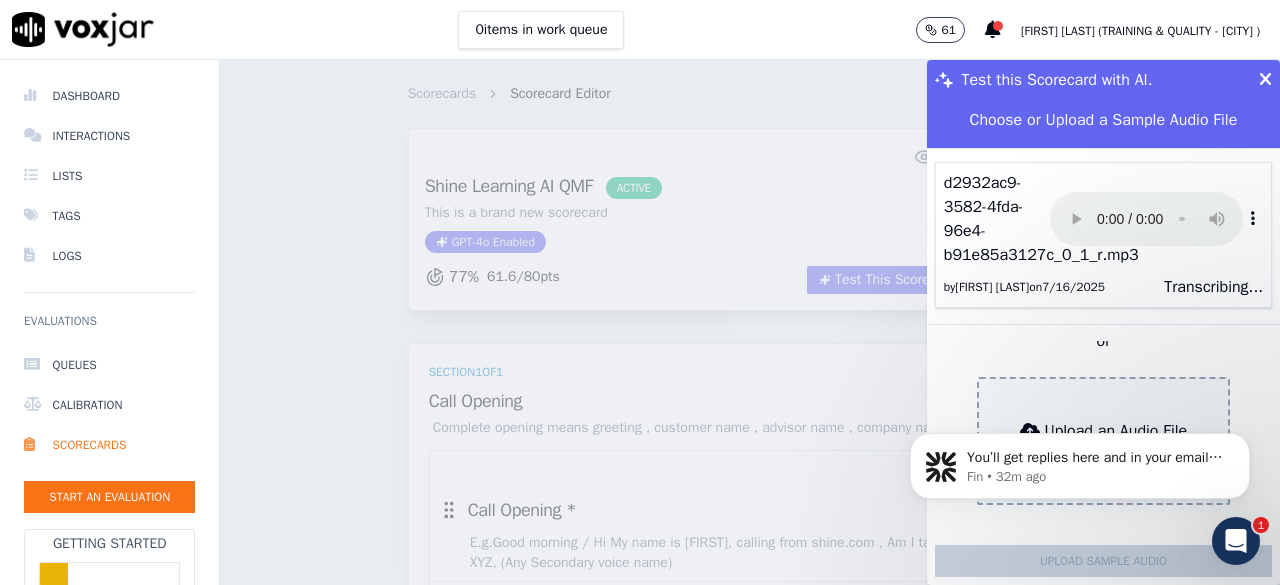 scroll, scrollTop: 0, scrollLeft: 0, axis: both 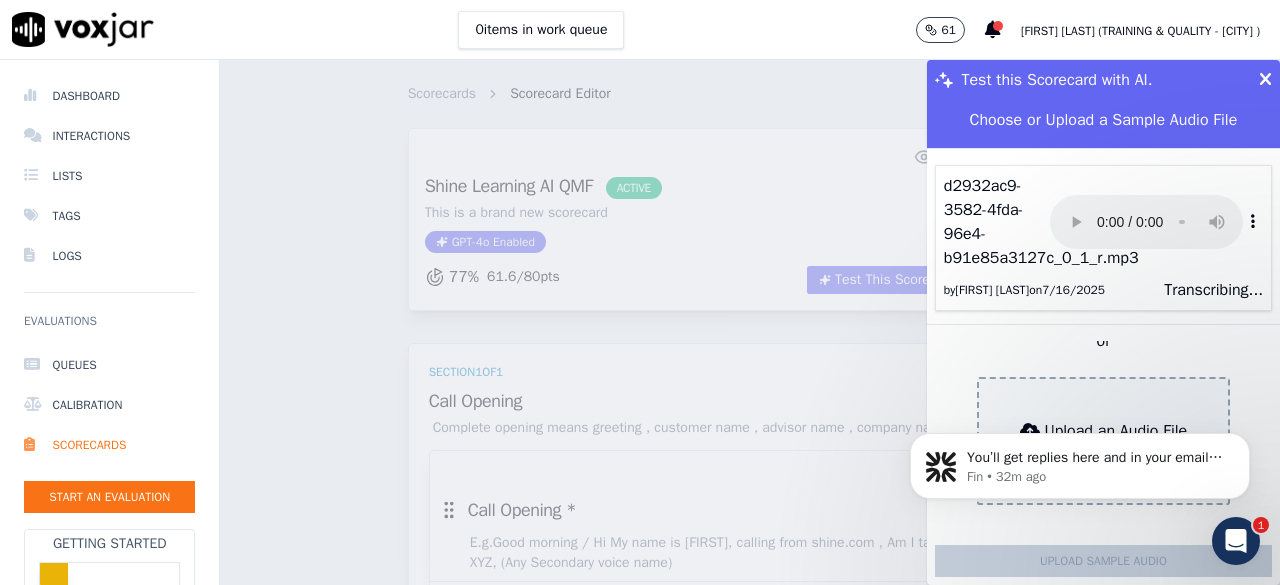 click at bounding box center [1265, 80] 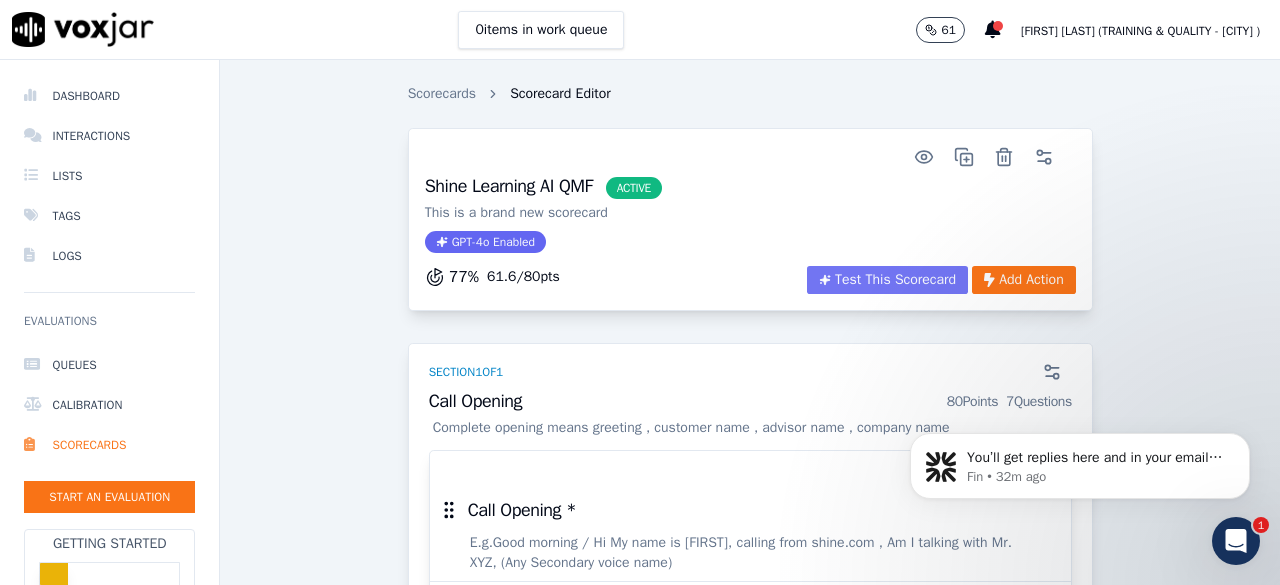 click on "Test This Scorecard" at bounding box center [887, 280] 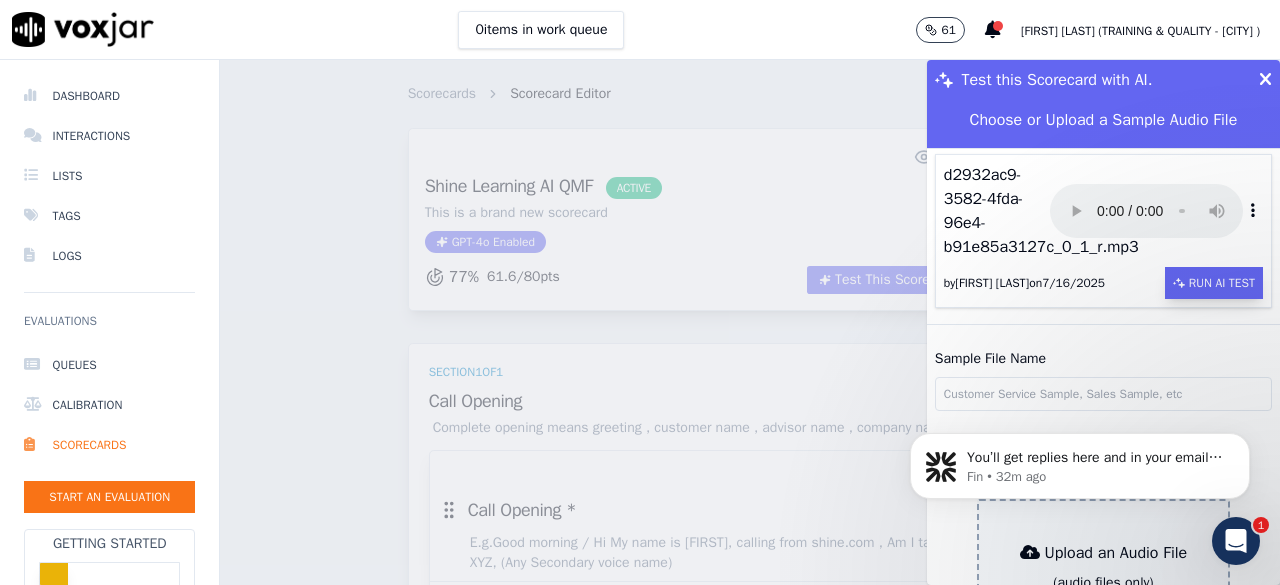 scroll, scrollTop: 54, scrollLeft: 0, axis: vertical 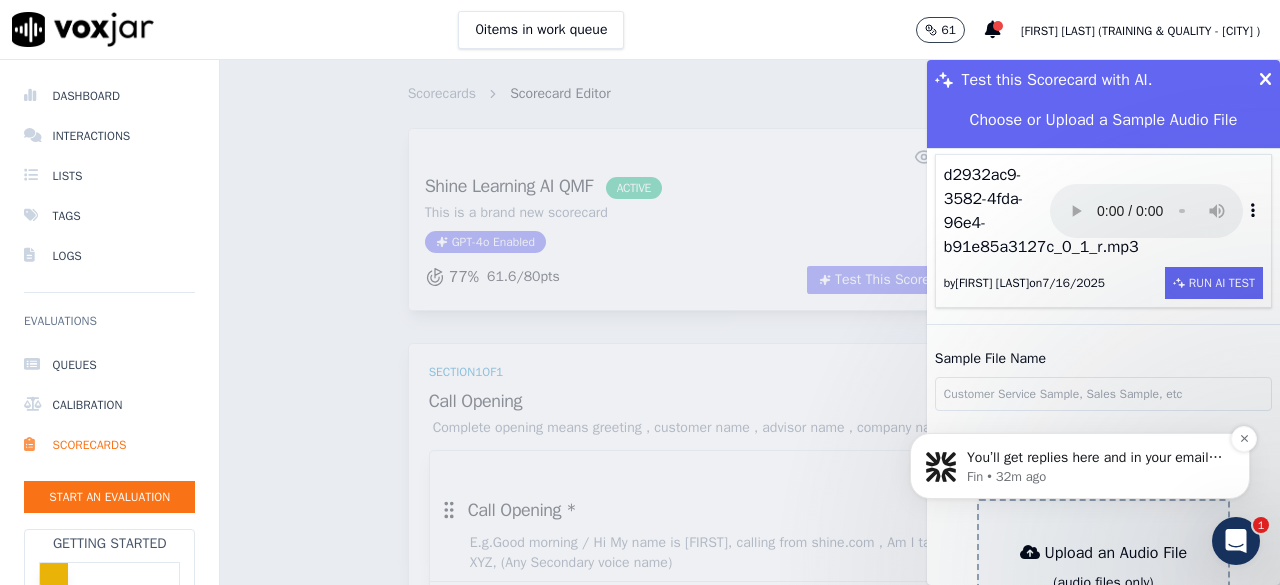 type 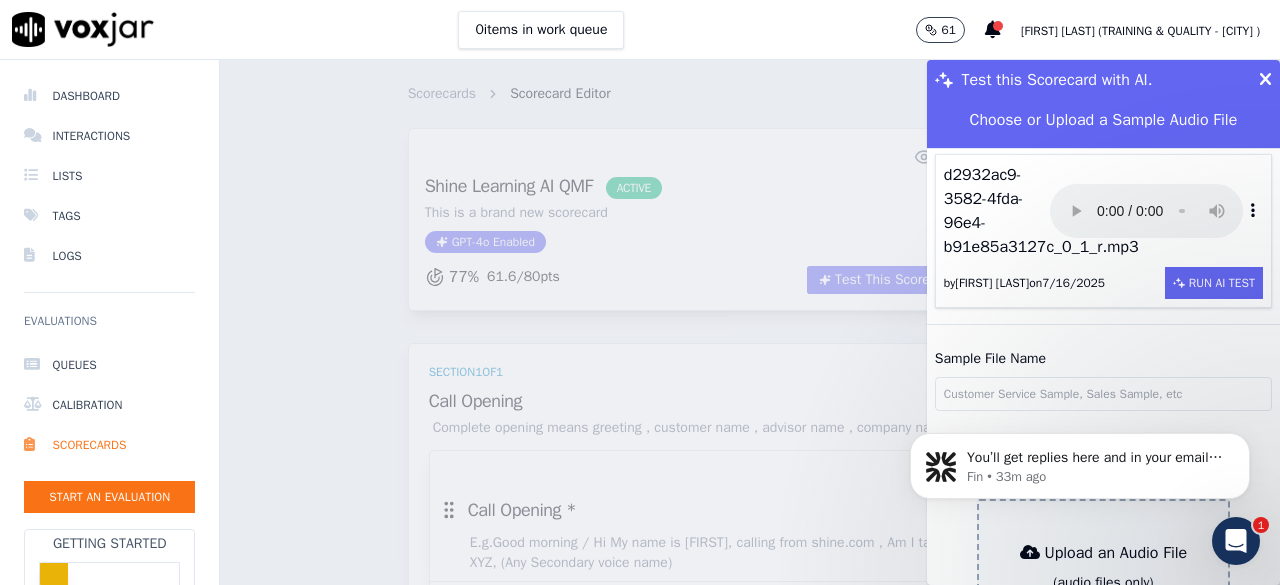 scroll, scrollTop: 152, scrollLeft: 0, axis: vertical 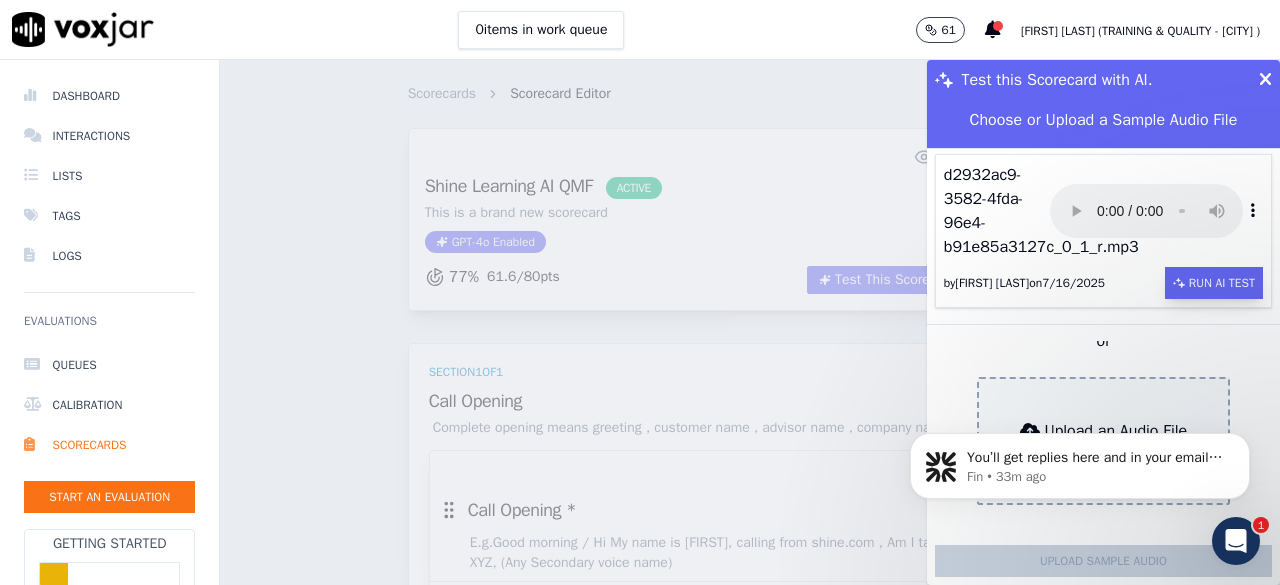 click on "Run AI Test" at bounding box center (1214, 283) 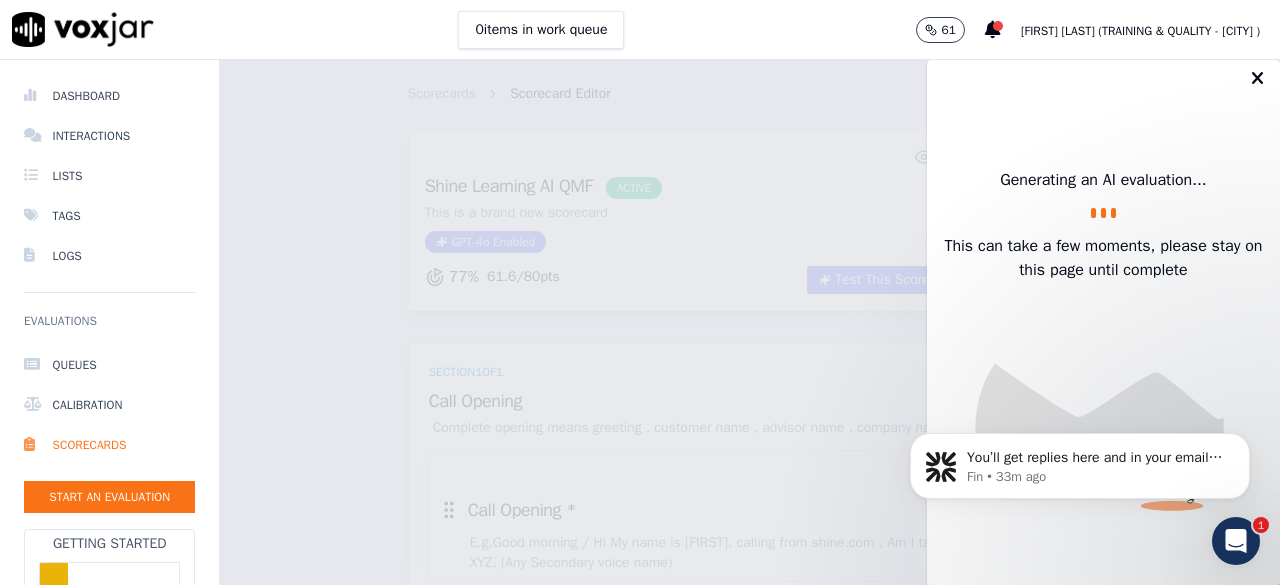 click 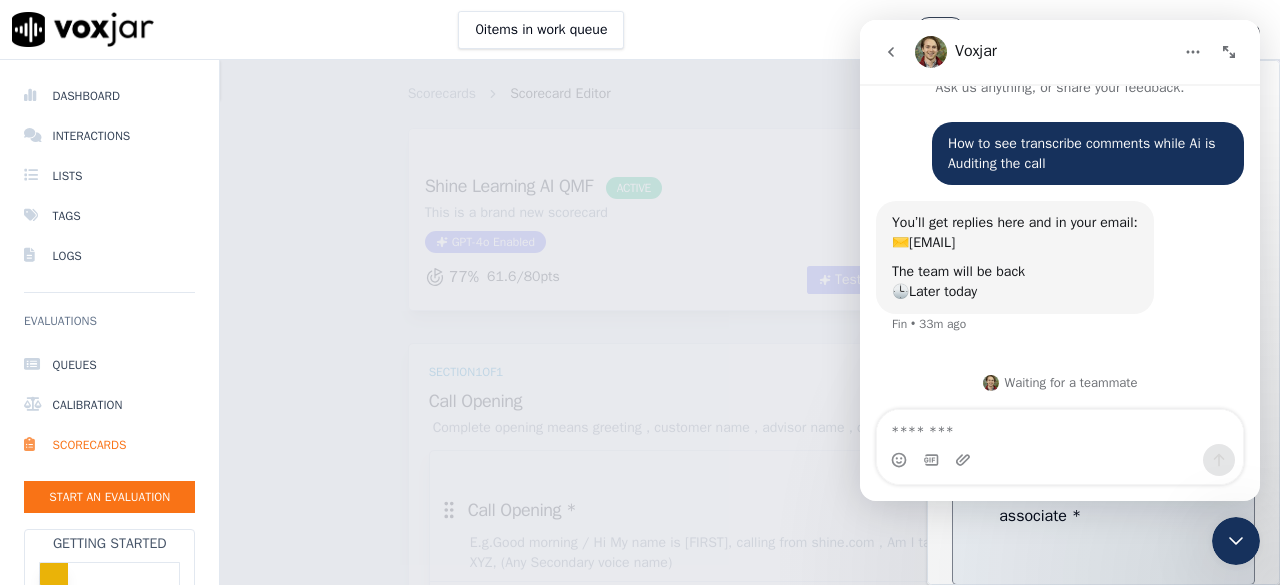 scroll, scrollTop: 0, scrollLeft: 0, axis: both 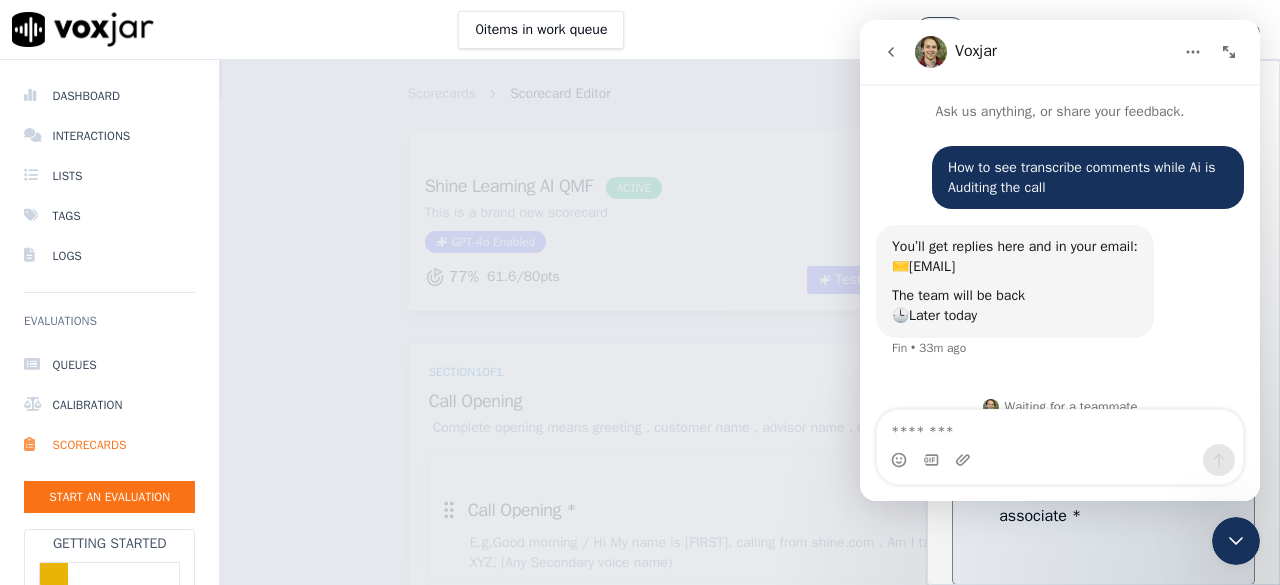 click 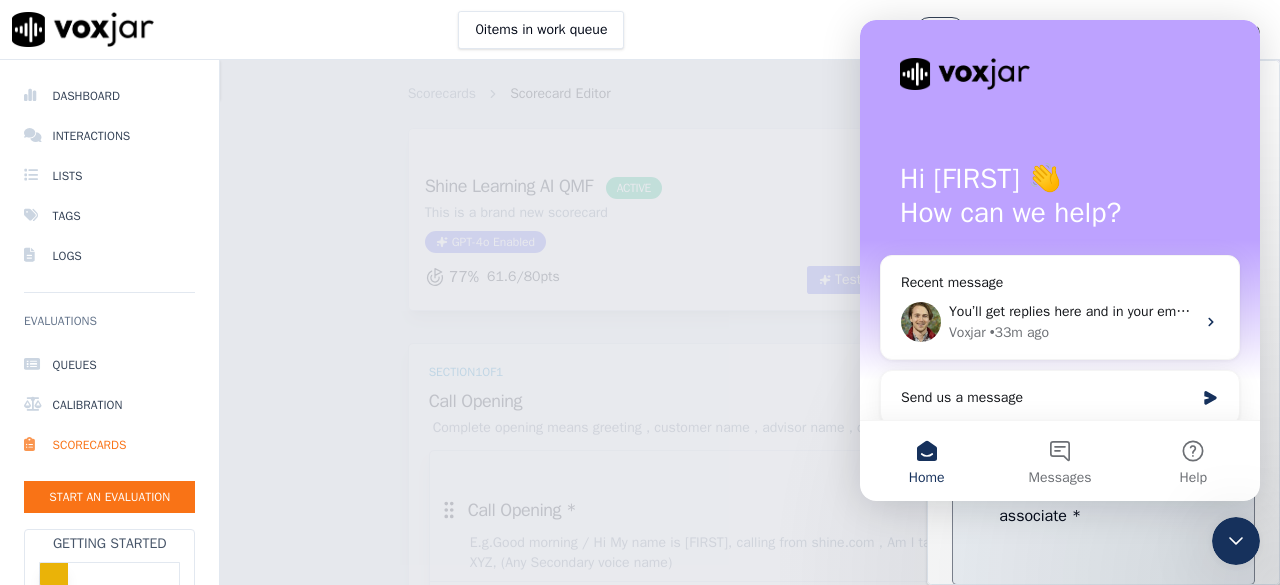 click 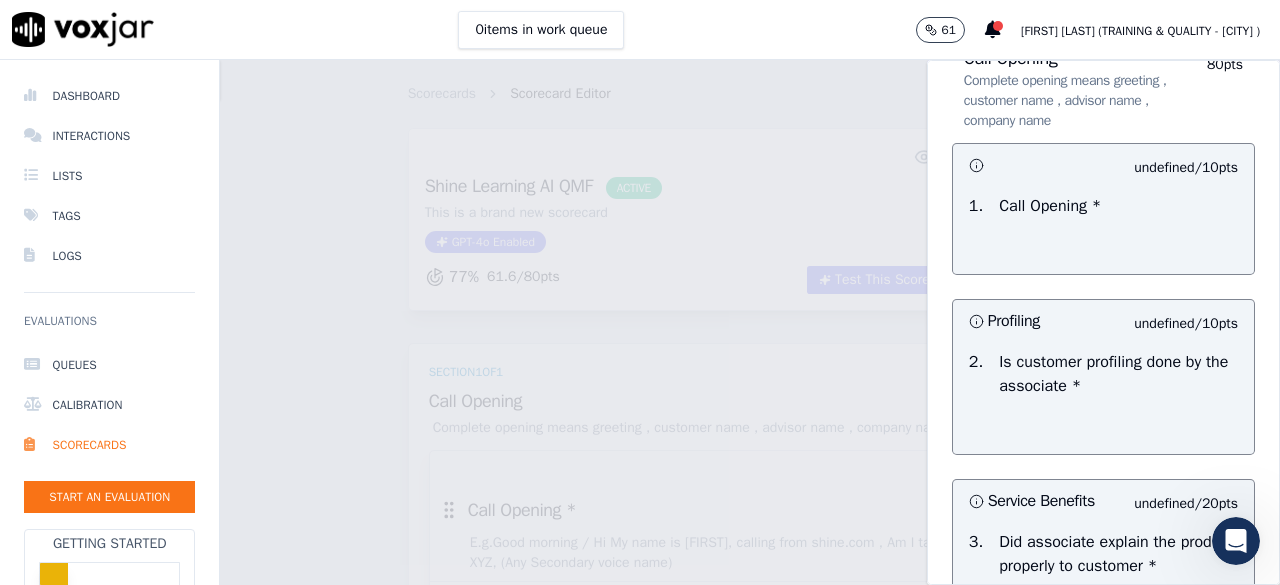 scroll, scrollTop: 100, scrollLeft: 0, axis: vertical 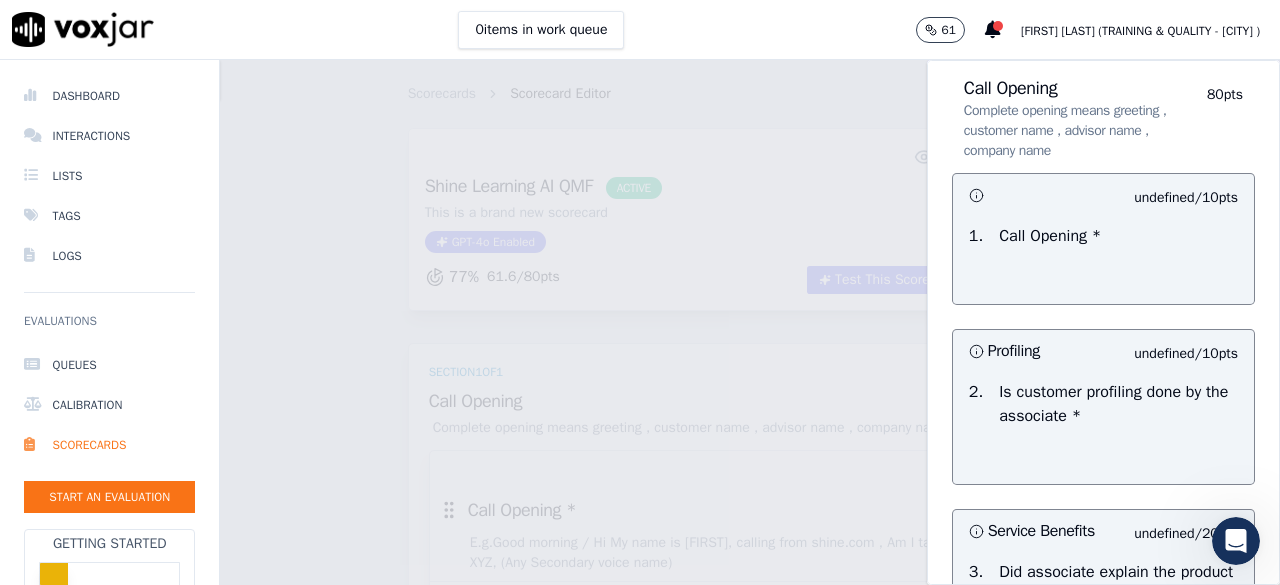 click on "Call Opening *" at bounding box center (1050, 236) 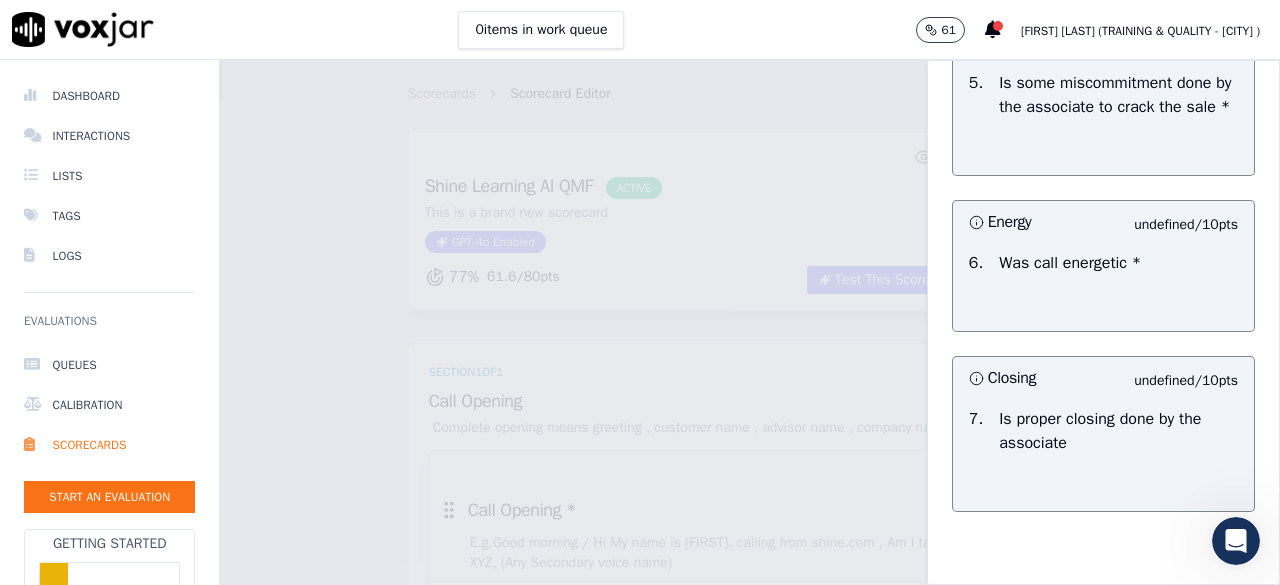 scroll, scrollTop: 1270, scrollLeft: 0, axis: vertical 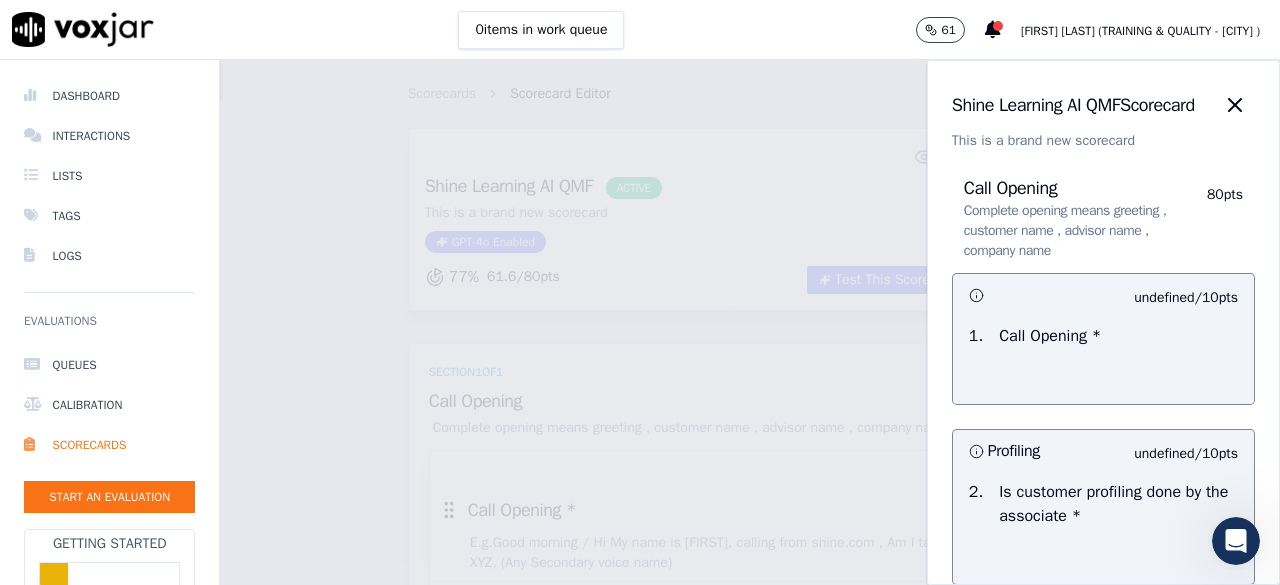 click at bounding box center (1036, 295) 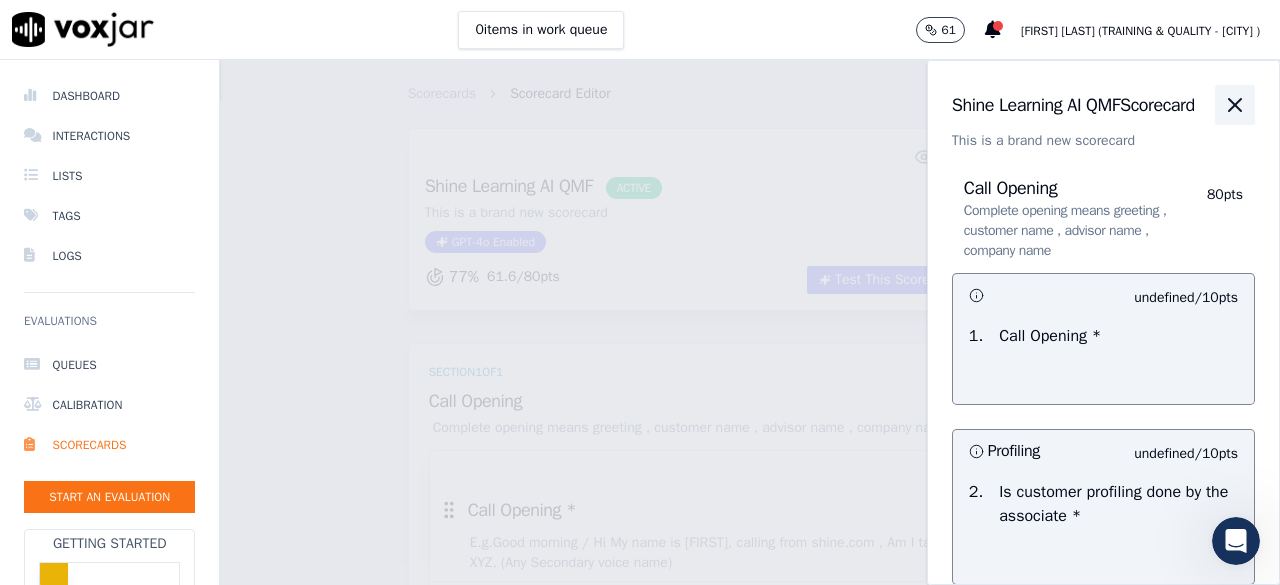 click 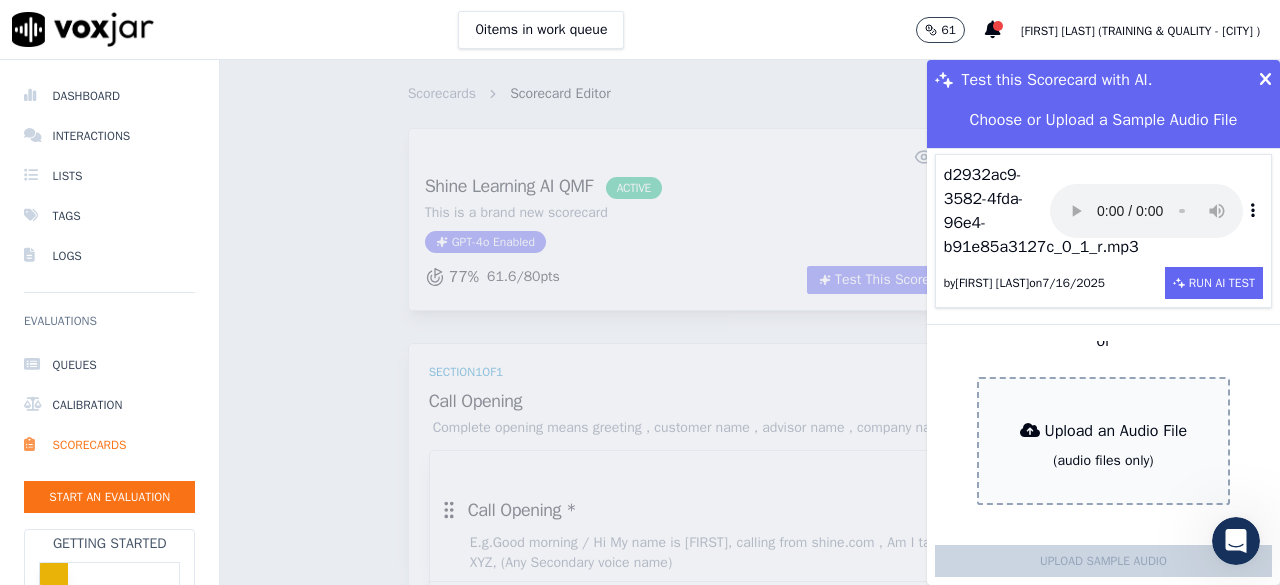 click at bounding box center (1265, 80) 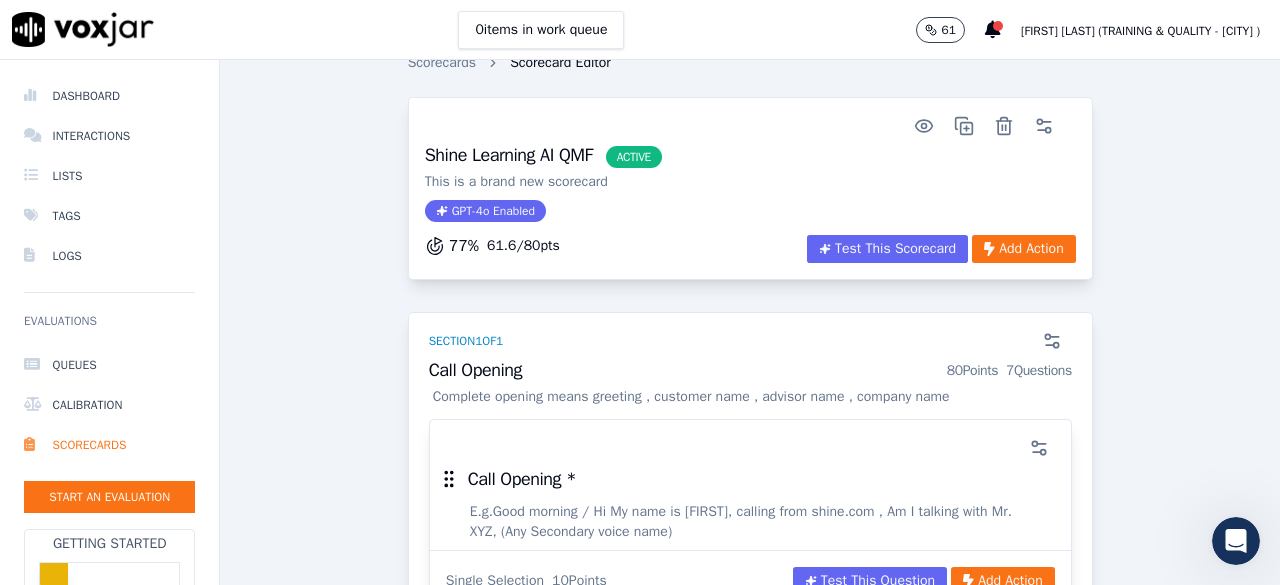 scroll, scrollTop: 0, scrollLeft: 0, axis: both 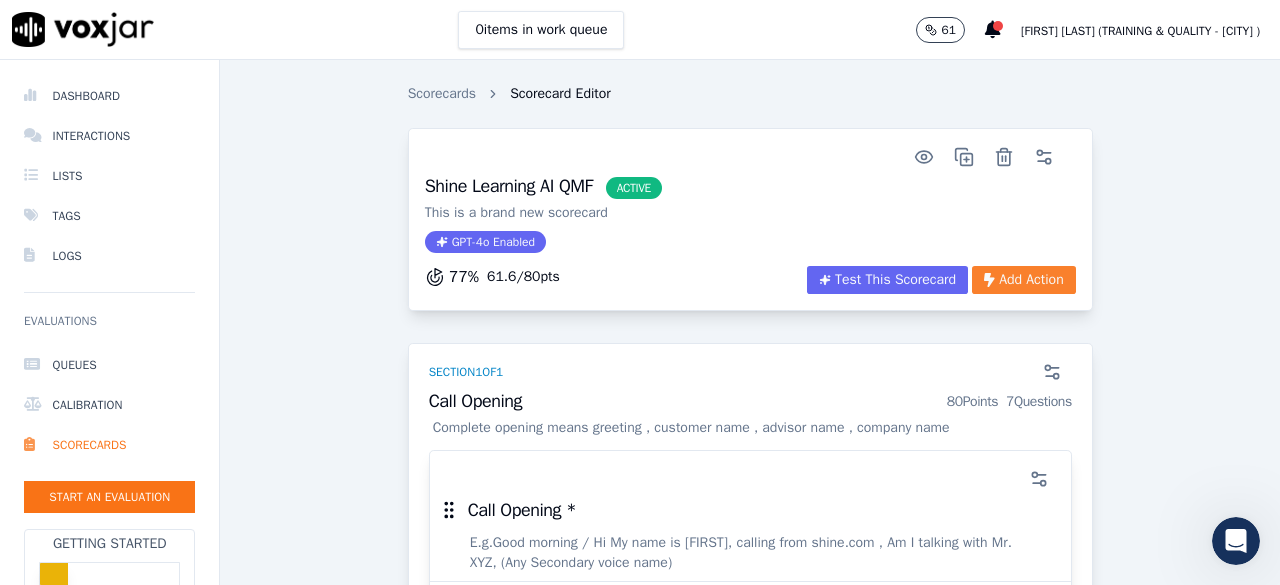 click on "Add Action" 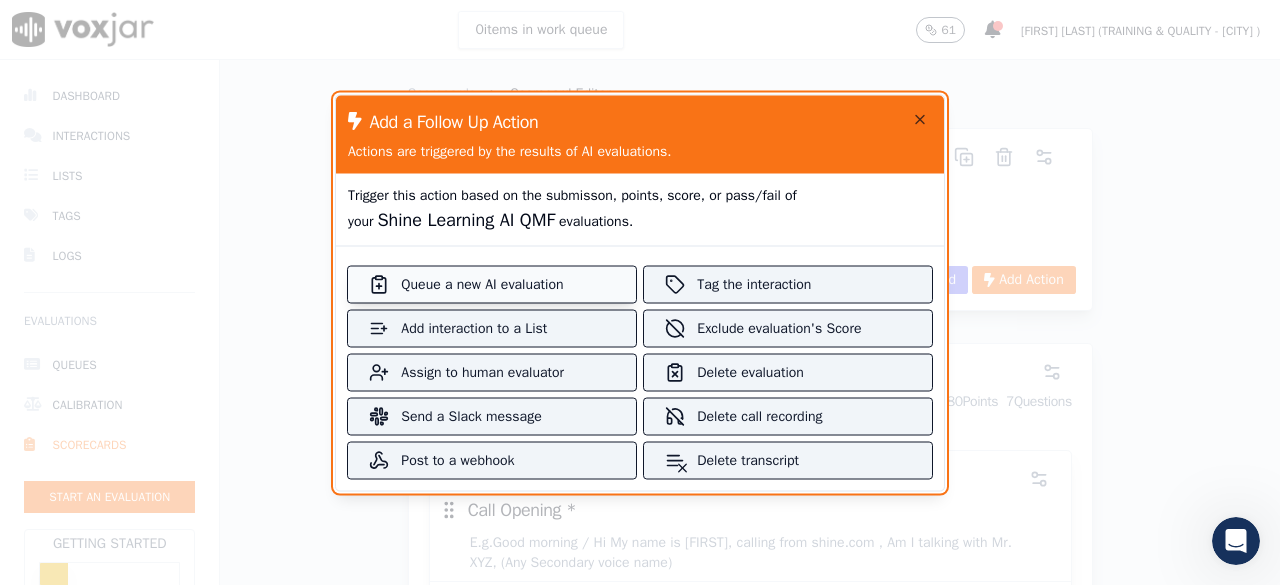 click on "Queue a new AI evaluation" at bounding box center [491, 284] 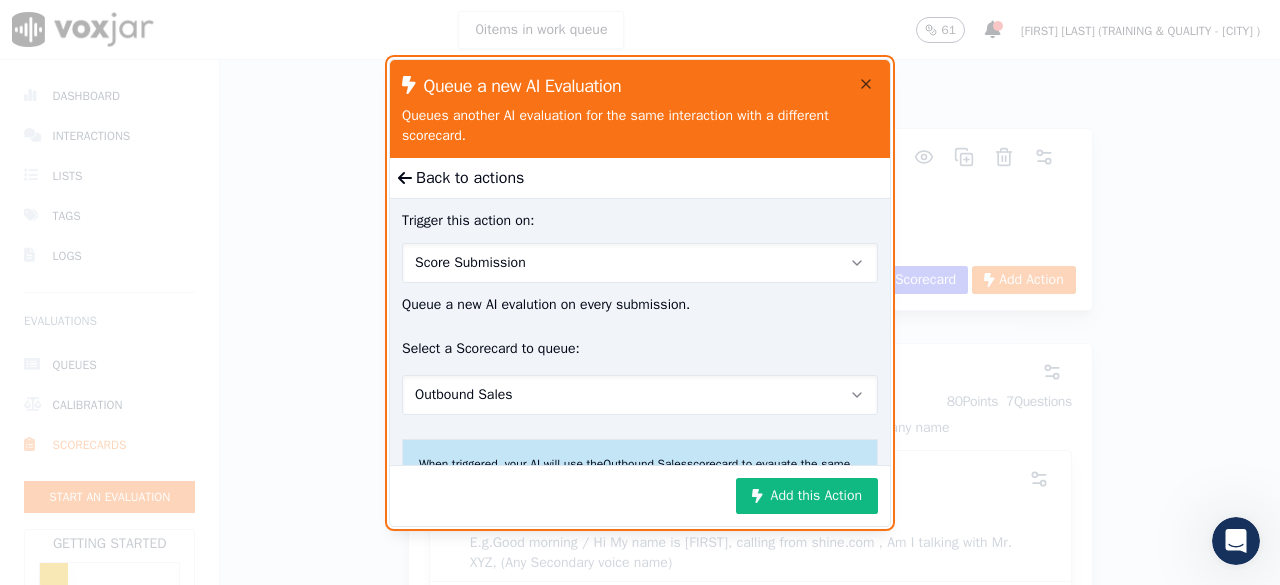 click on "Score Submission" at bounding box center (640, 263) 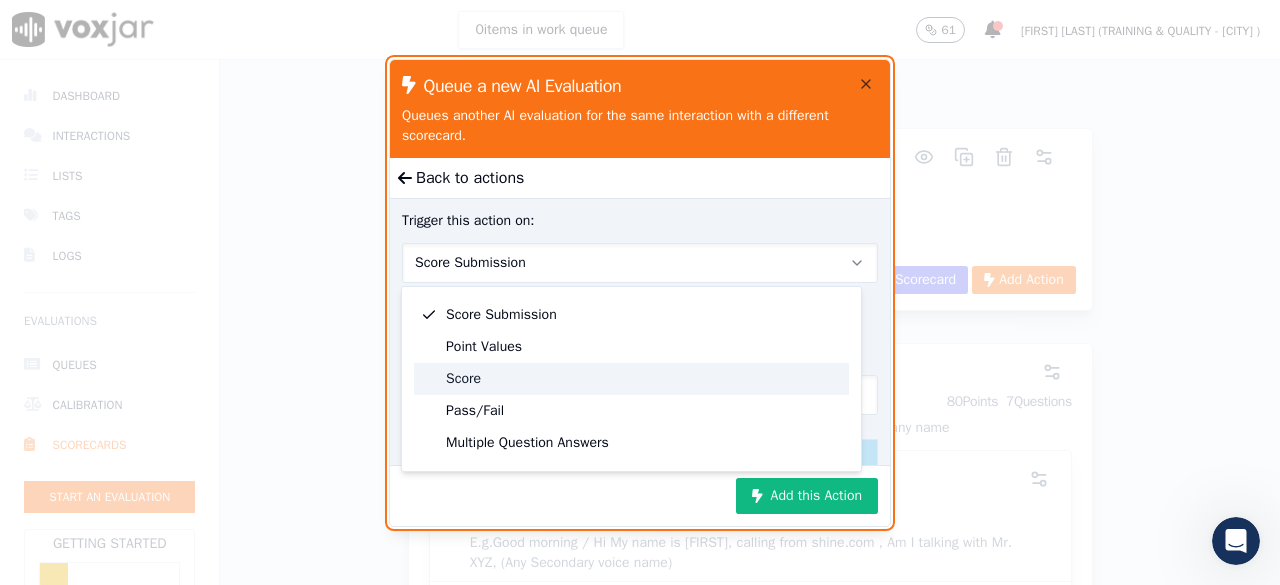 click on "Score" 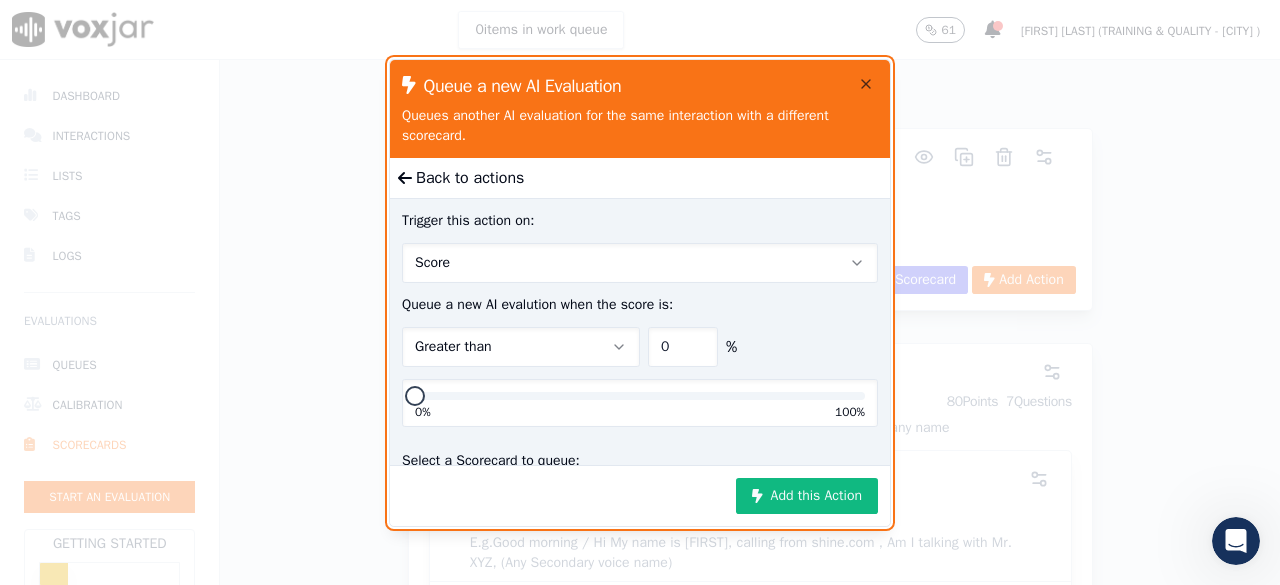 click on "Score" at bounding box center [640, 263] 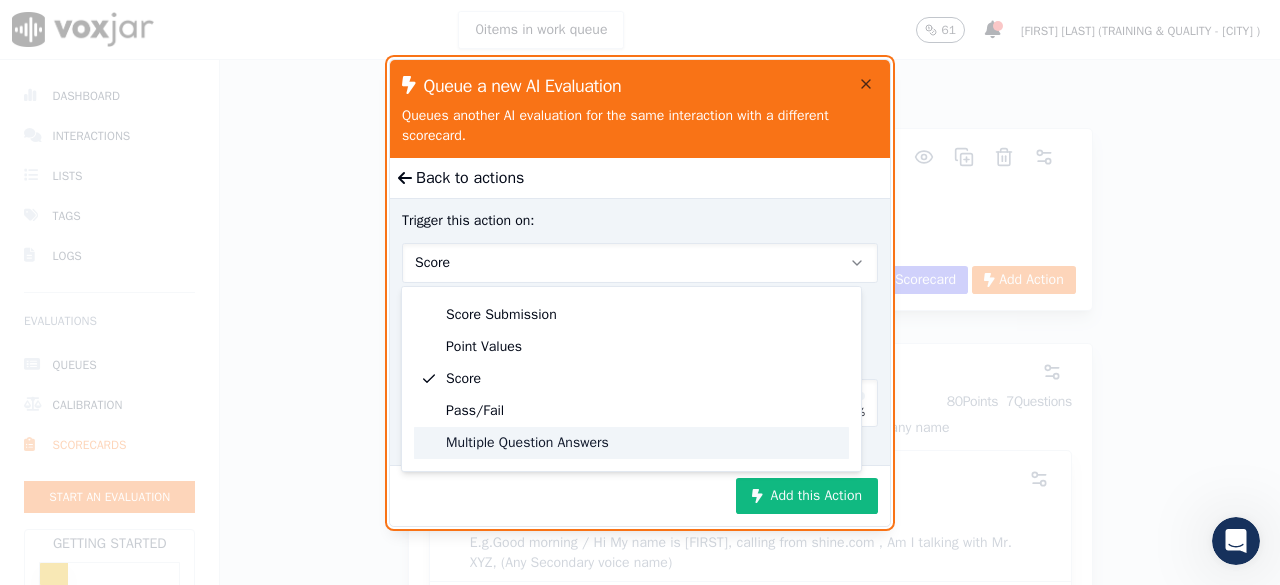 click on "Multiple Question Answers" 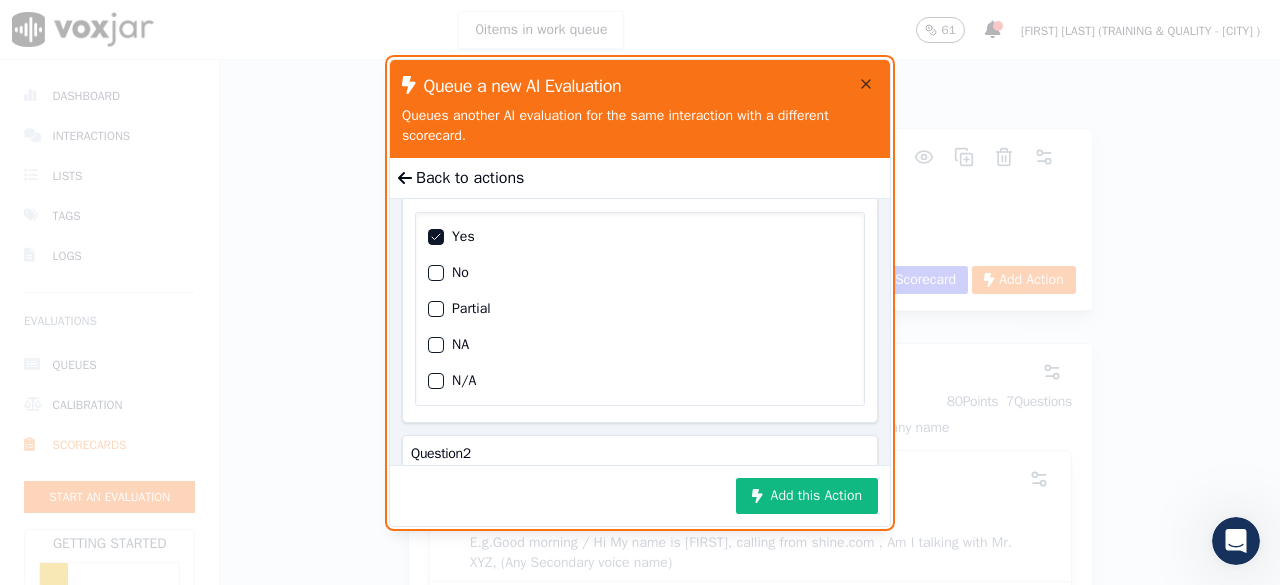 scroll, scrollTop: 300, scrollLeft: 0, axis: vertical 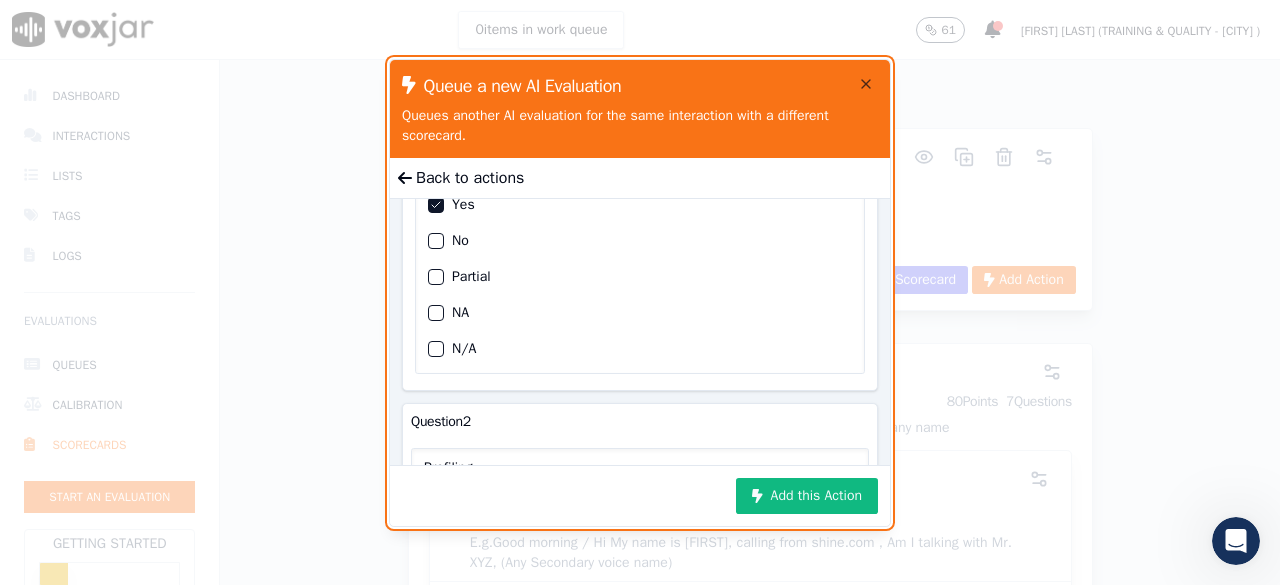 click at bounding box center (436, 313) 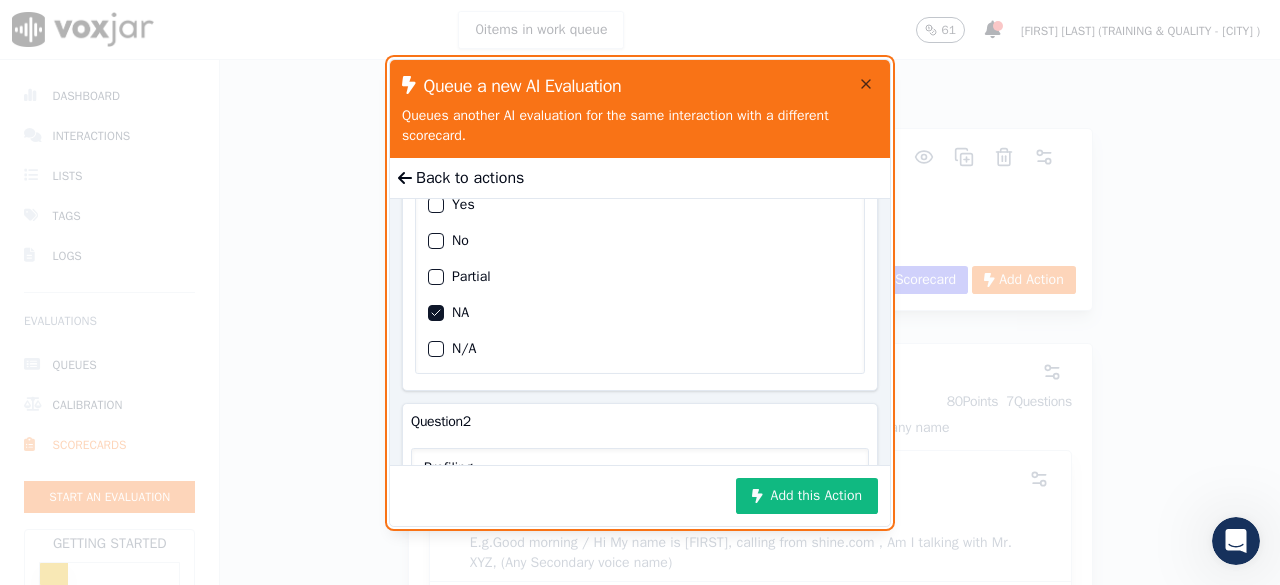 click at bounding box center (436, 277) 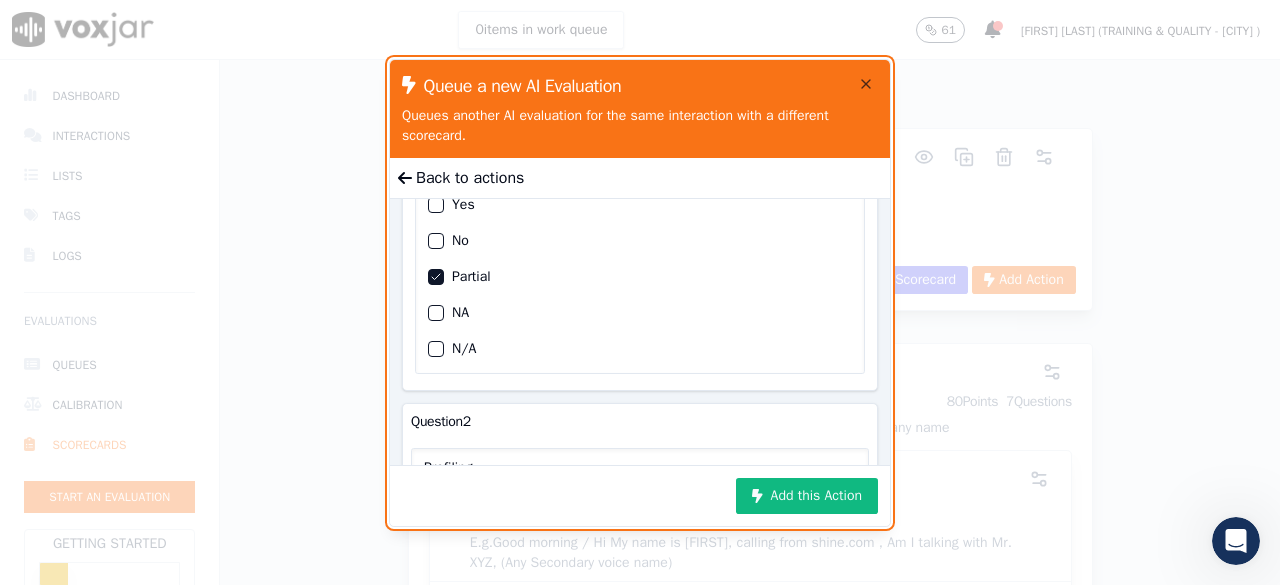 click on "Yes" at bounding box center [436, 205] 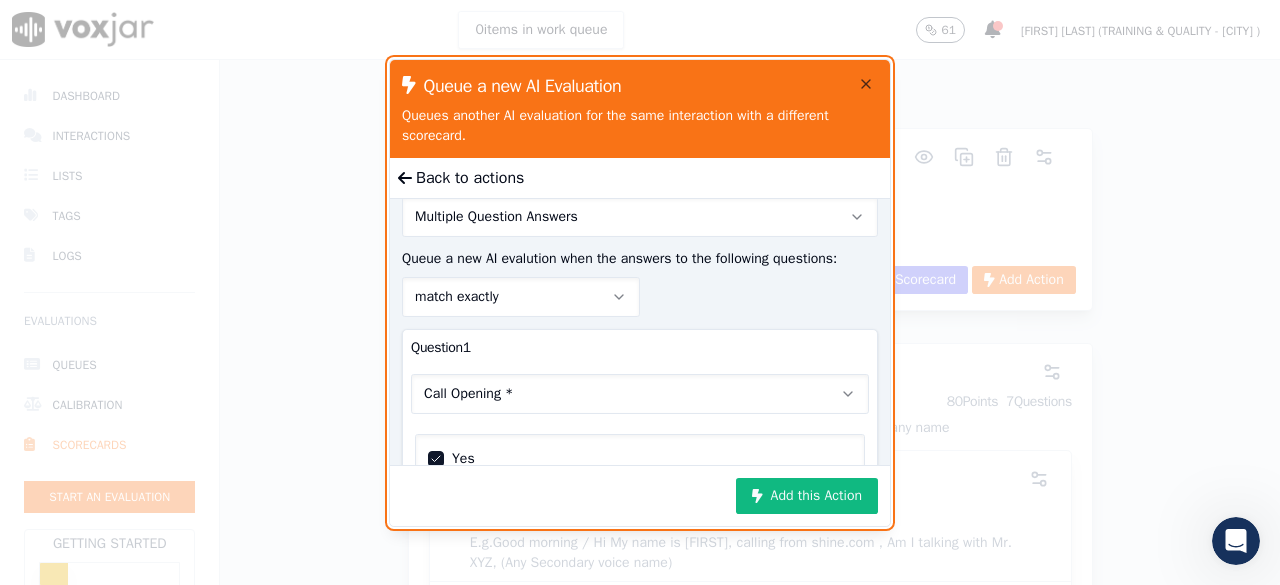 scroll, scrollTop: 0, scrollLeft: 0, axis: both 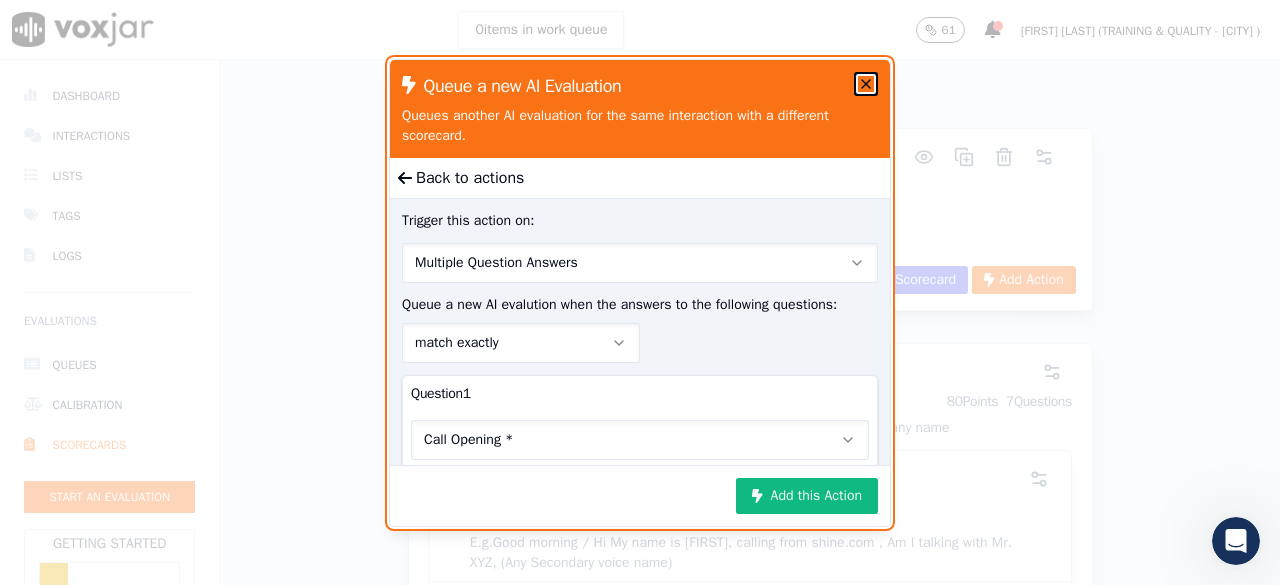click 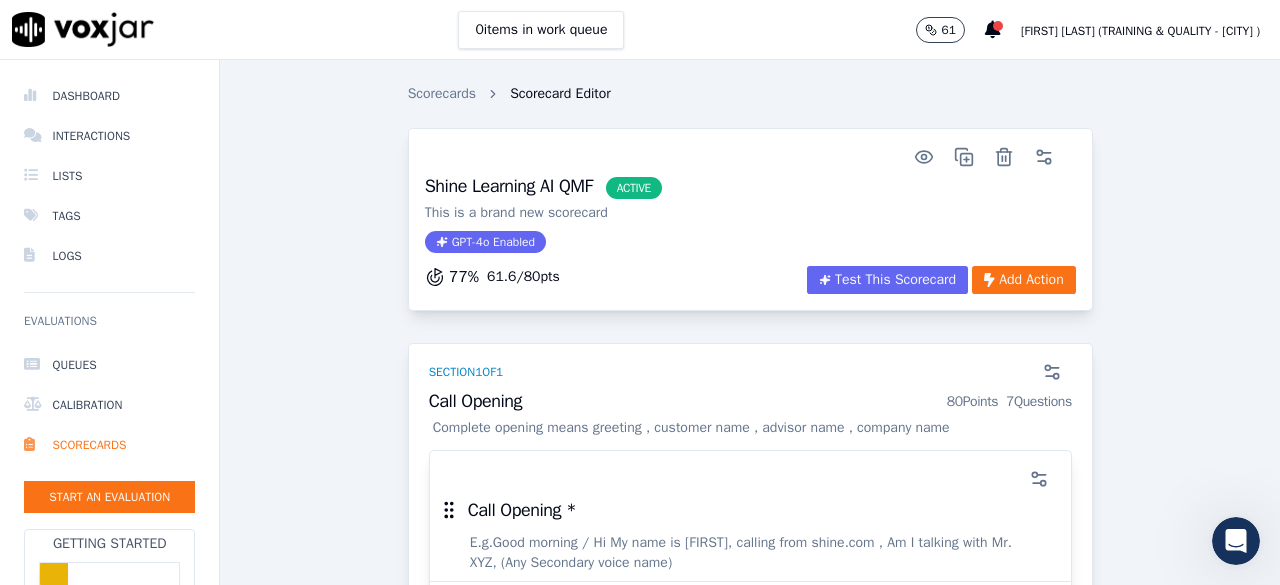 scroll, scrollTop: 100, scrollLeft: 0, axis: vertical 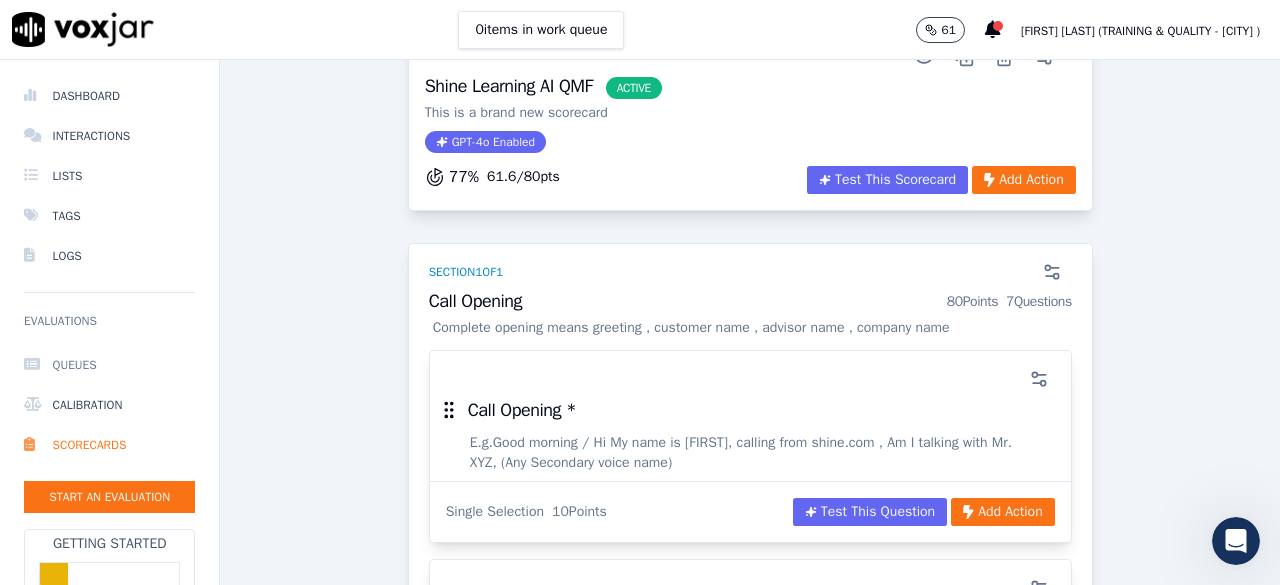 click on "Queues" at bounding box center (109, 365) 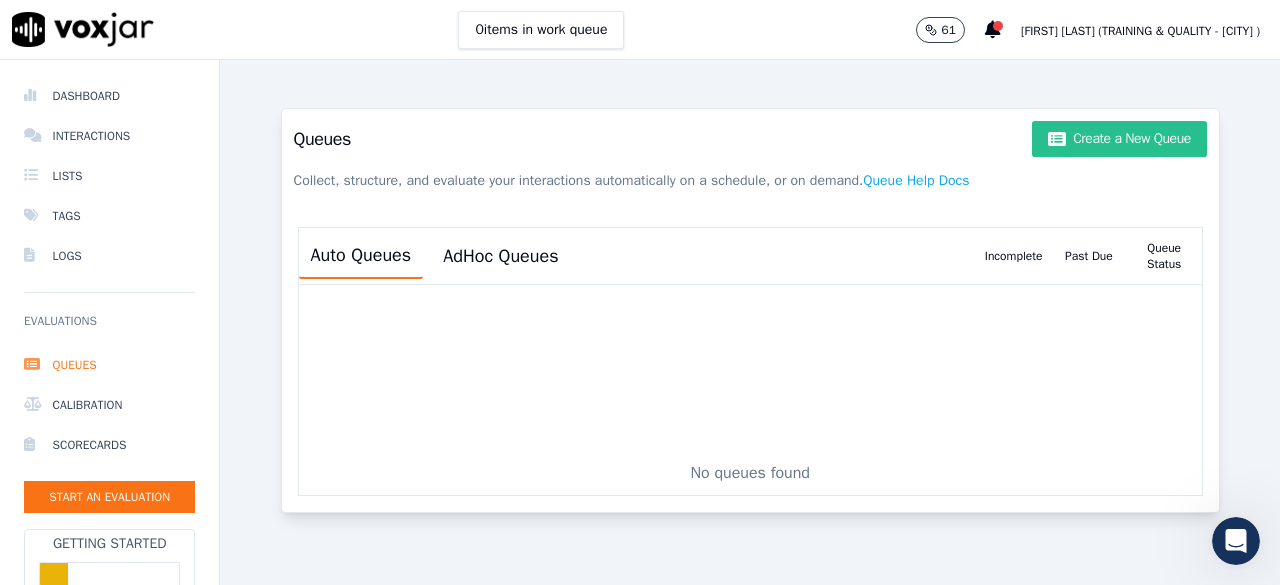 click on "Create a New Queue" at bounding box center [1119, 139] 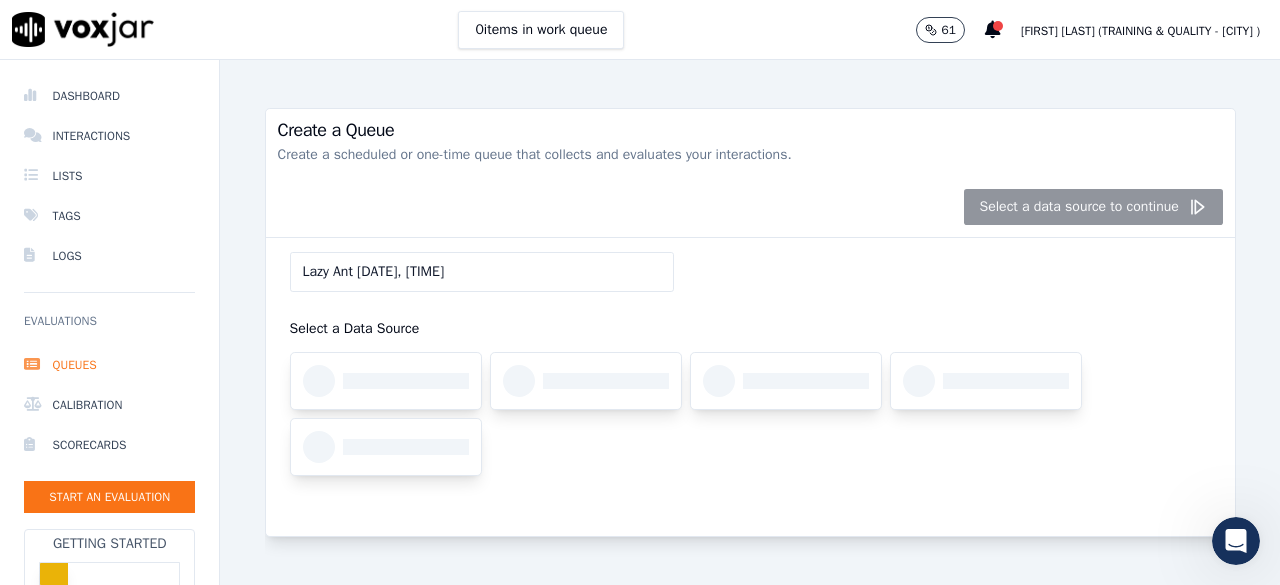 scroll, scrollTop: 0, scrollLeft: 0, axis: both 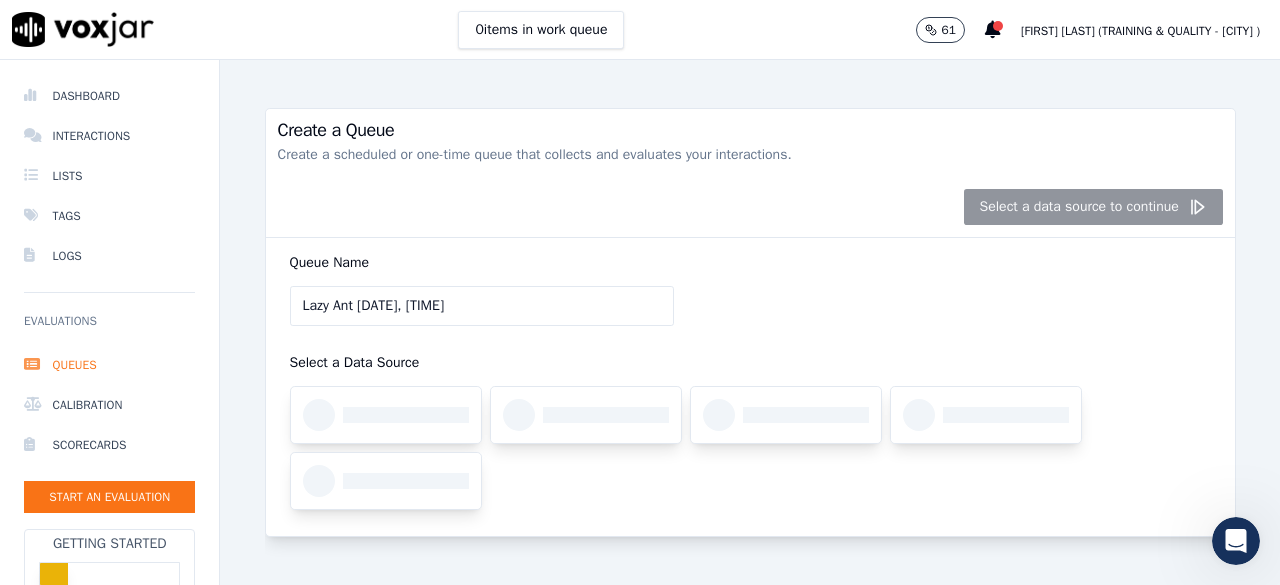 click on "Select a data source to continue" at bounding box center (750, 207) 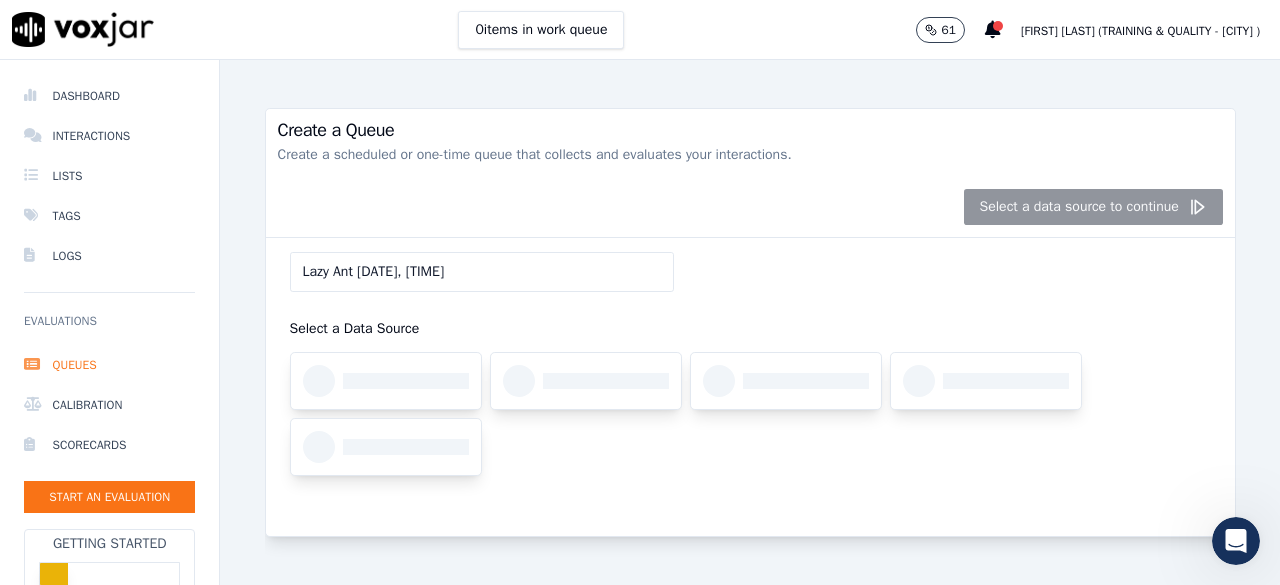 scroll, scrollTop: 43, scrollLeft: 0, axis: vertical 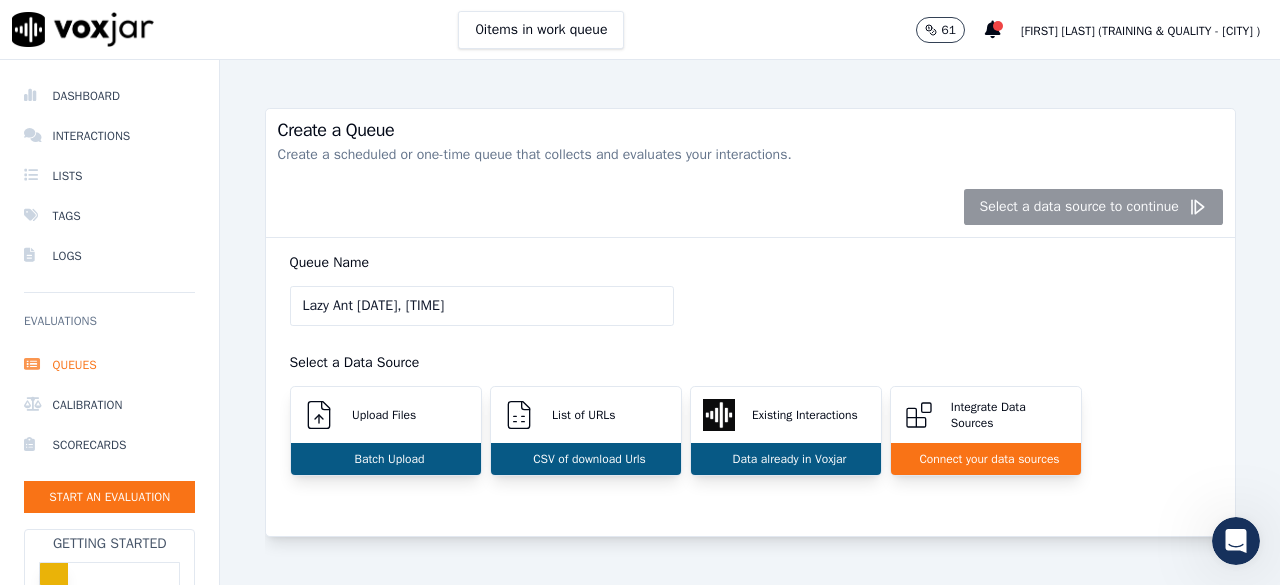 click on "Select a Data Source" at bounding box center (355, 362) 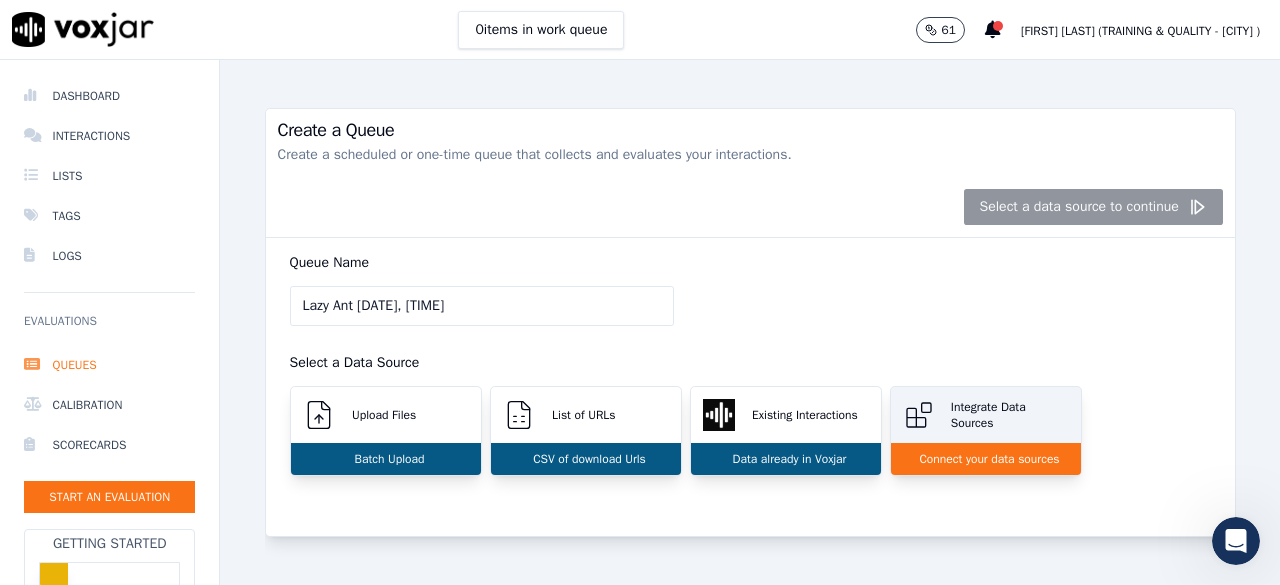 click on "Connect your data sources" at bounding box center [985, 459] 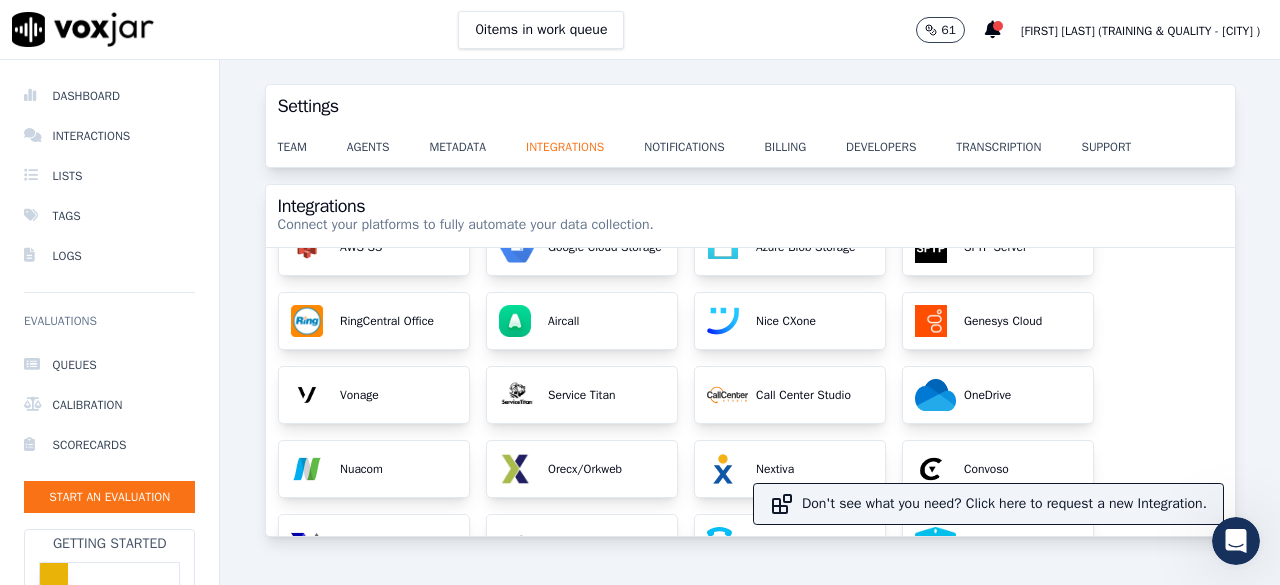 scroll, scrollTop: 0, scrollLeft: 0, axis: both 